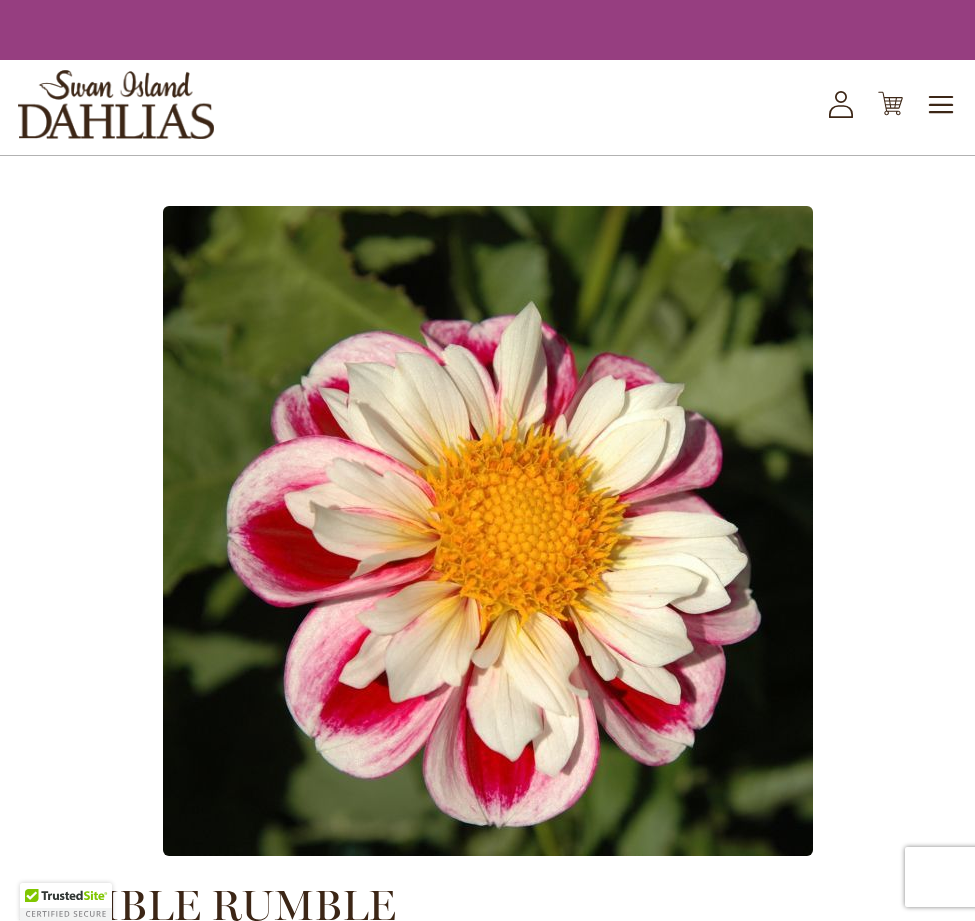 scroll, scrollTop: 0, scrollLeft: 0, axis: both 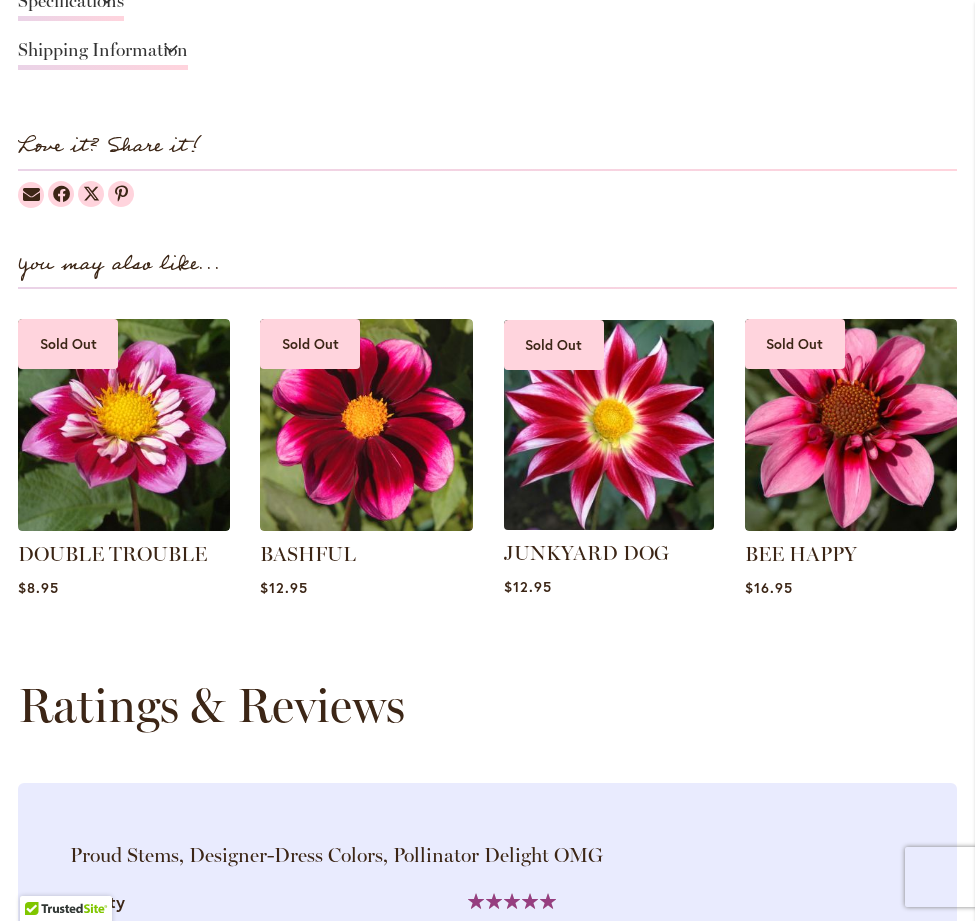 click at bounding box center [608, 424] 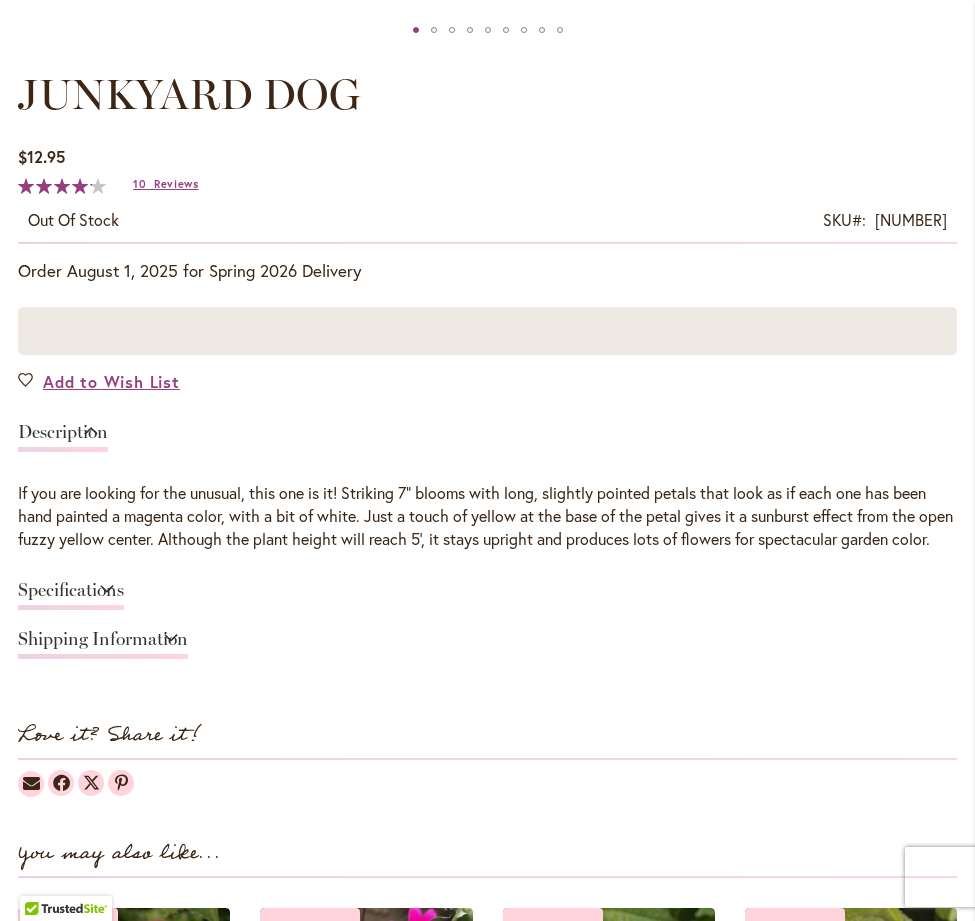 scroll, scrollTop: 1632, scrollLeft: 0, axis: vertical 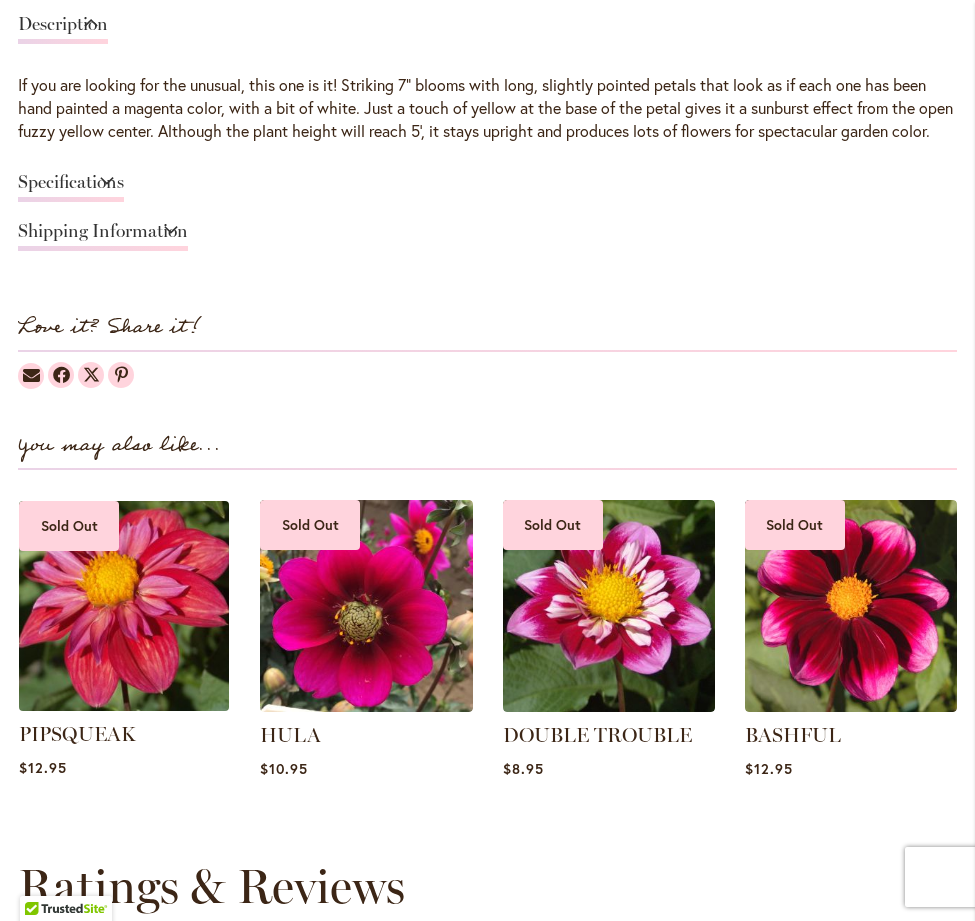 click at bounding box center [124, 605] 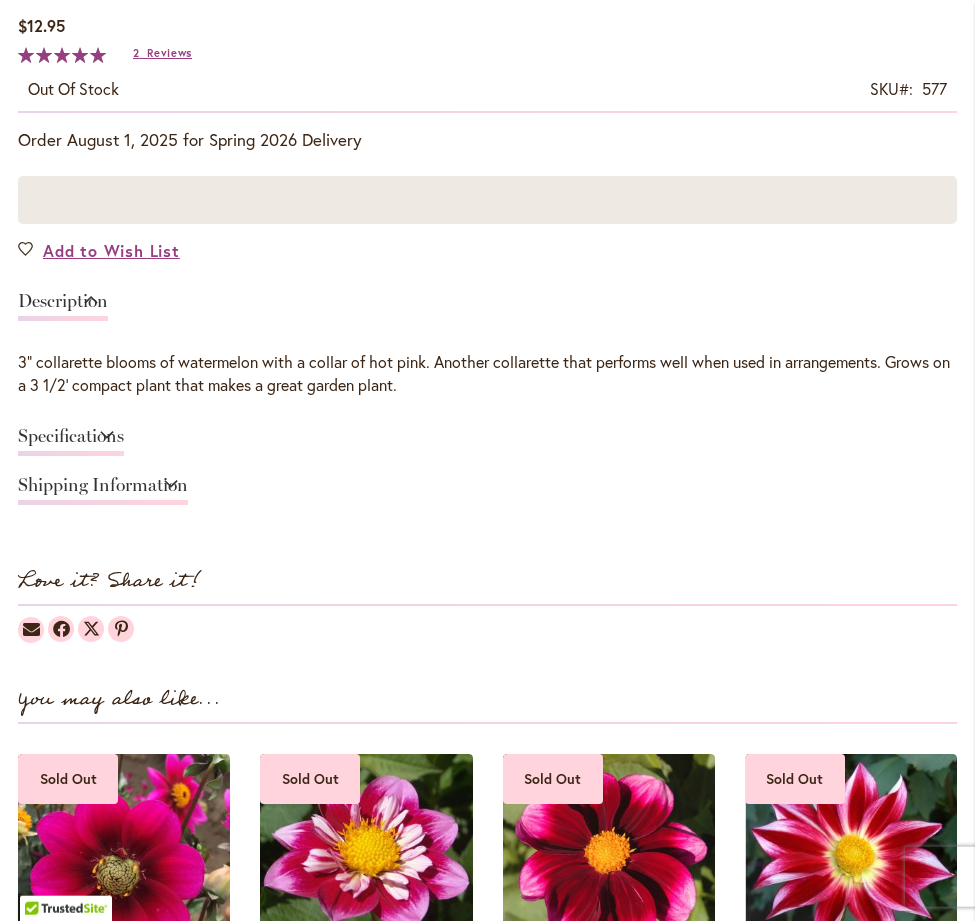 scroll, scrollTop: 1530, scrollLeft: 0, axis: vertical 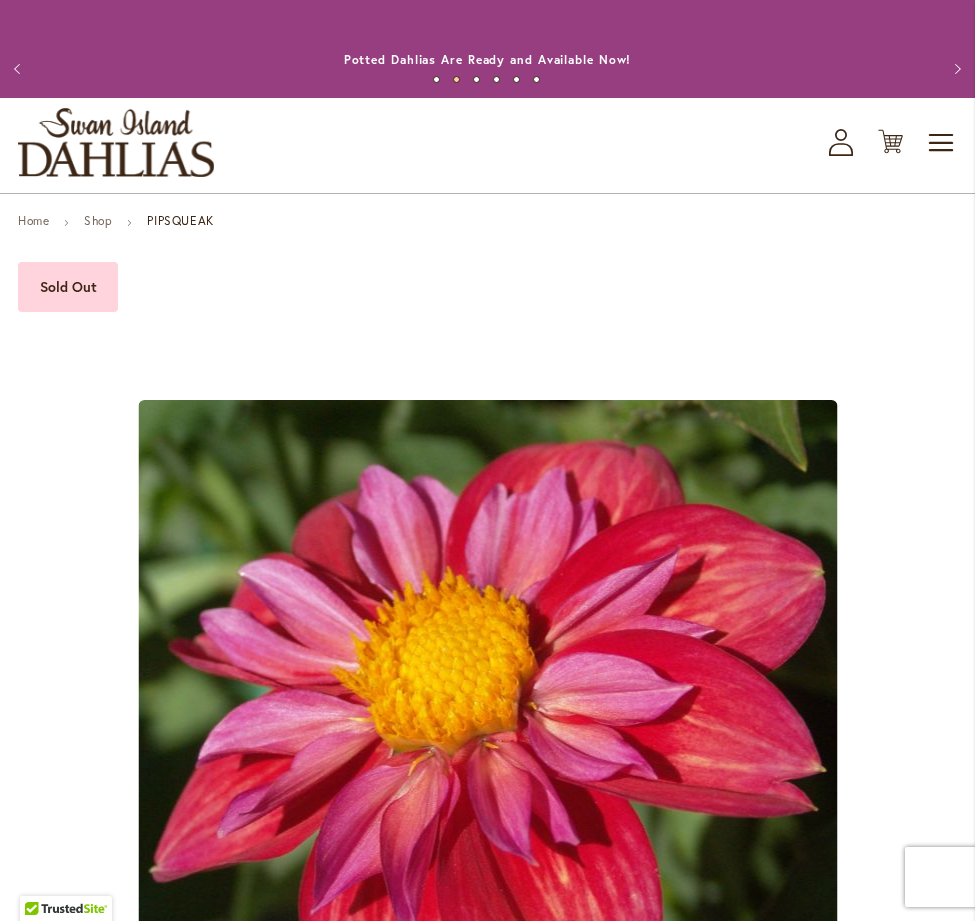click at bounding box center (116, 142) 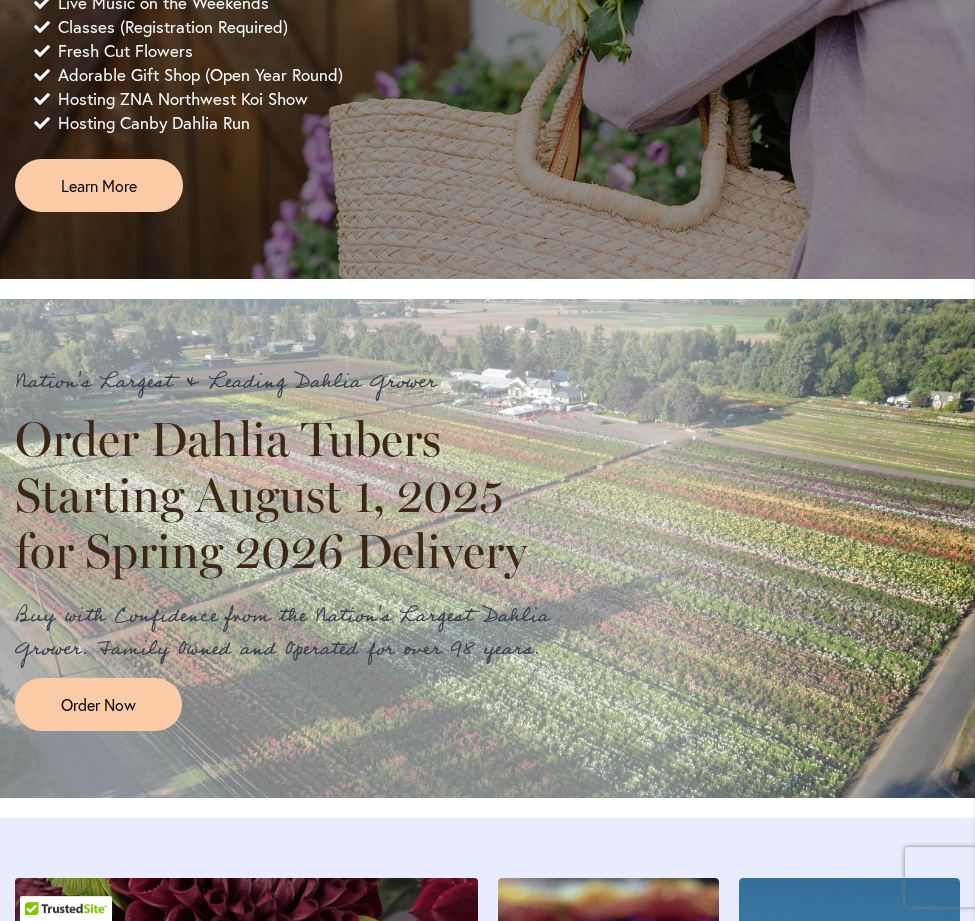 scroll, scrollTop: 816, scrollLeft: 0, axis: vertical 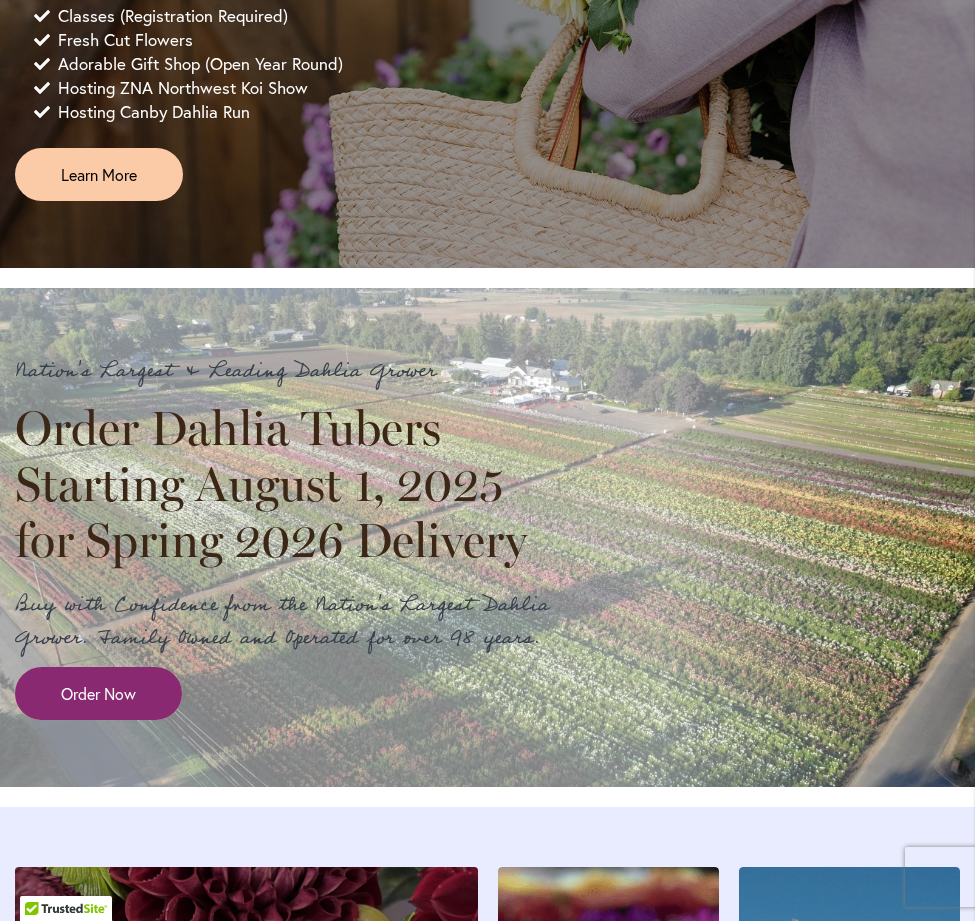 click on "Order Now" at bounding box center [98, 693] 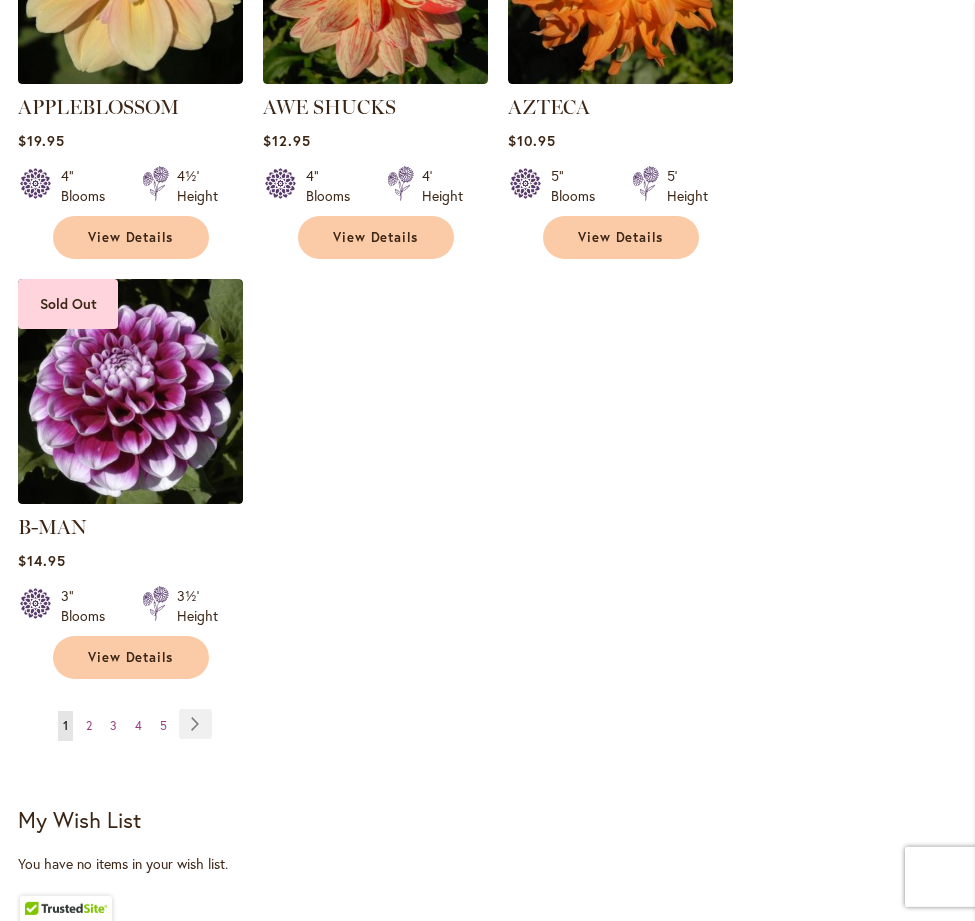 scroll, scrollTop: 2652, scrollLeft: 0, axis: vertical 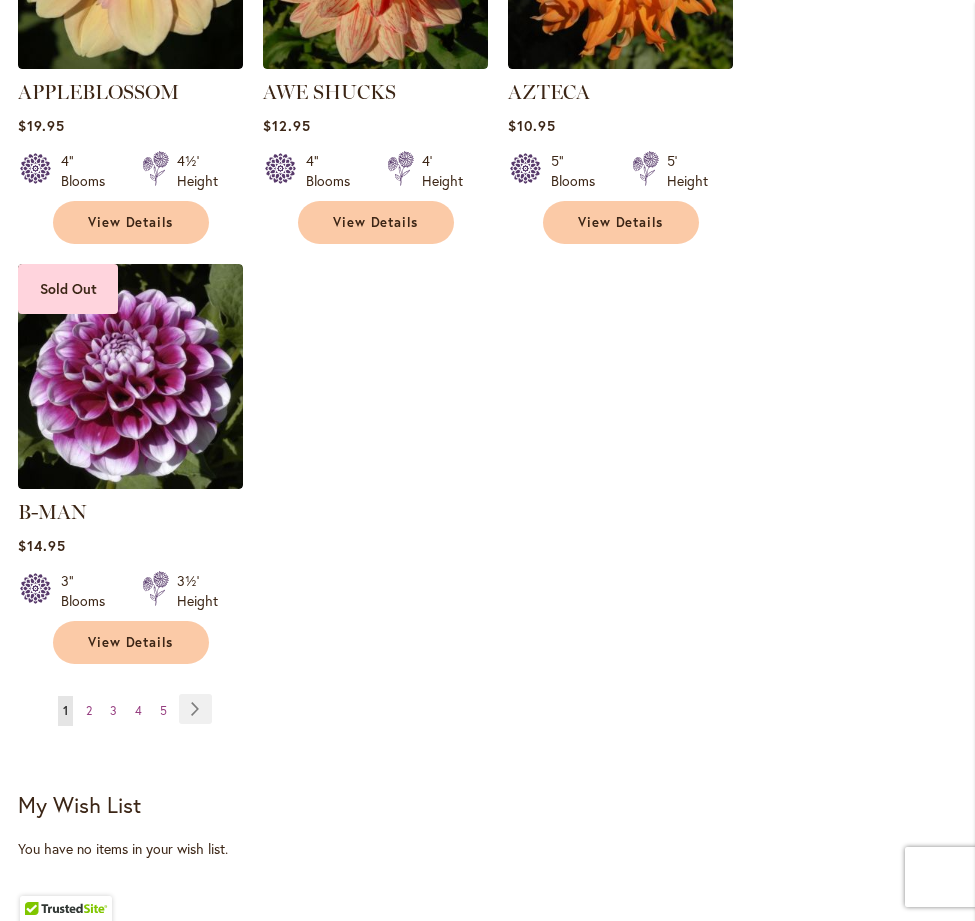 click on "Page
Next" at bounding box center (191, 709) 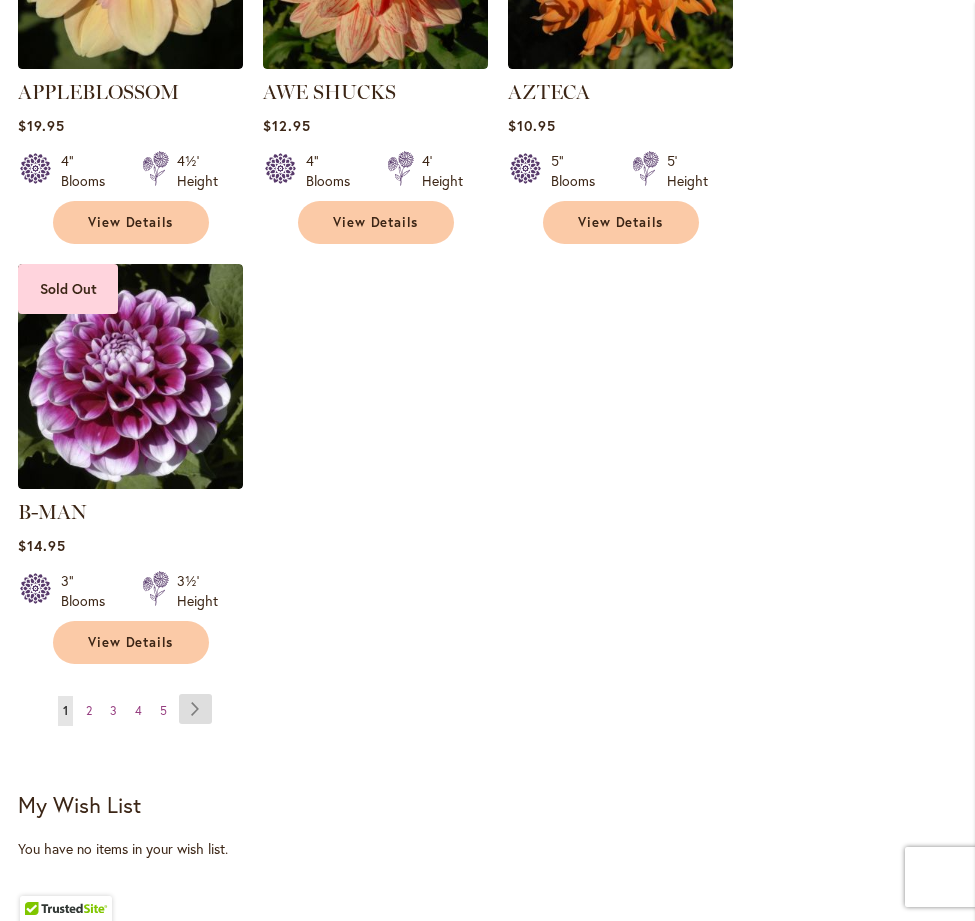 click on "Page
Next" at bounding box center [195, 709] 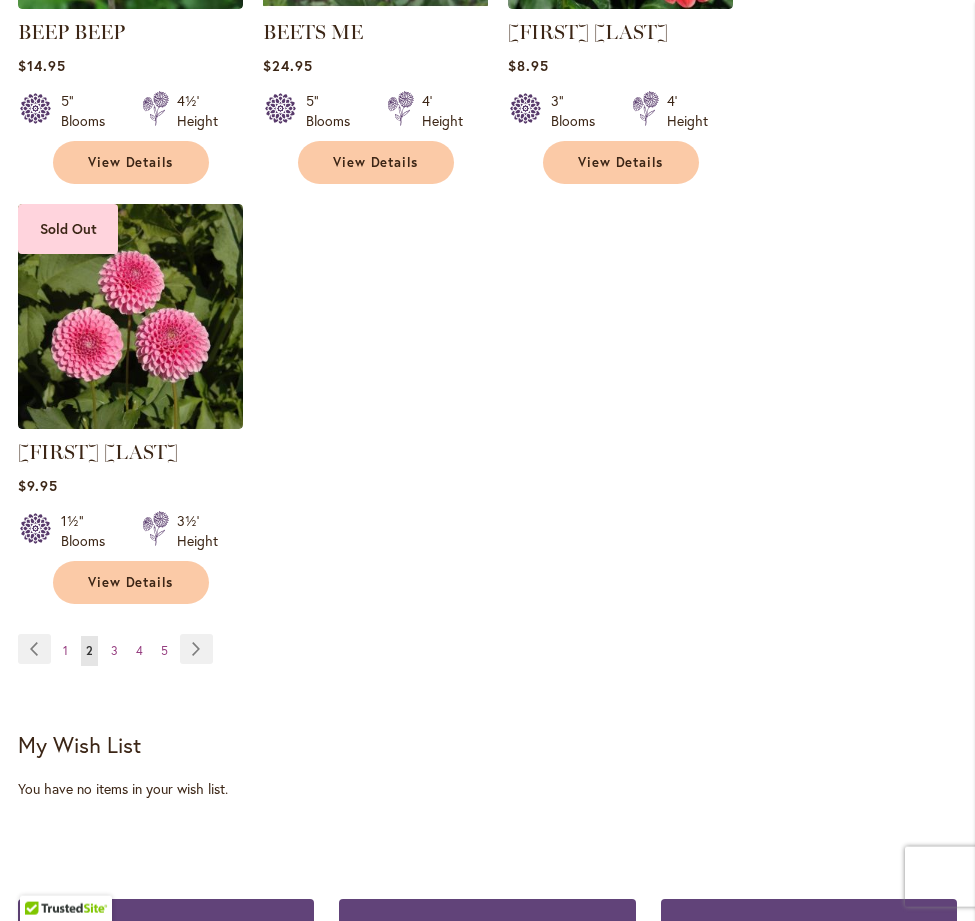 scroll, scrollTop: 2856, scrollLeft: 0, axis: vertical 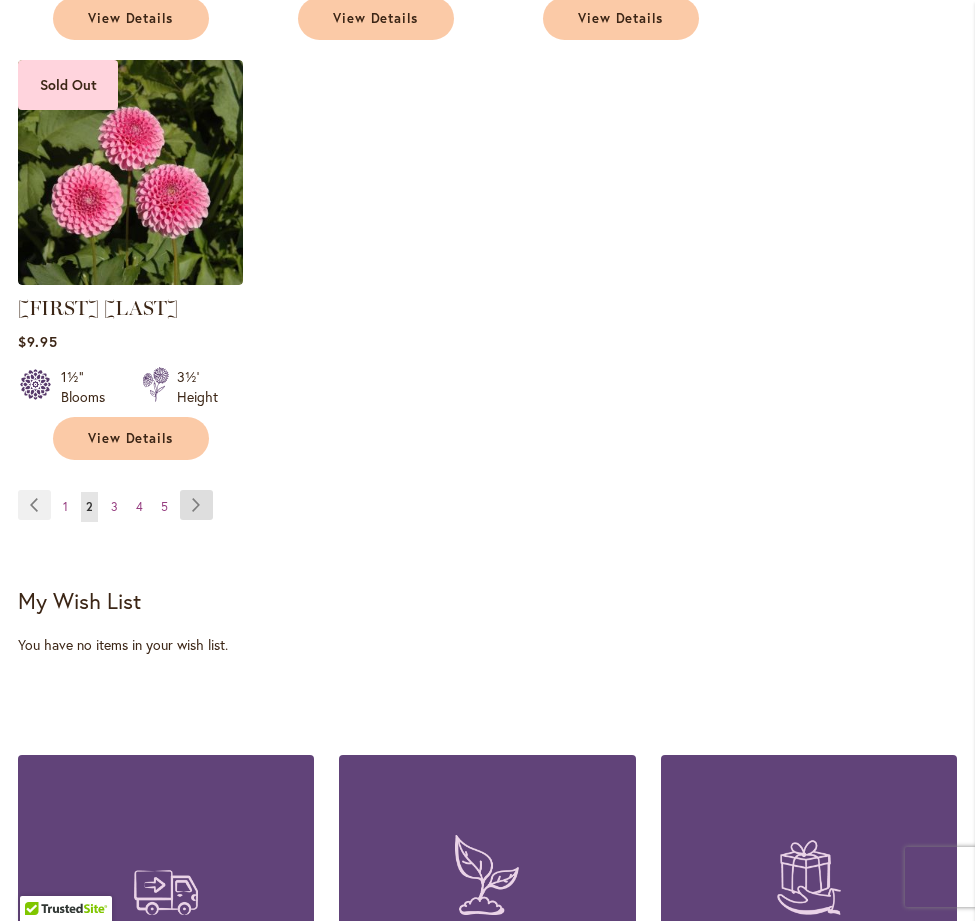 click on "Page
Next" at bounding box center [196, 505] 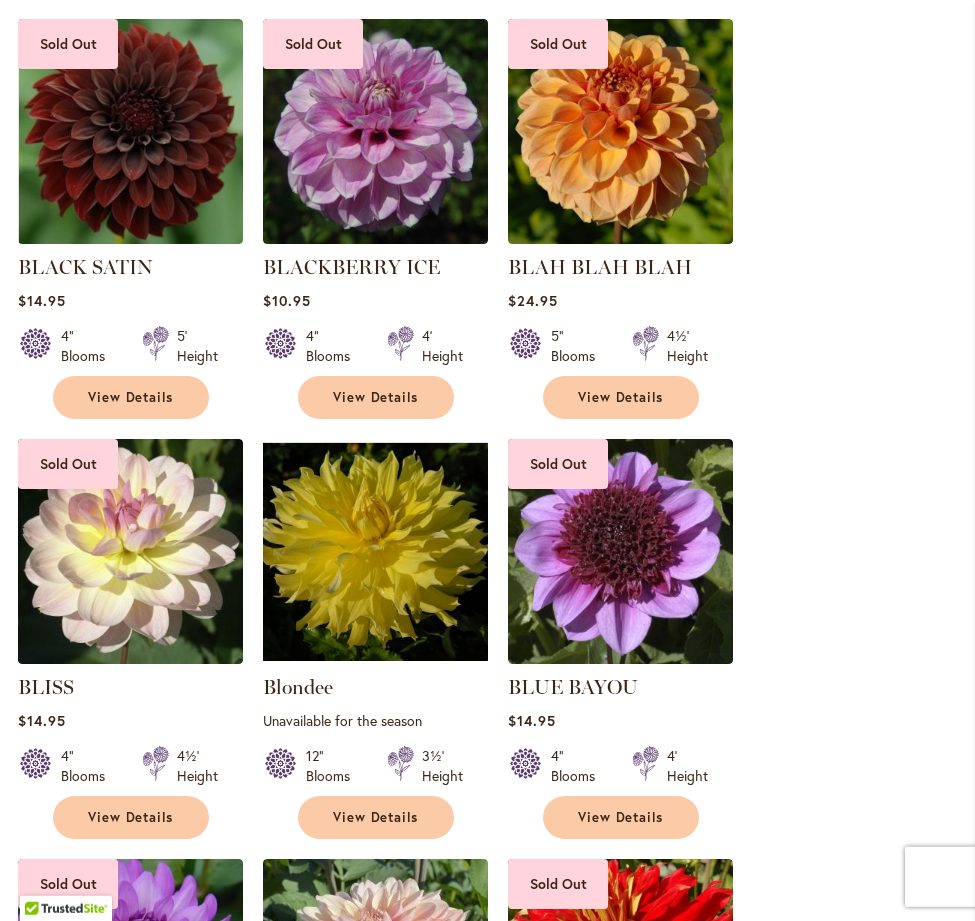 scroll, scrollTop: 1428, scrollLeft: 0, axis: vertical 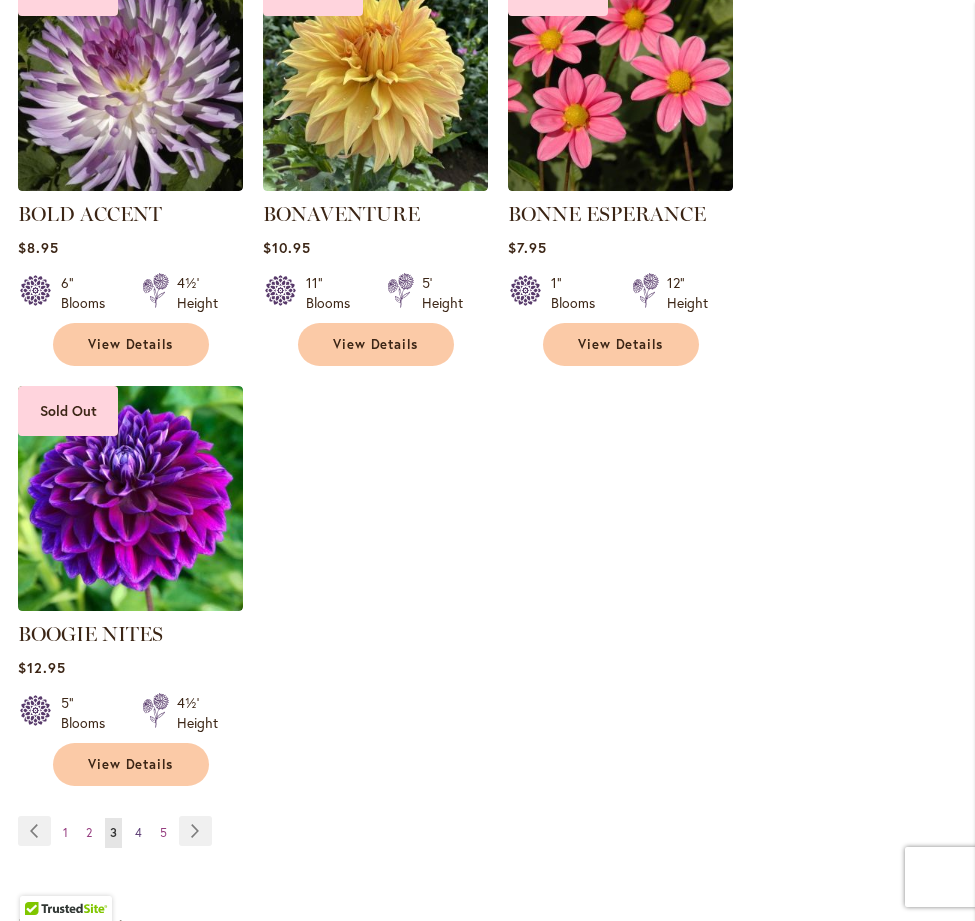 click on "4" at bounding box center [138, 832] 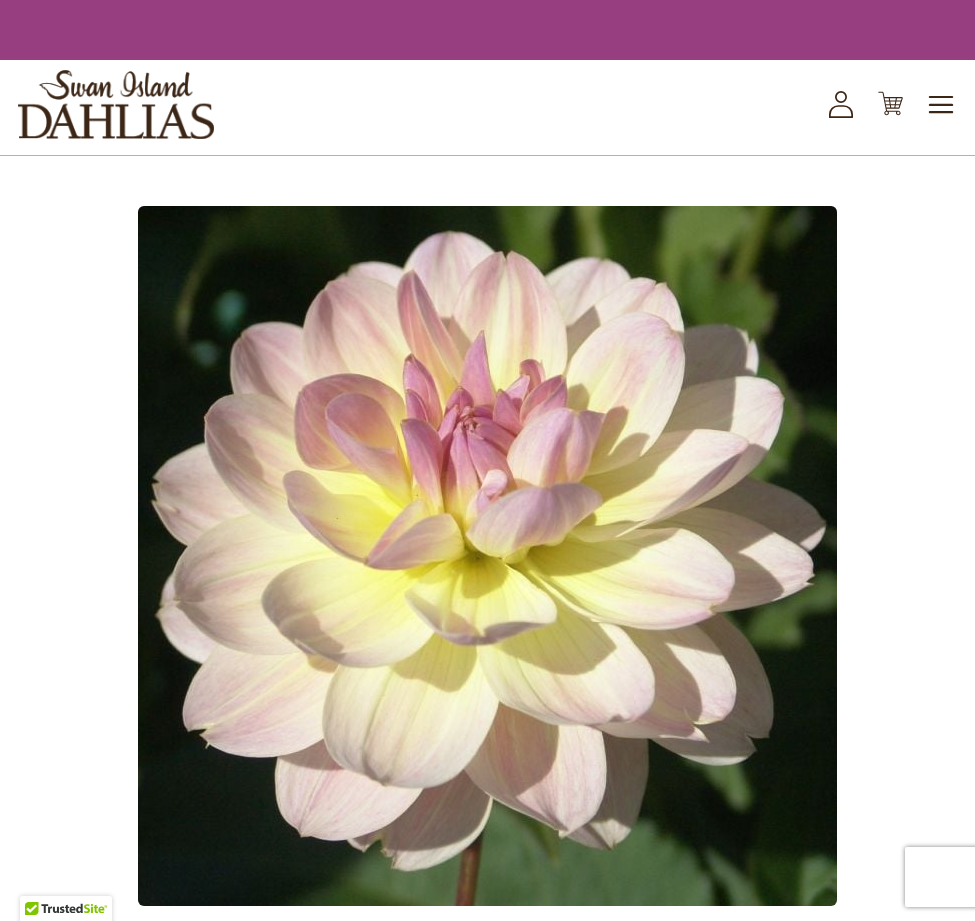 scroll, scrollTop: 0, scrollLeft: 0, axis: both 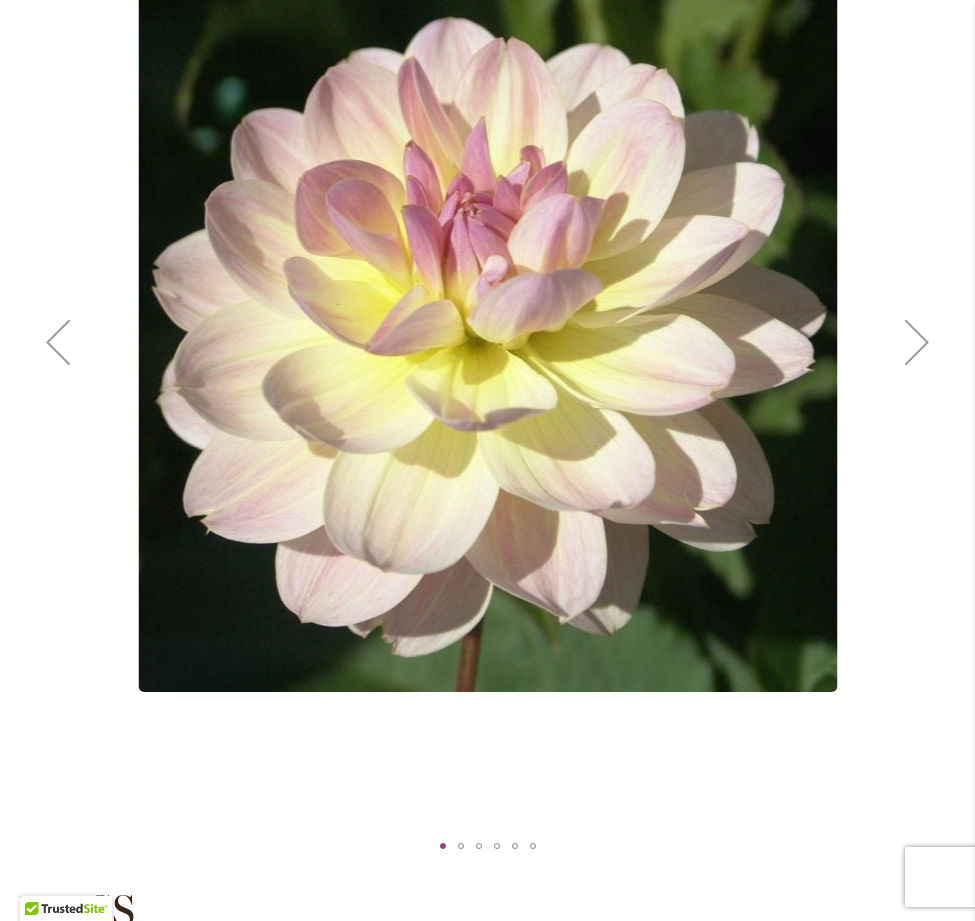 click at bounding box center (917, 342) 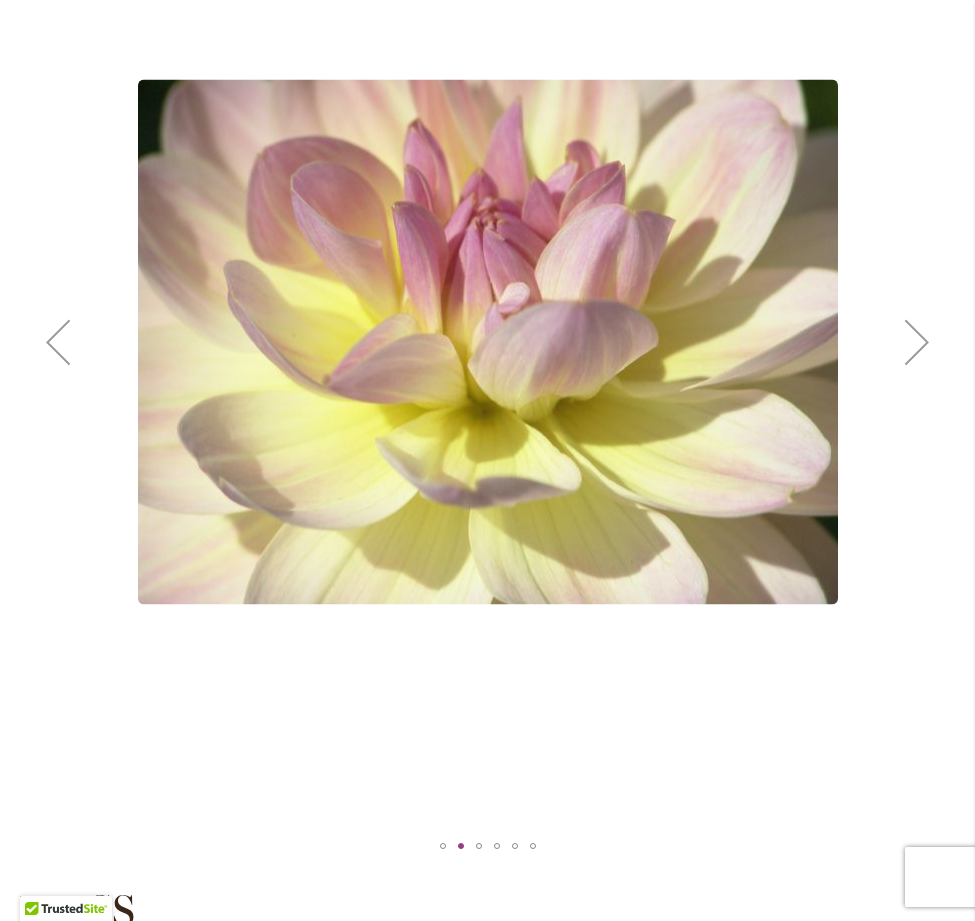 click at bounding box center [917, 342] 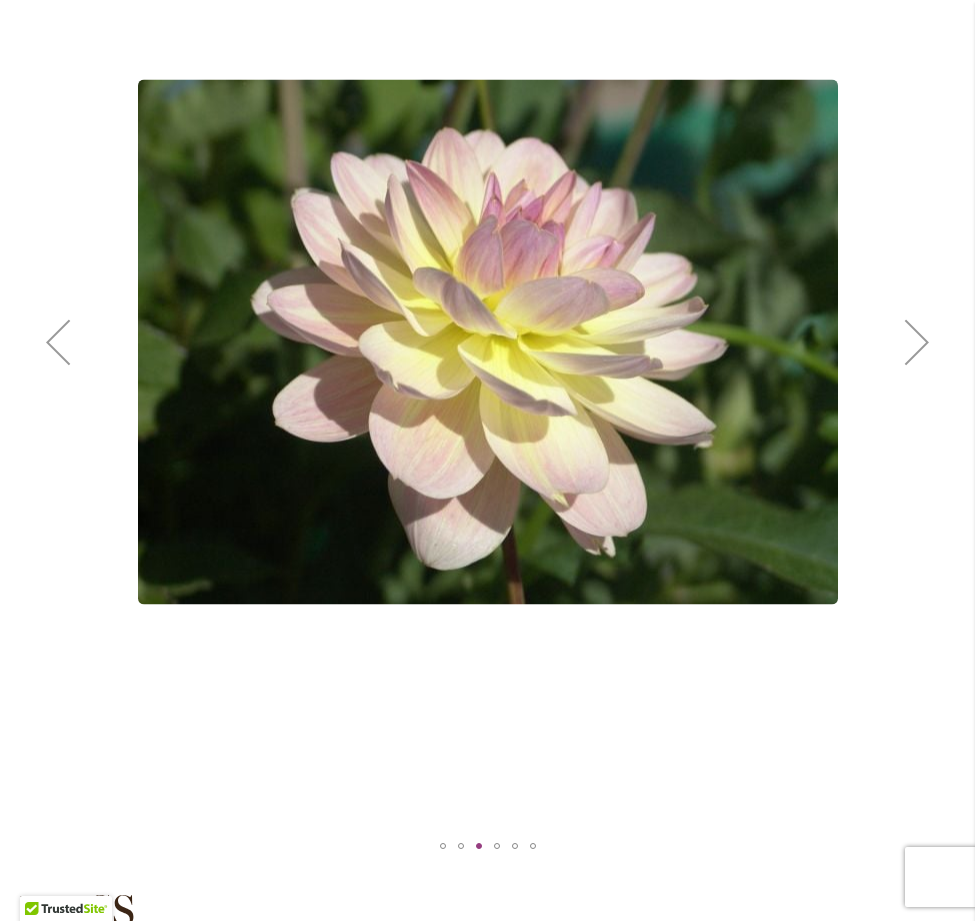 click at bounding box center (917, 342) 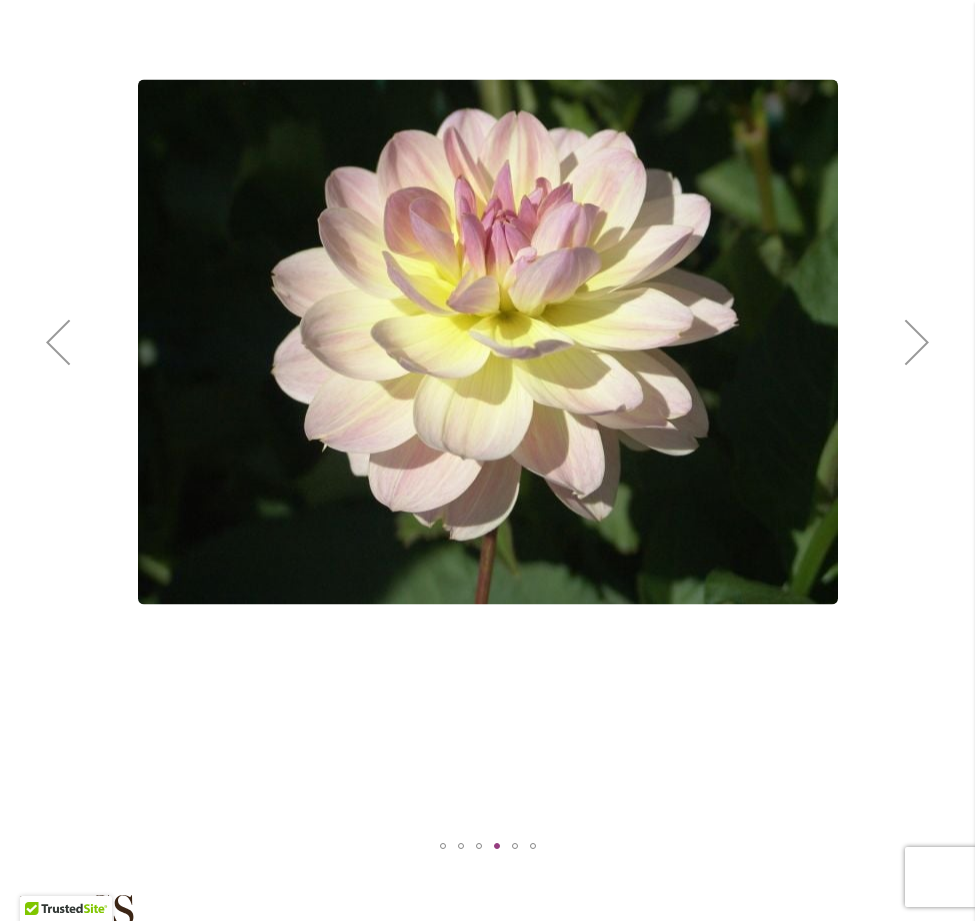 click at bounding box center [917, 342] 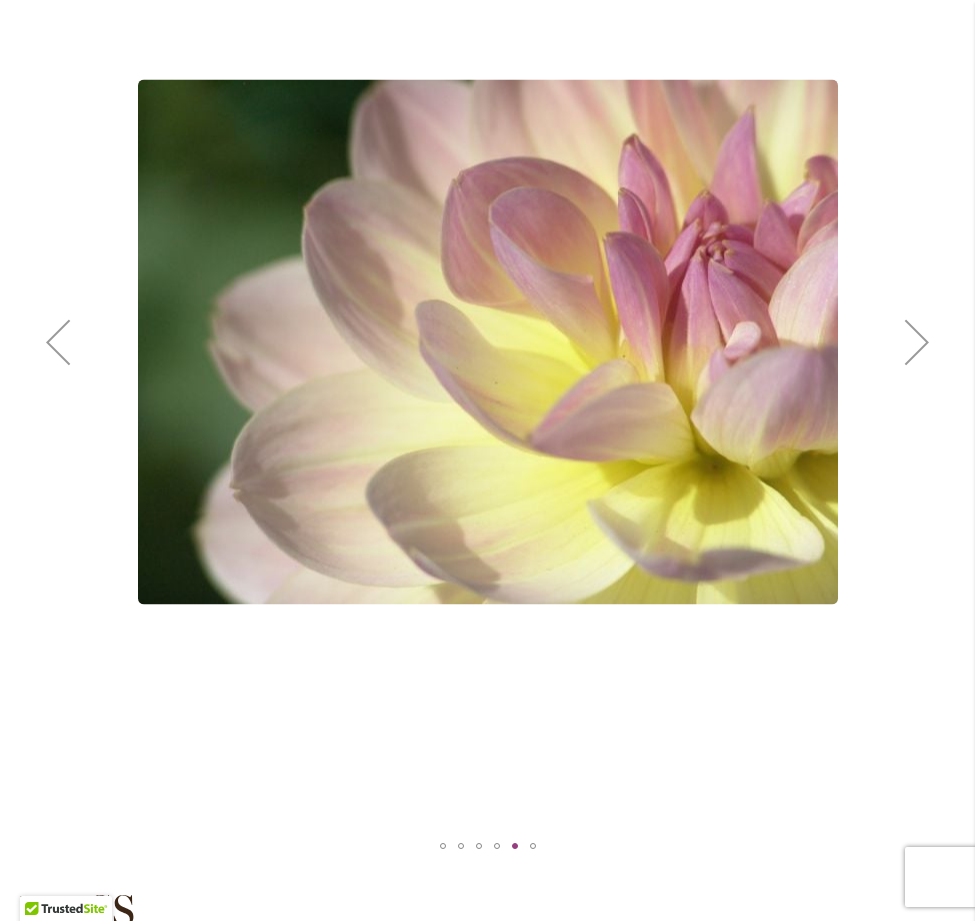 click at bounding box center (917, 342) 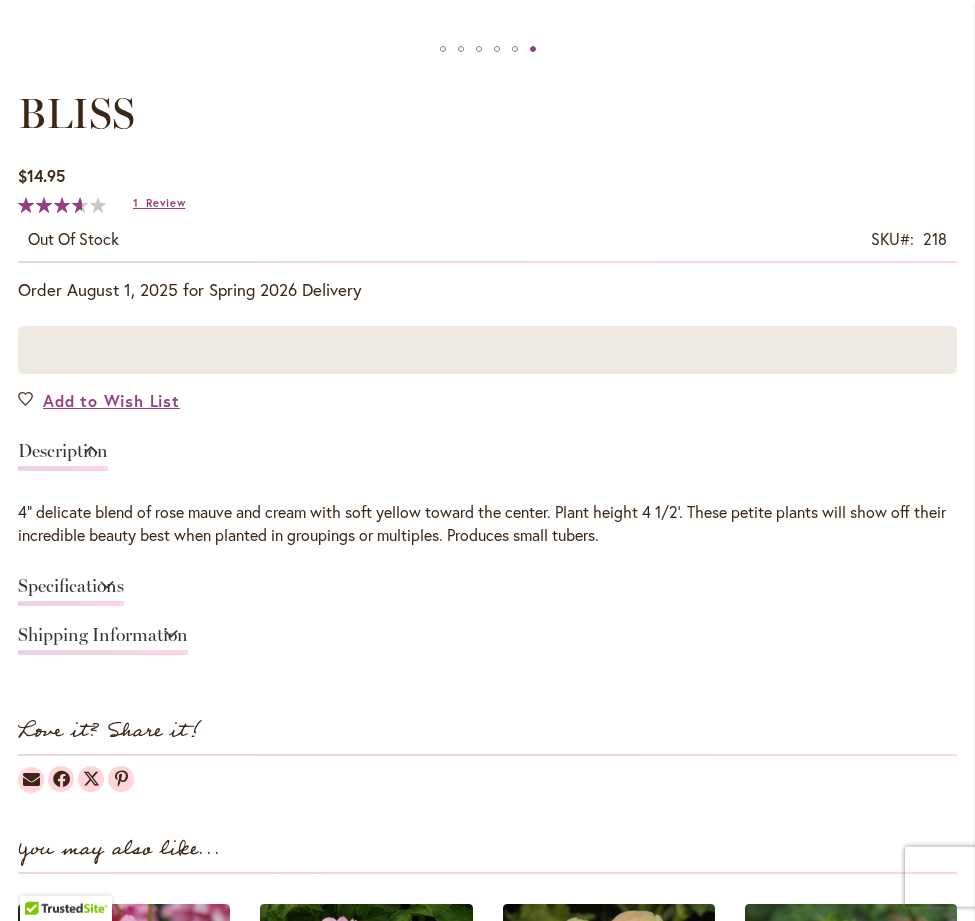 scroll, scrollTop: 1224, scrollLeft: 0, axis: vertical 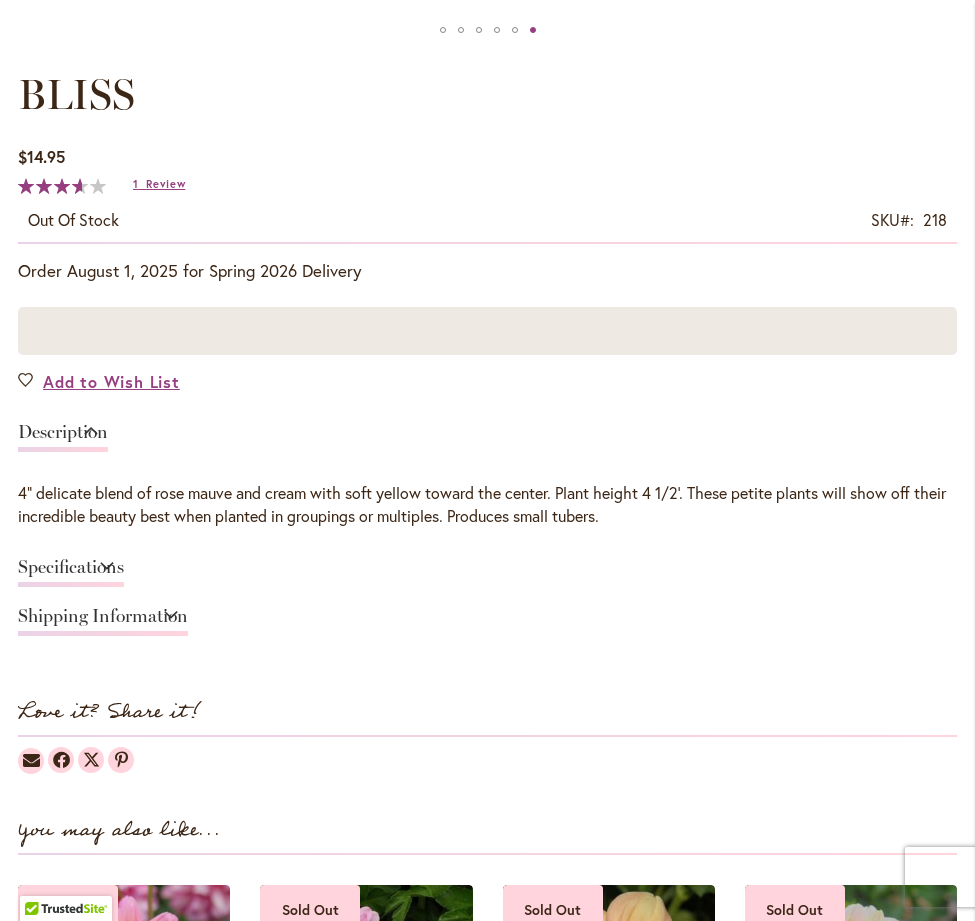 click on "73                          % of  100" at bounding box center (50, 186) 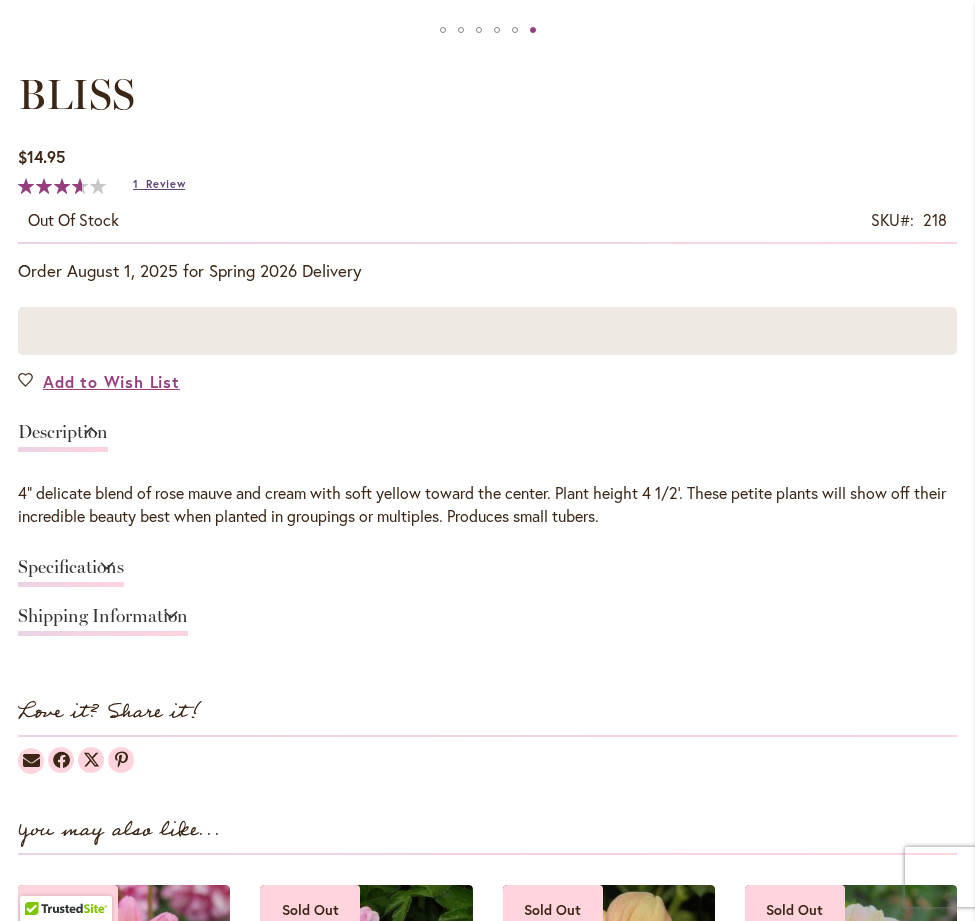 click on "1
Review" at bounding box center [159, 184] 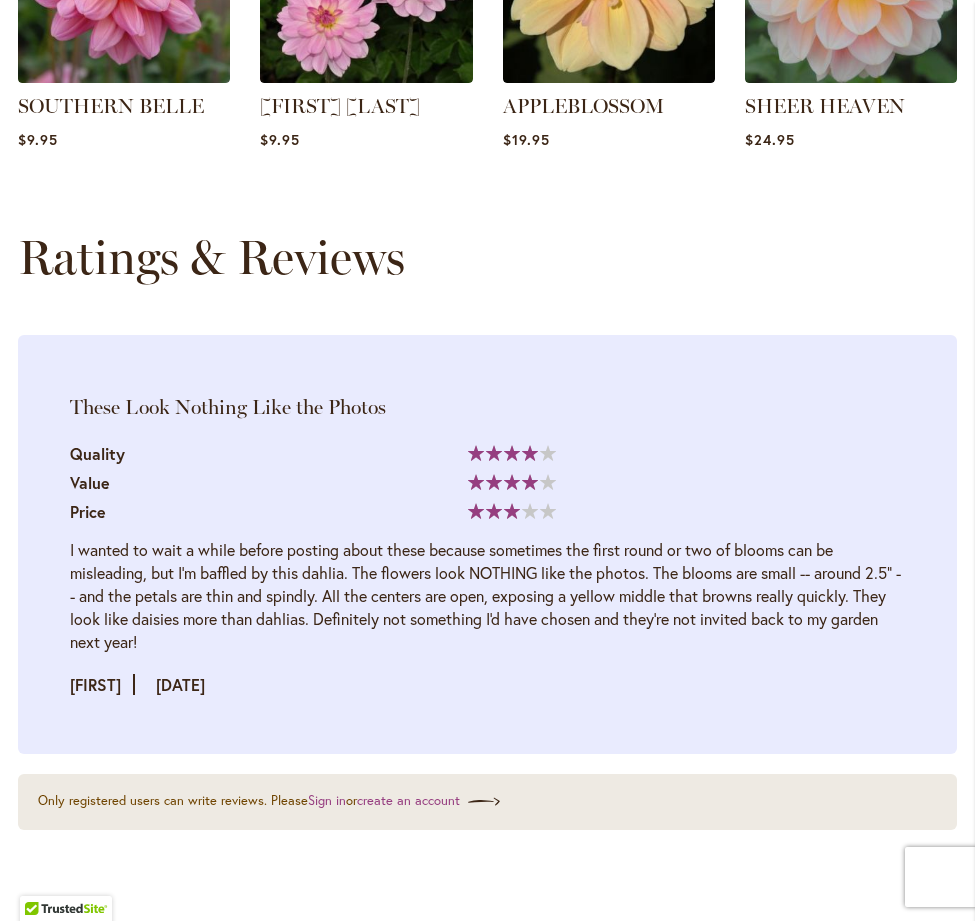 scroll, scrollTop: 2378, scrollLeft: 0, axis: vertical 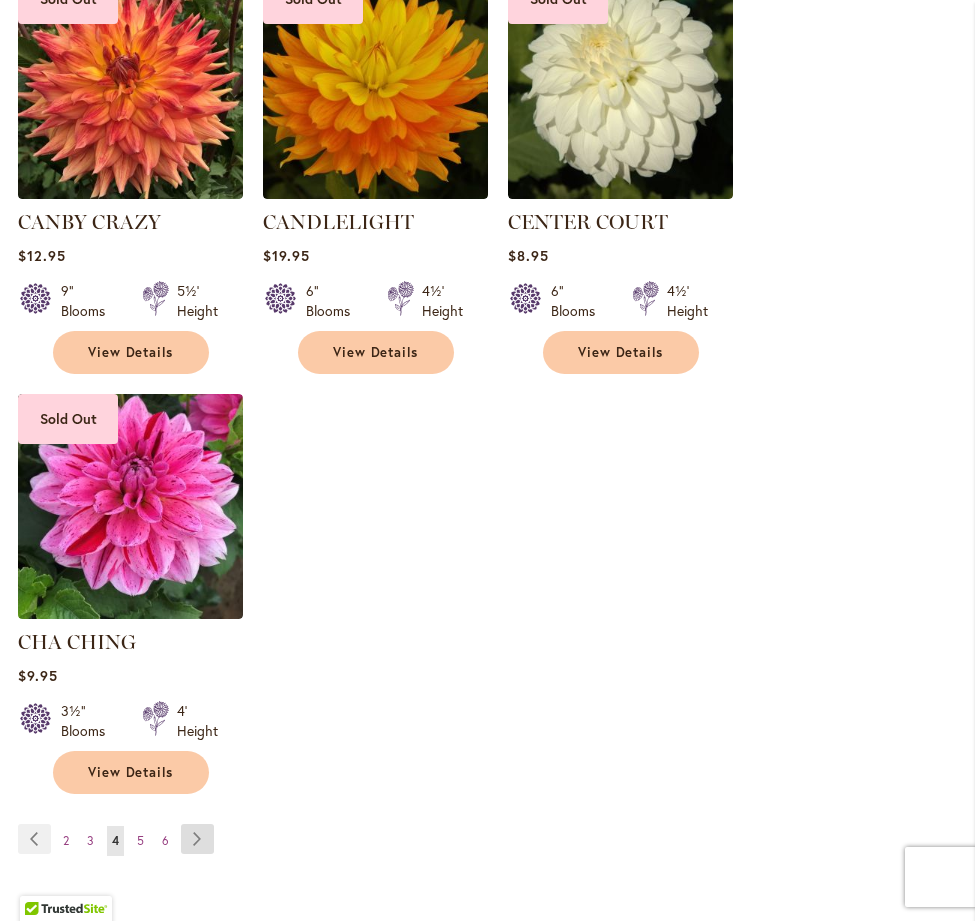 click on "Page
Next" at bounding box center (197, 839) 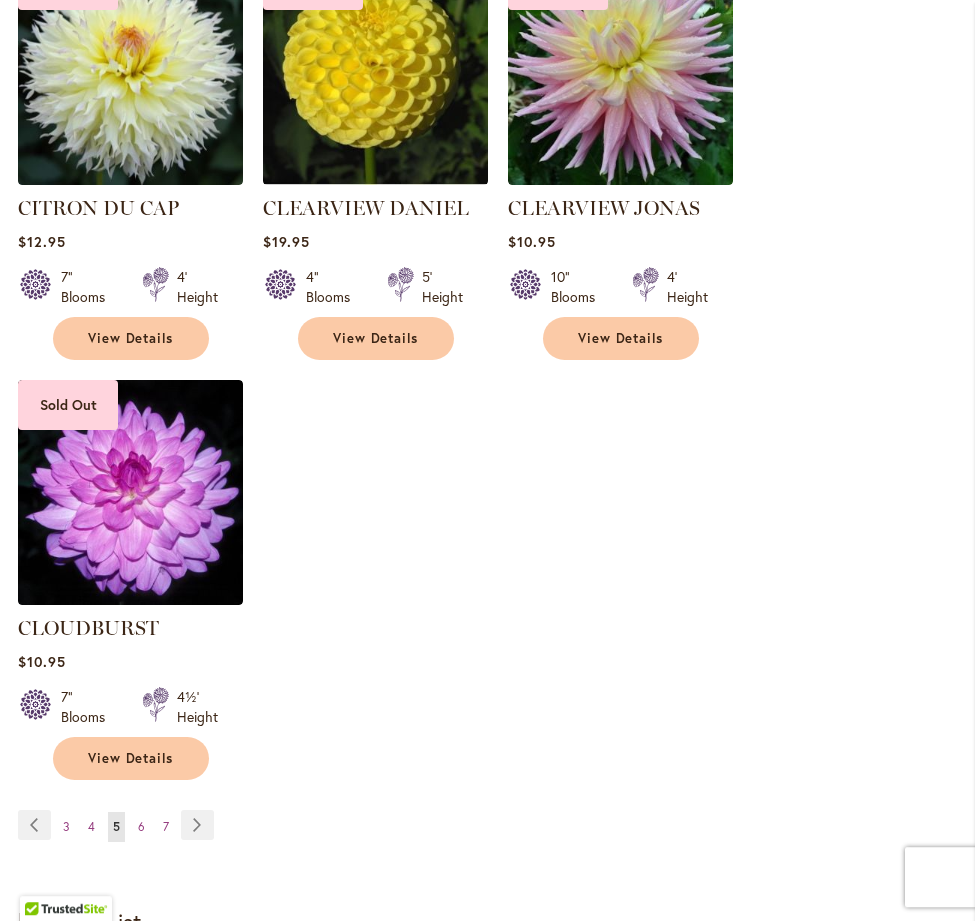 scroll, scrollTop: 2550, scrollLeft: 0, axis: vertical 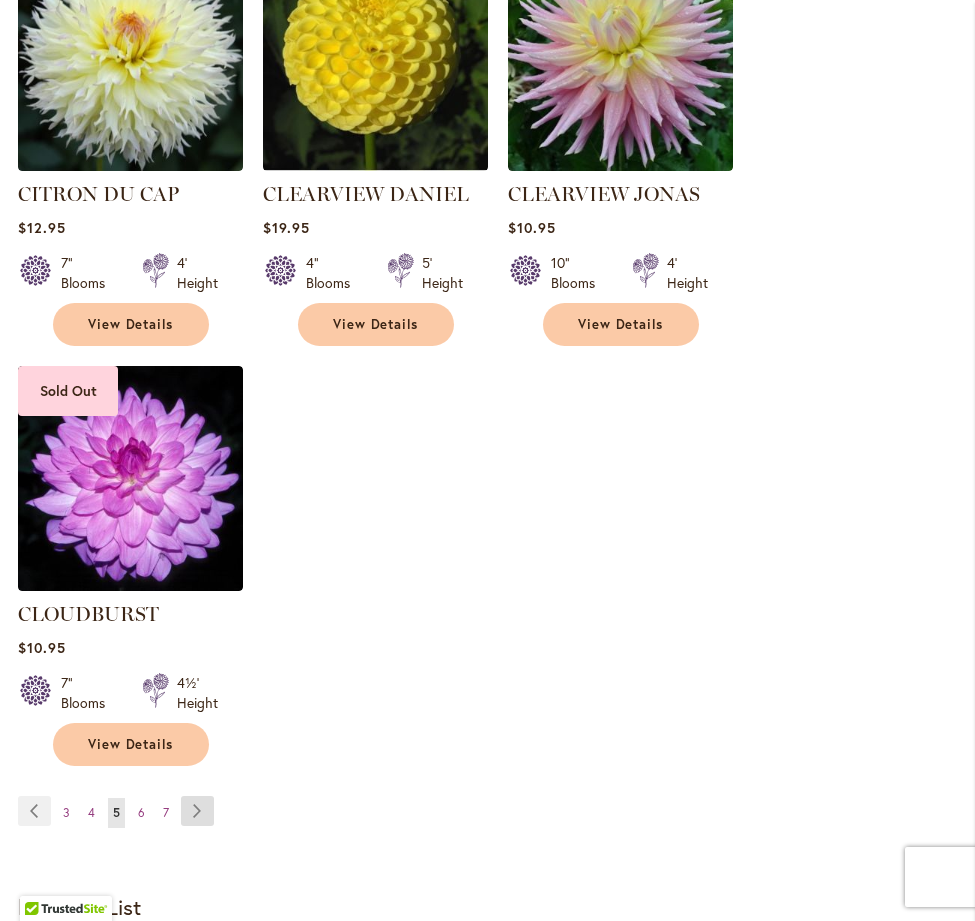 click on "Page
Next" at bounding box center (197, 811) 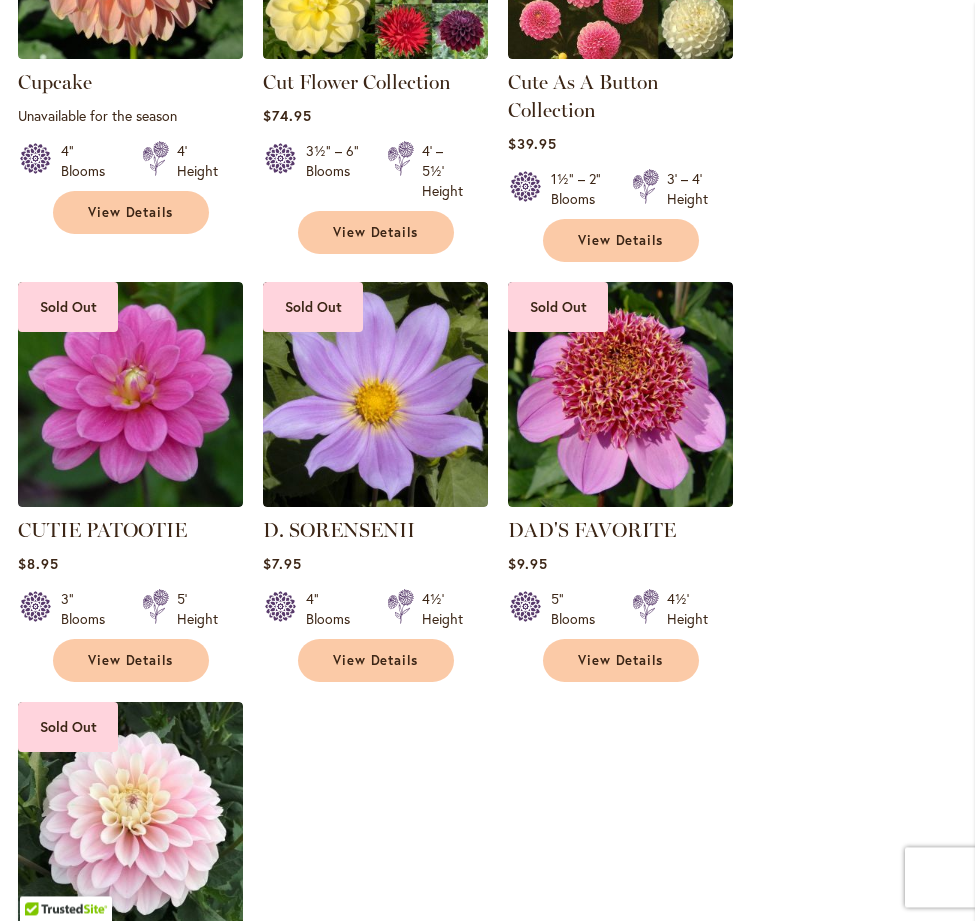 scroll, scrollTop: 2244, scrollLeft: 0, axis: vertical 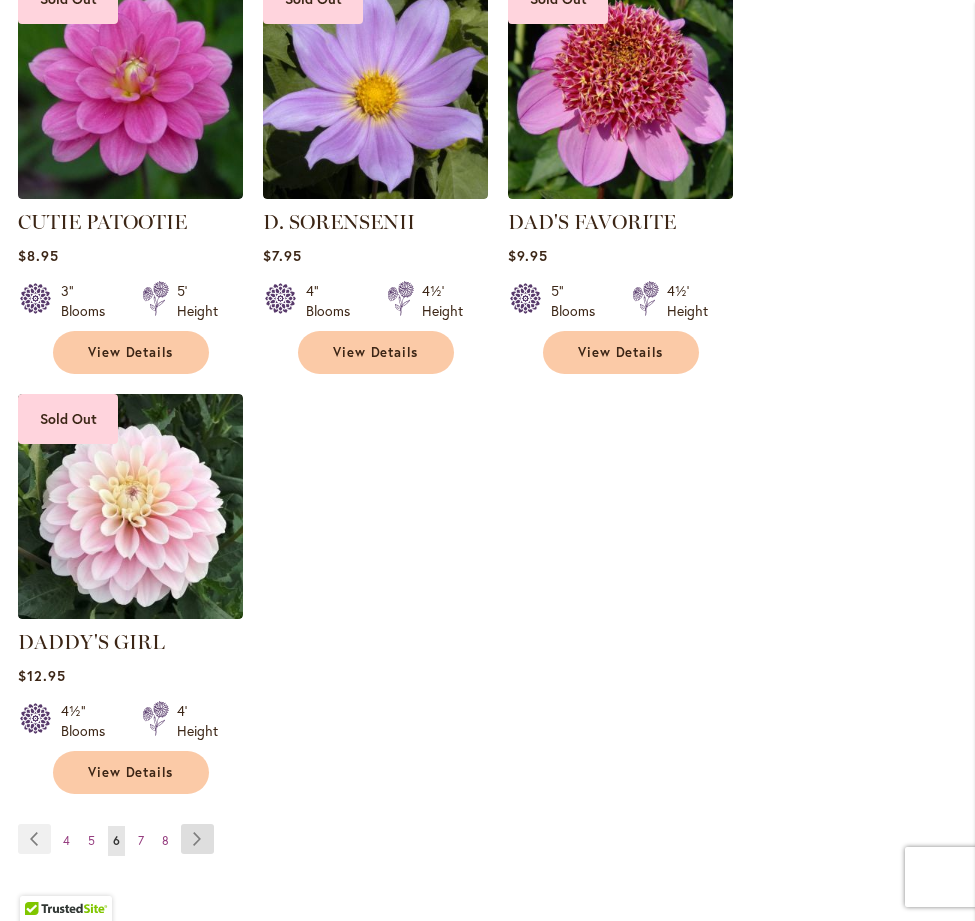 click on "Page
Next" at bounding box center [197, 839] 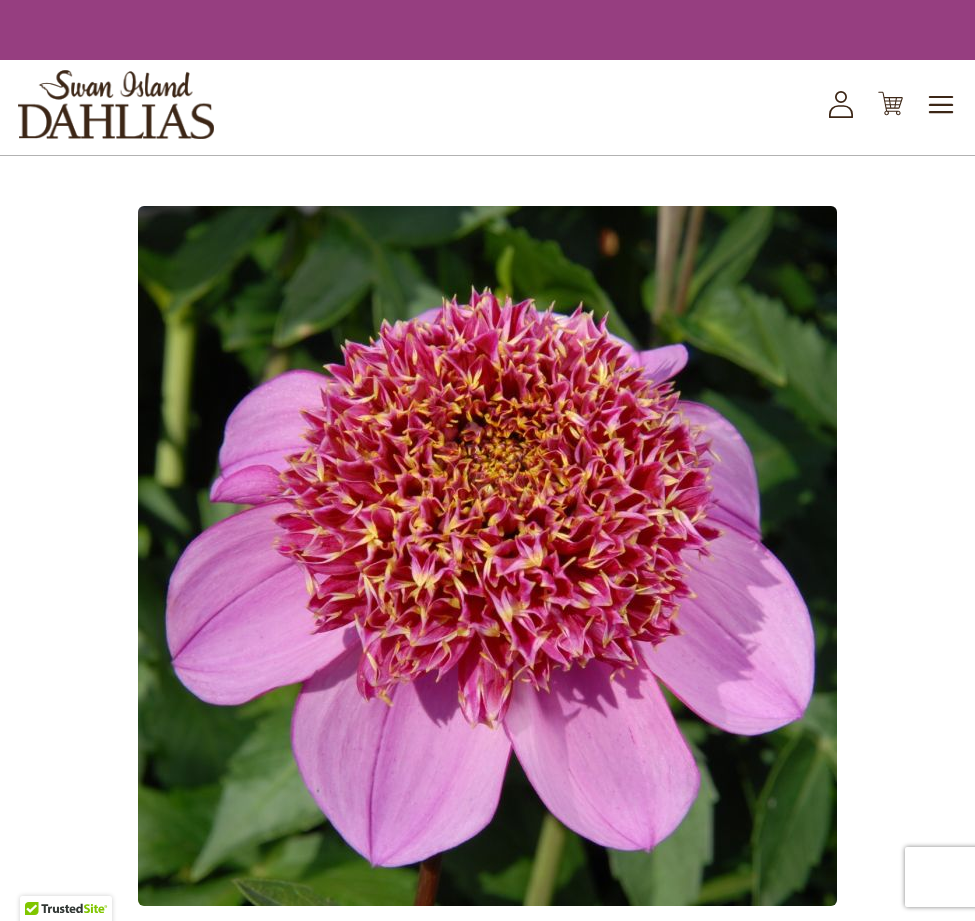 scroll, scrollTop: 0, scrollLeft: 0, axis: both 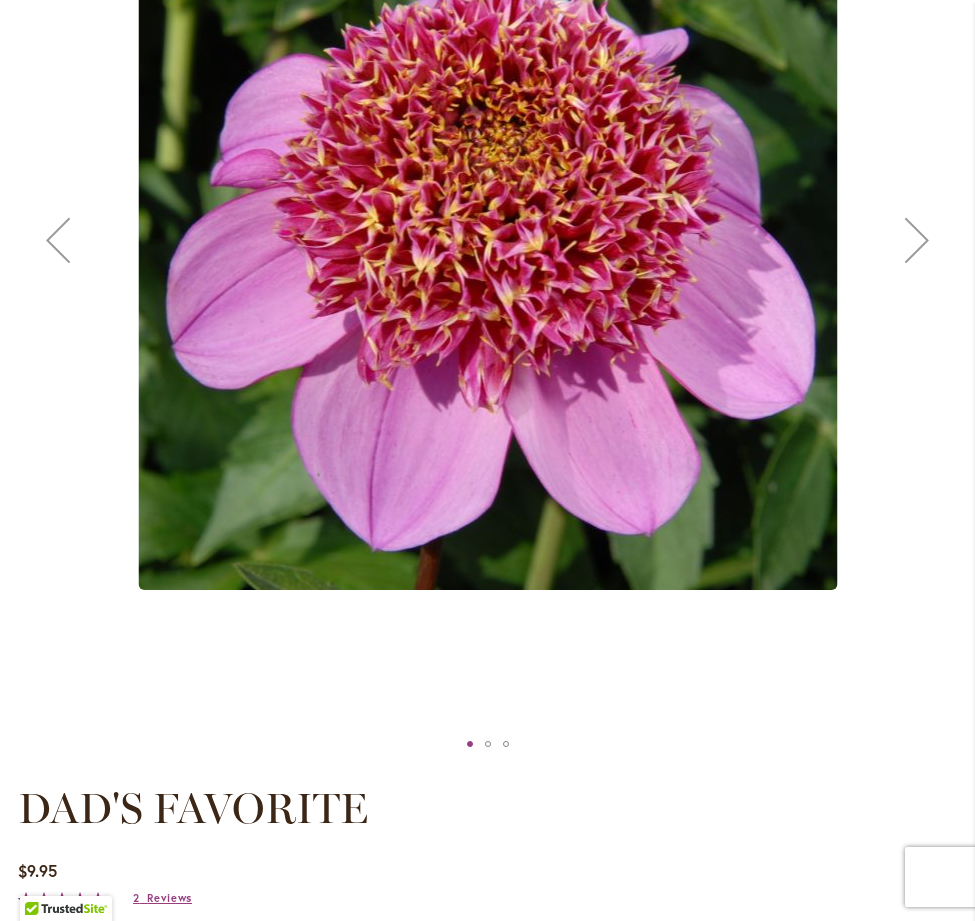 click at bounding box center (917, 240) 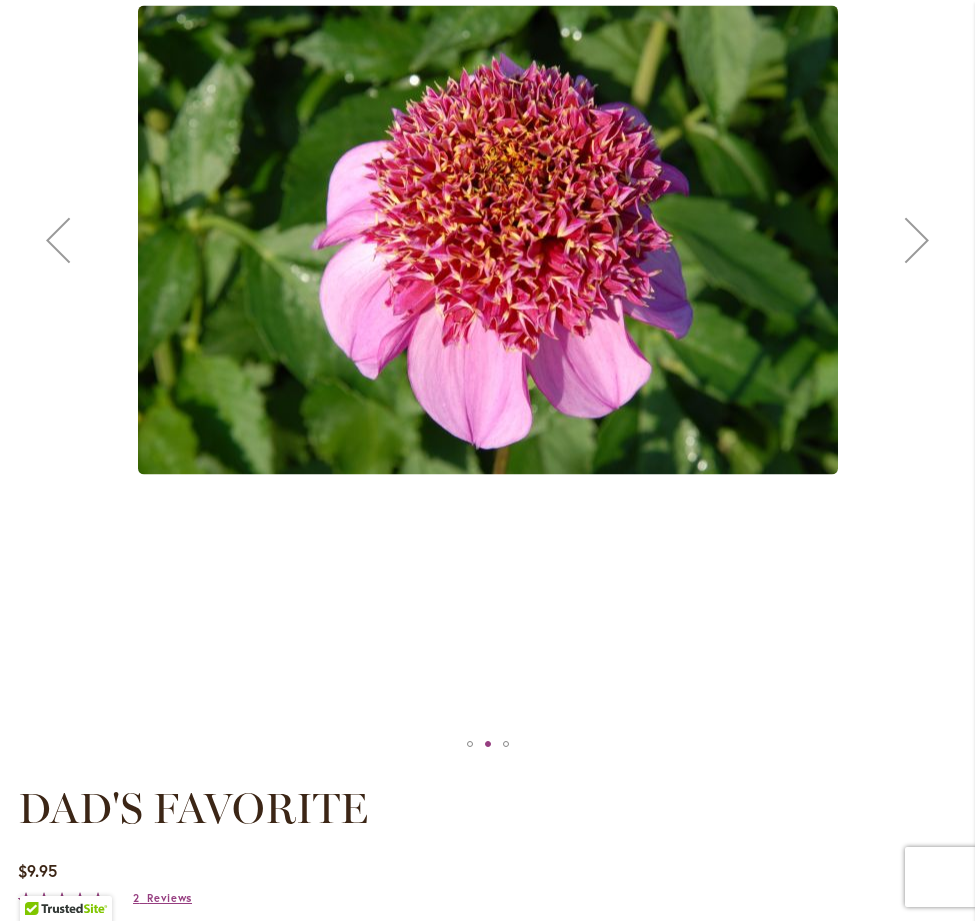 click at bounding box center [917, 240] 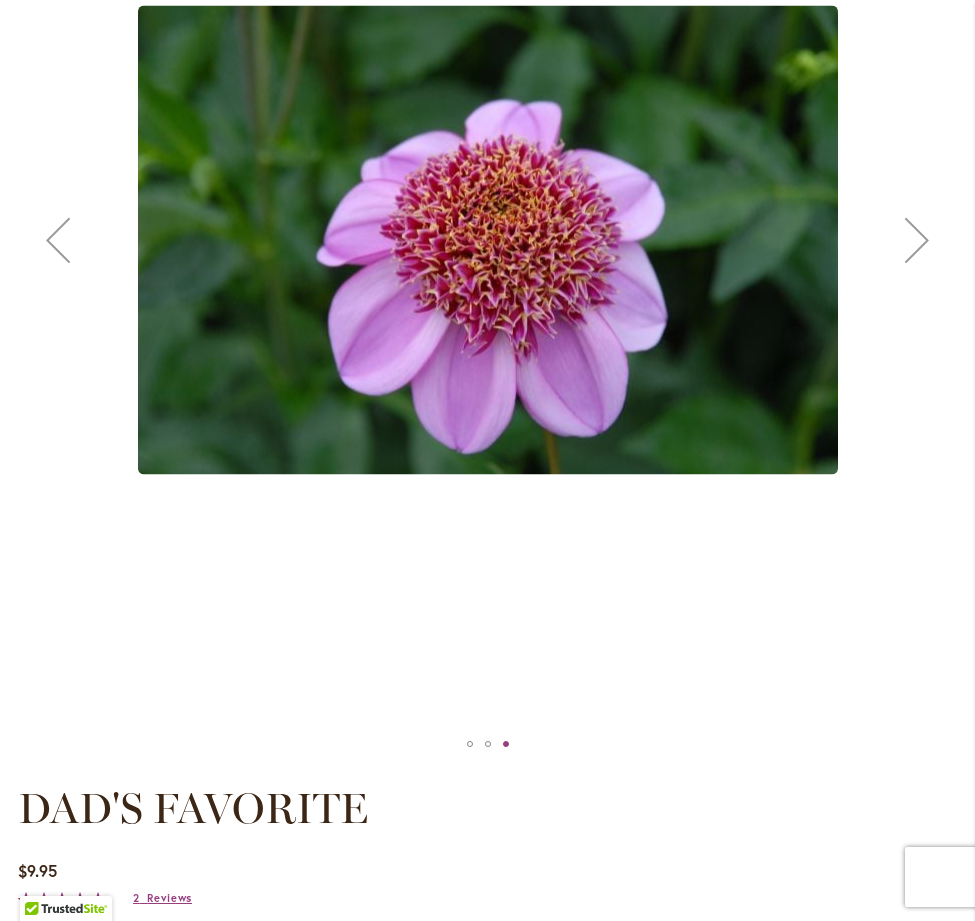 click at bounding box center [917, 240] 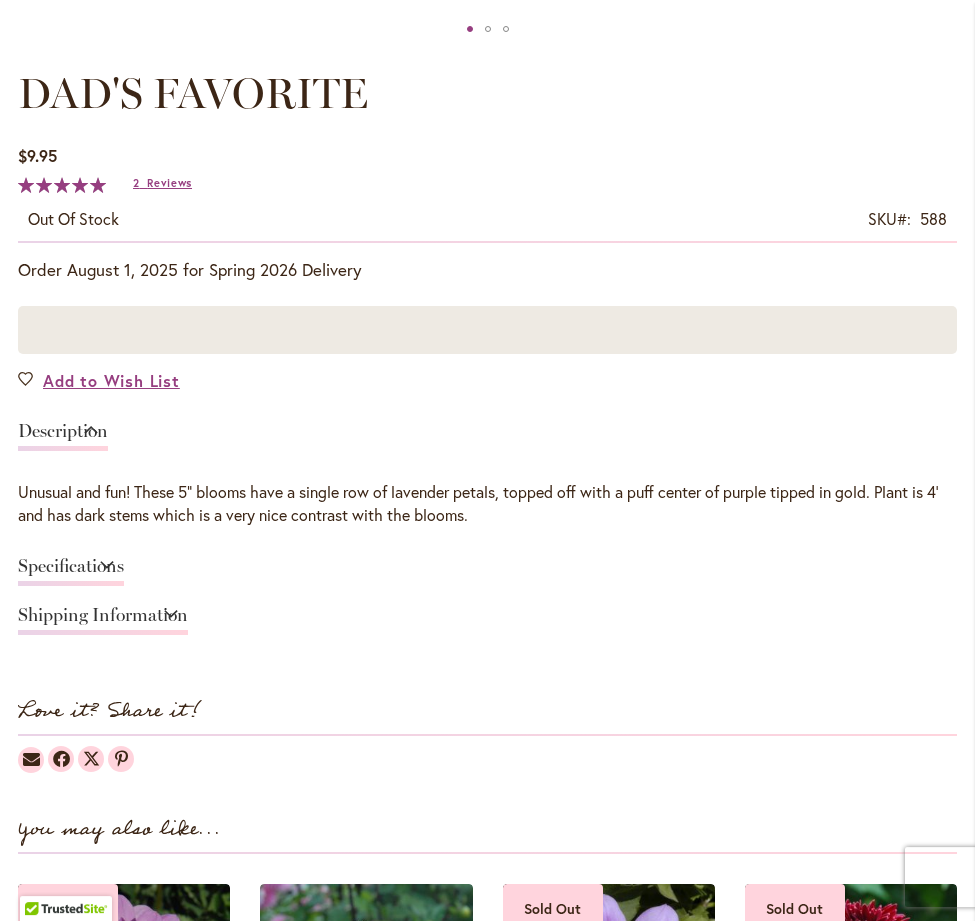scroll, scrollTop: 1224, scrollLeft: 0, axis: vertical 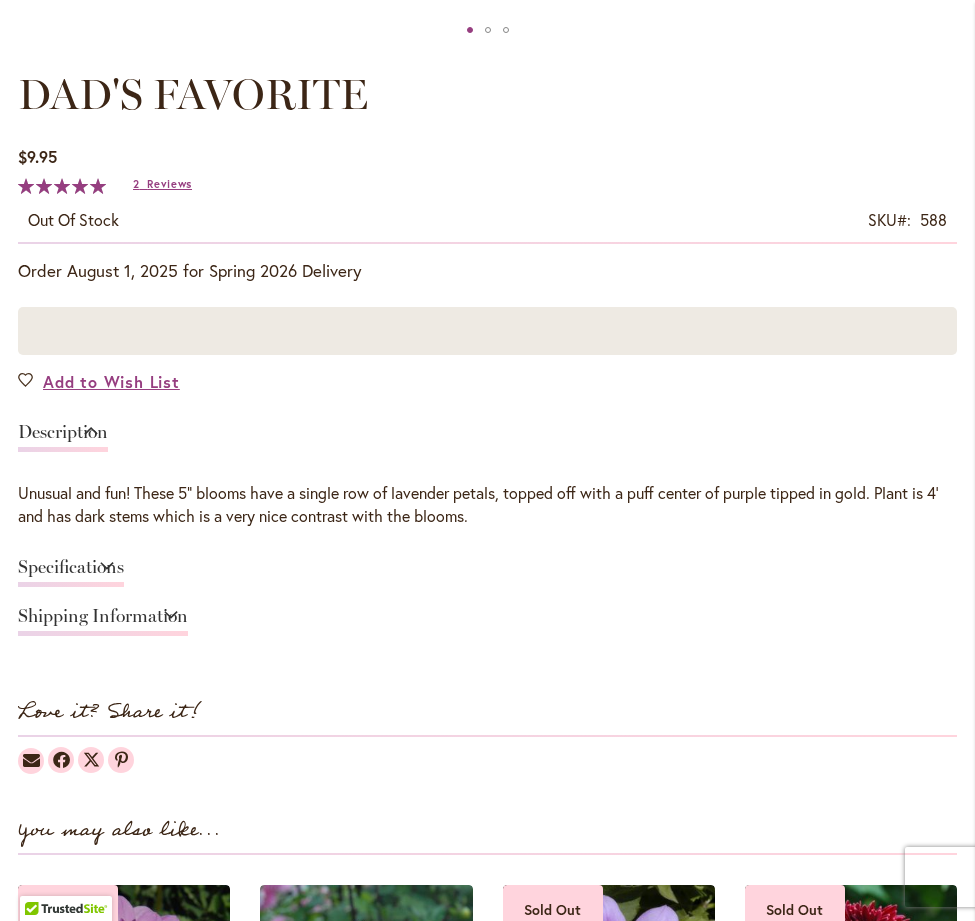 click on "100                          % of  100" at bounding box center [62, 186] 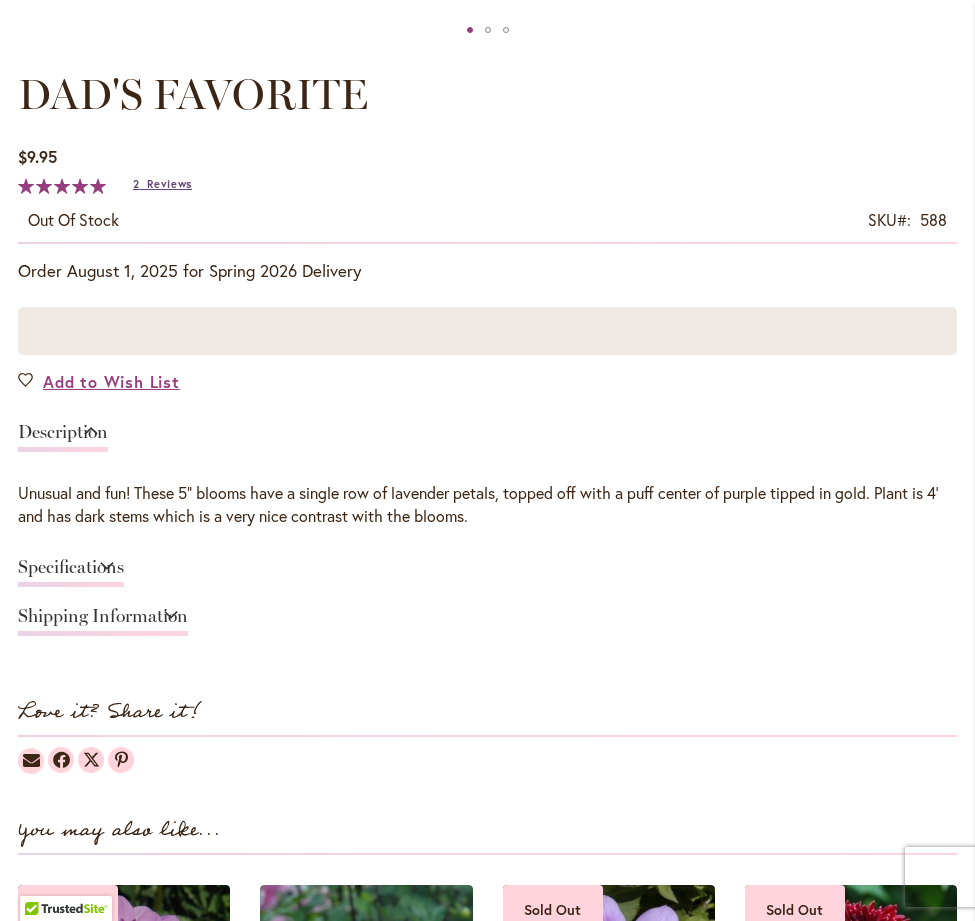click on "2" at bounding box center (136, 184) 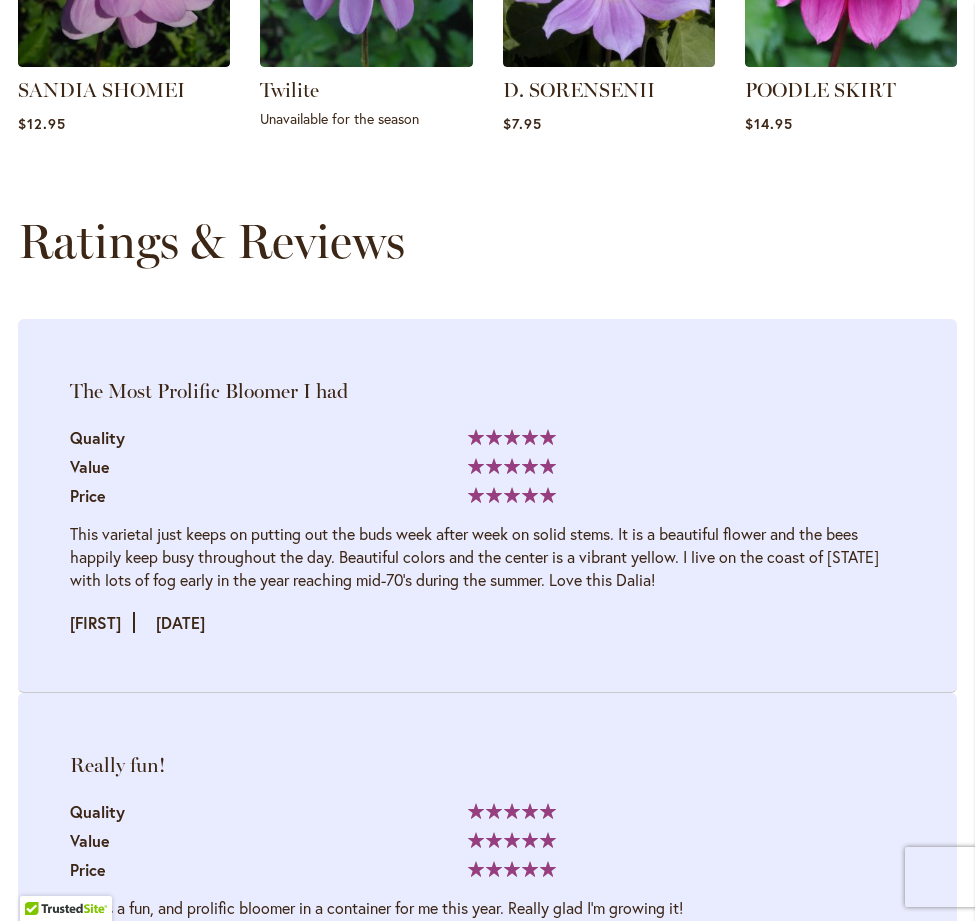 scroll, scrollTop: 2378, scrollLeft: 0, axis: vertical 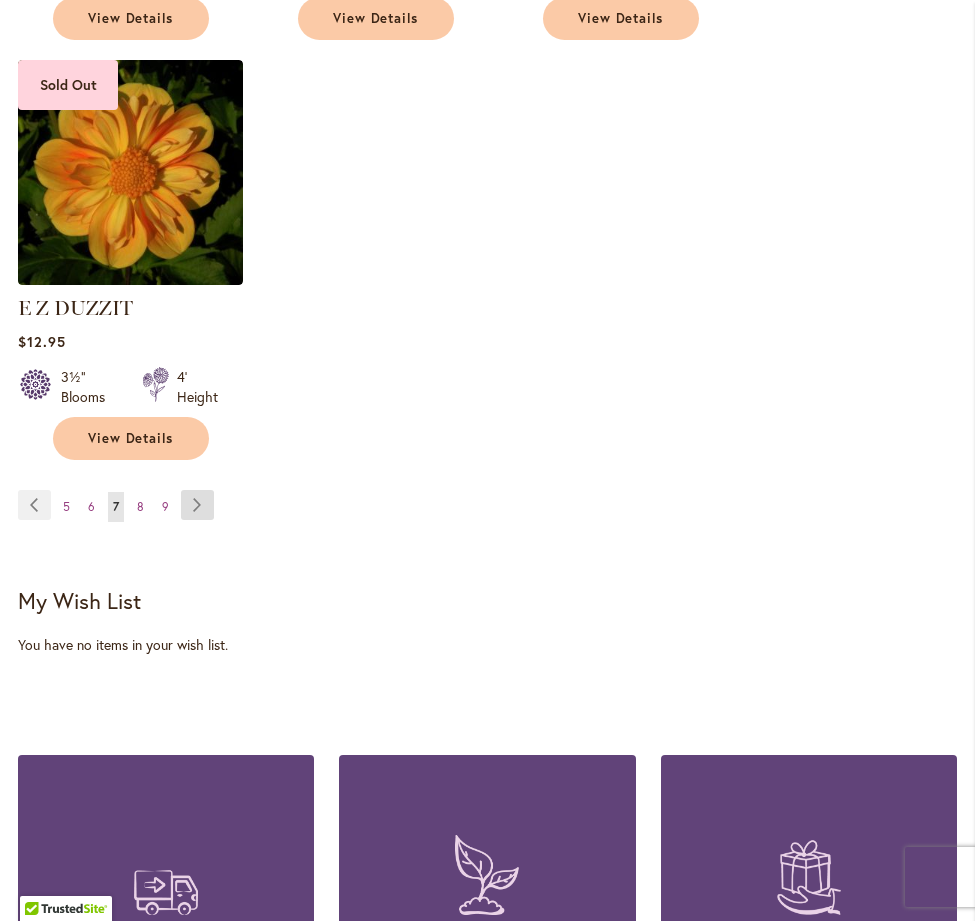 click on "Page
Next" at bounding box center (197, 505) 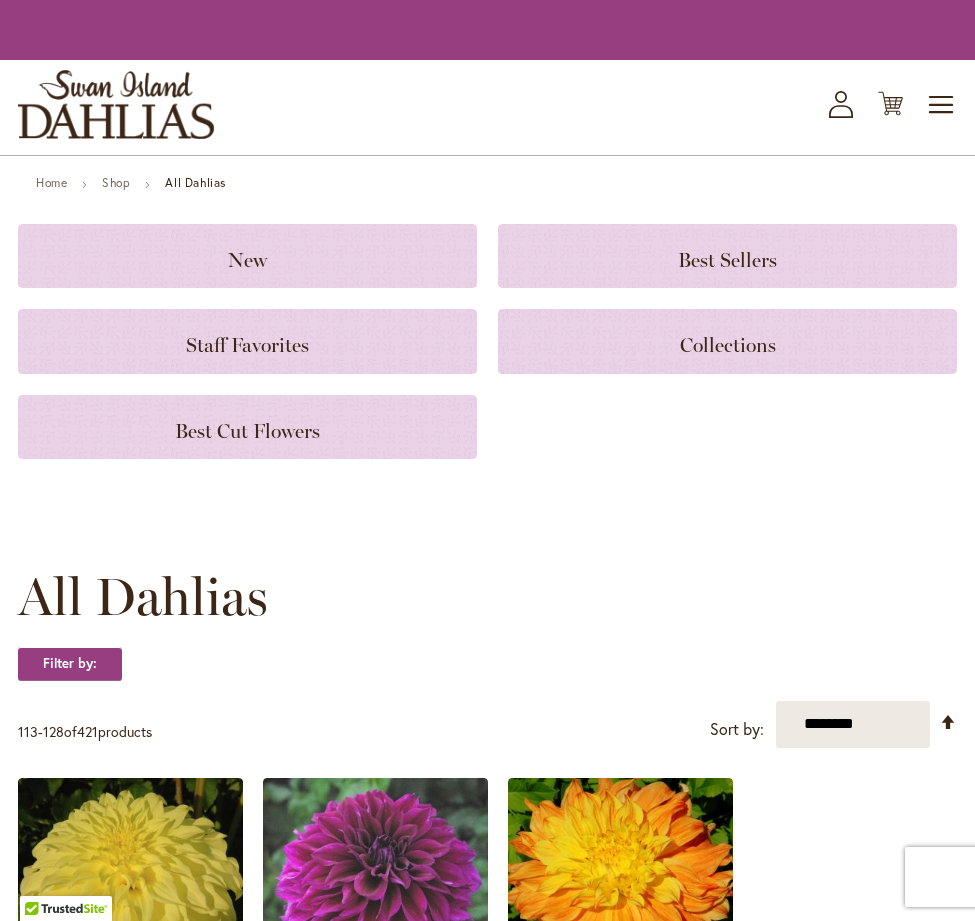 scroll, scrollTop: 0, scrollLeft: 0, axis: both 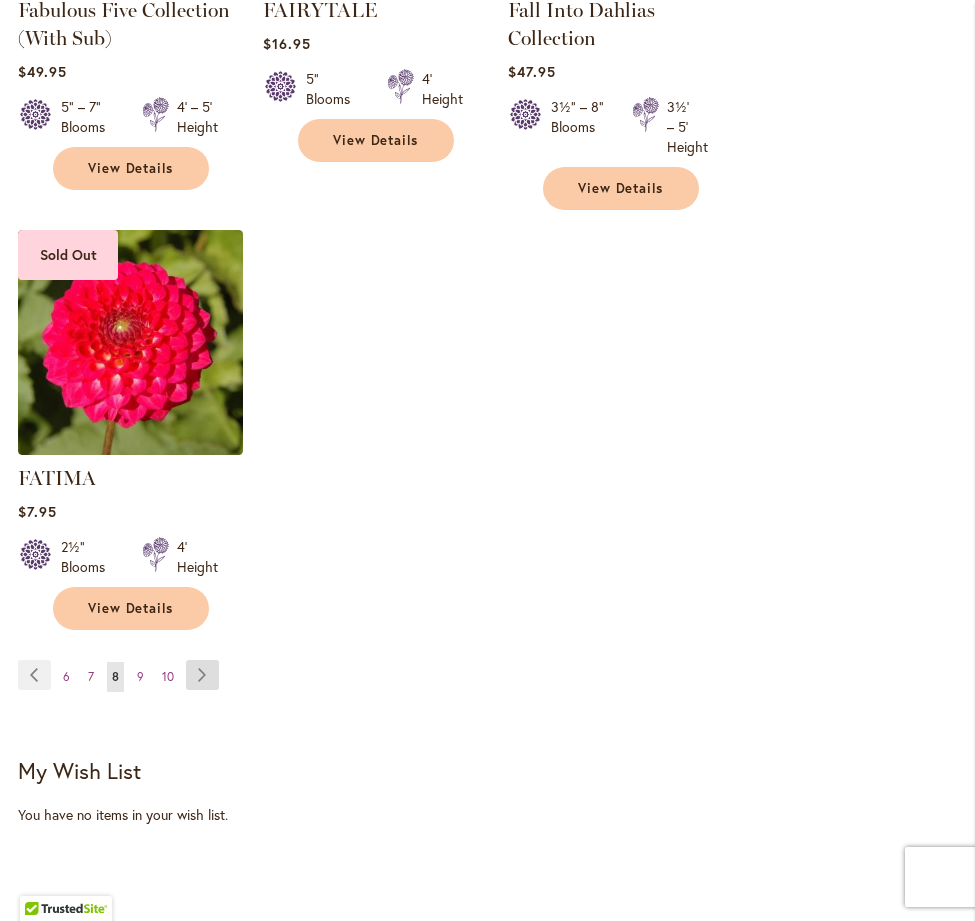 click on "Page
Next" at bounding box center [202, 675] 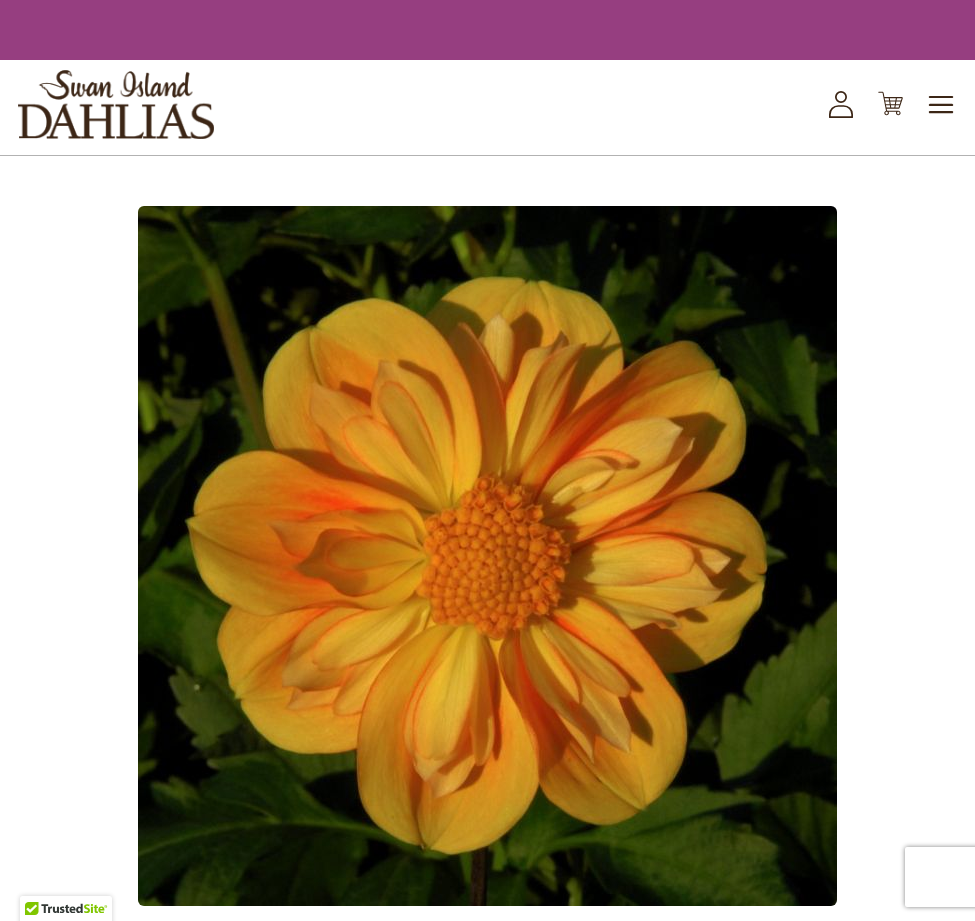scroll, scrollTop: 0, scrollLeft: 0, axis: both 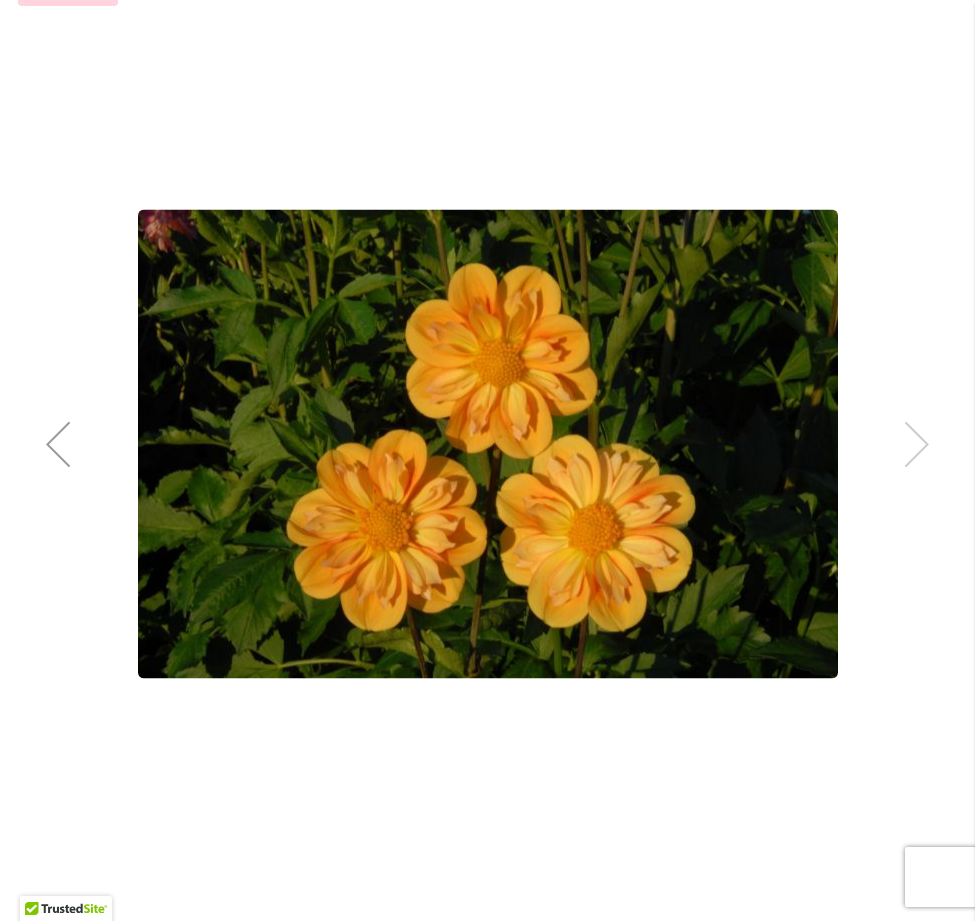 click at bounding box center (487, 444) 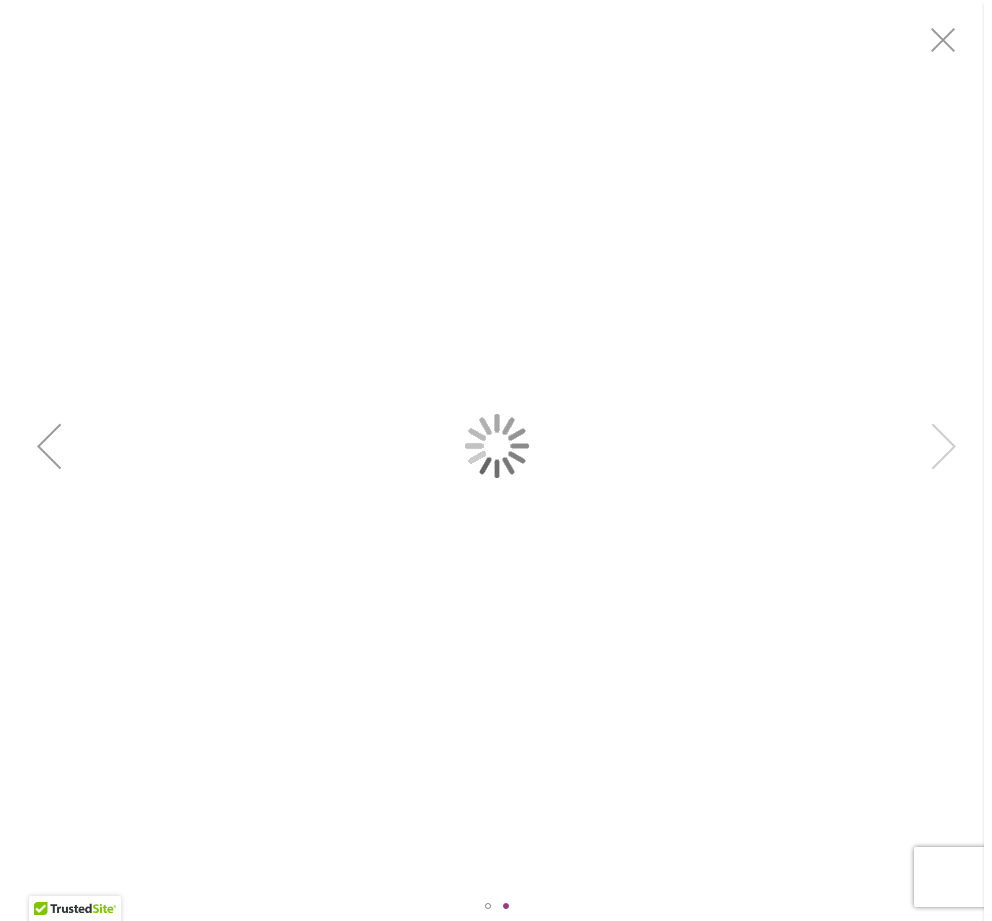 scroll, scrollTop: 0, scrollLeft: 0, axis: both 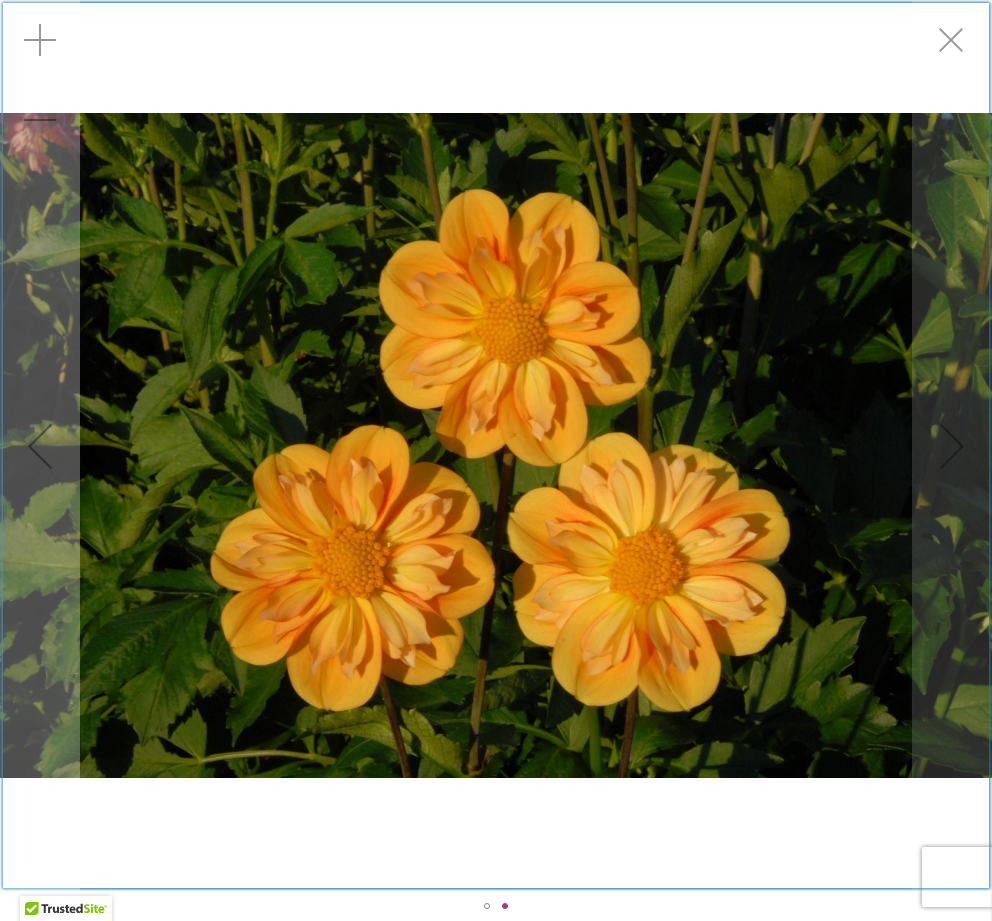 click at bounding box center (952, 40) 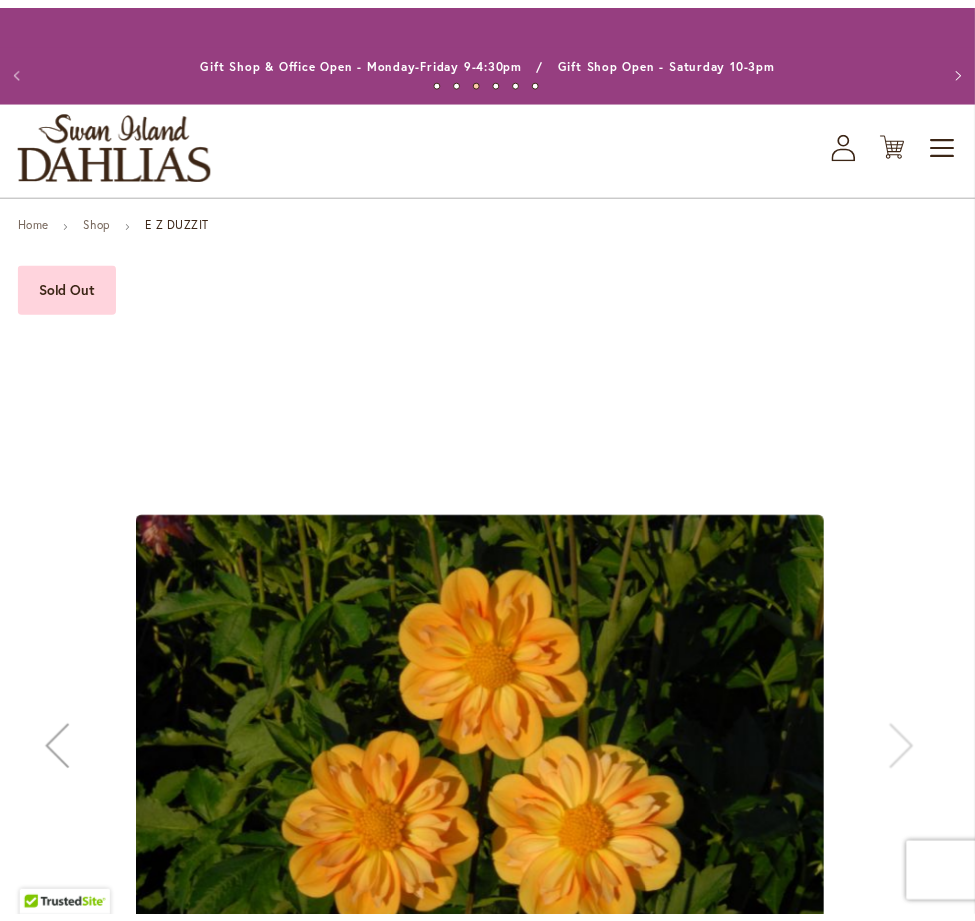scroll, scrollTop: 306, scrollLeft: 0, axis: vertical 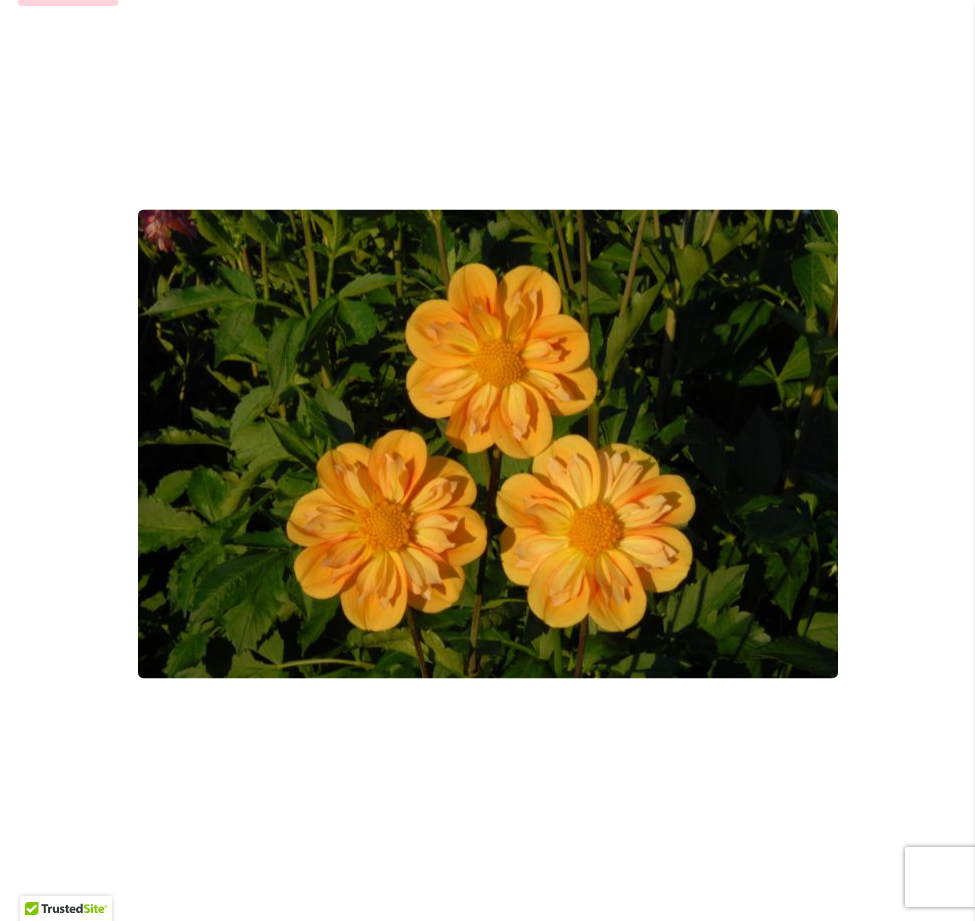 click at bounding box center [487, 444] 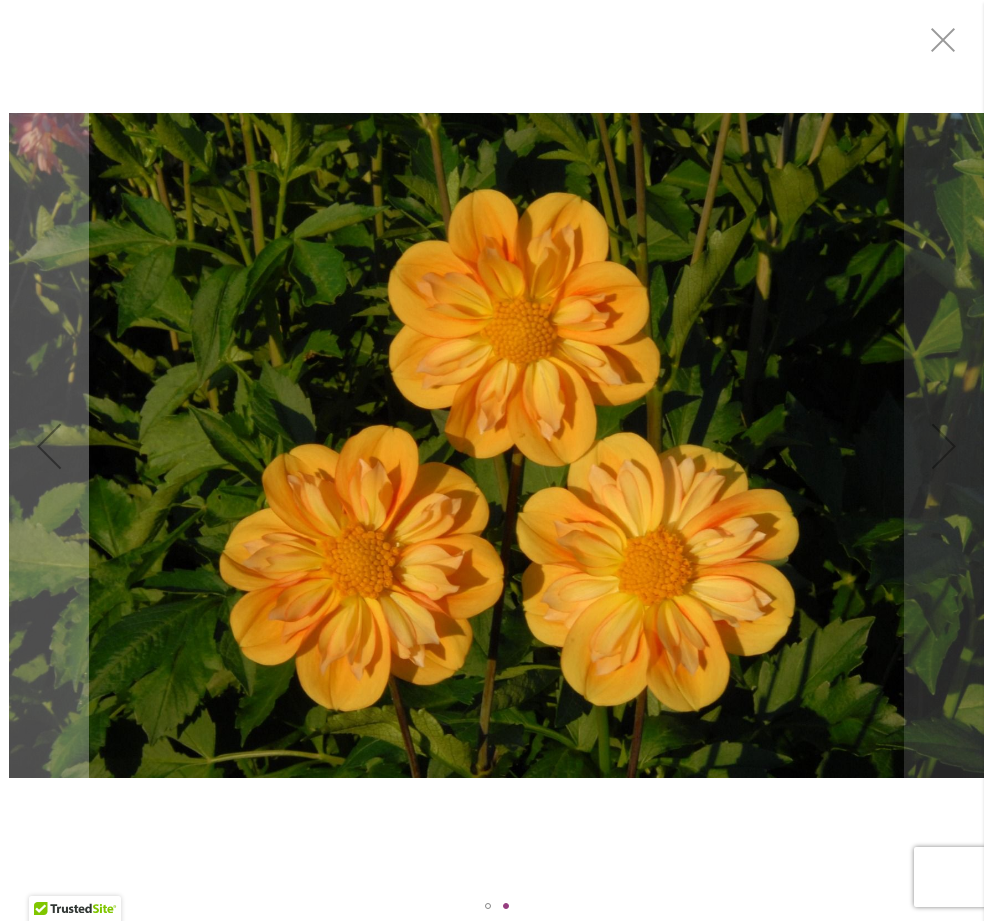 scroll, scrollTop: 0, scrollLeft: 0, axis: both 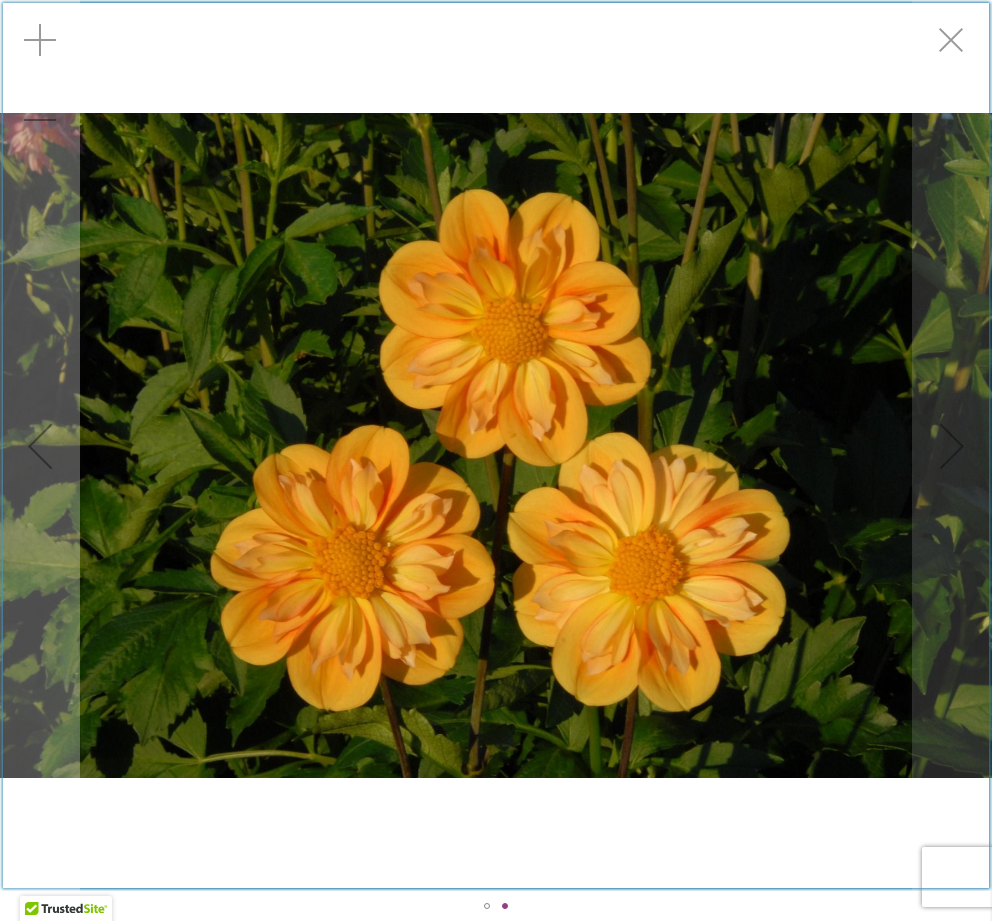 click at bounding box center (952, 40) 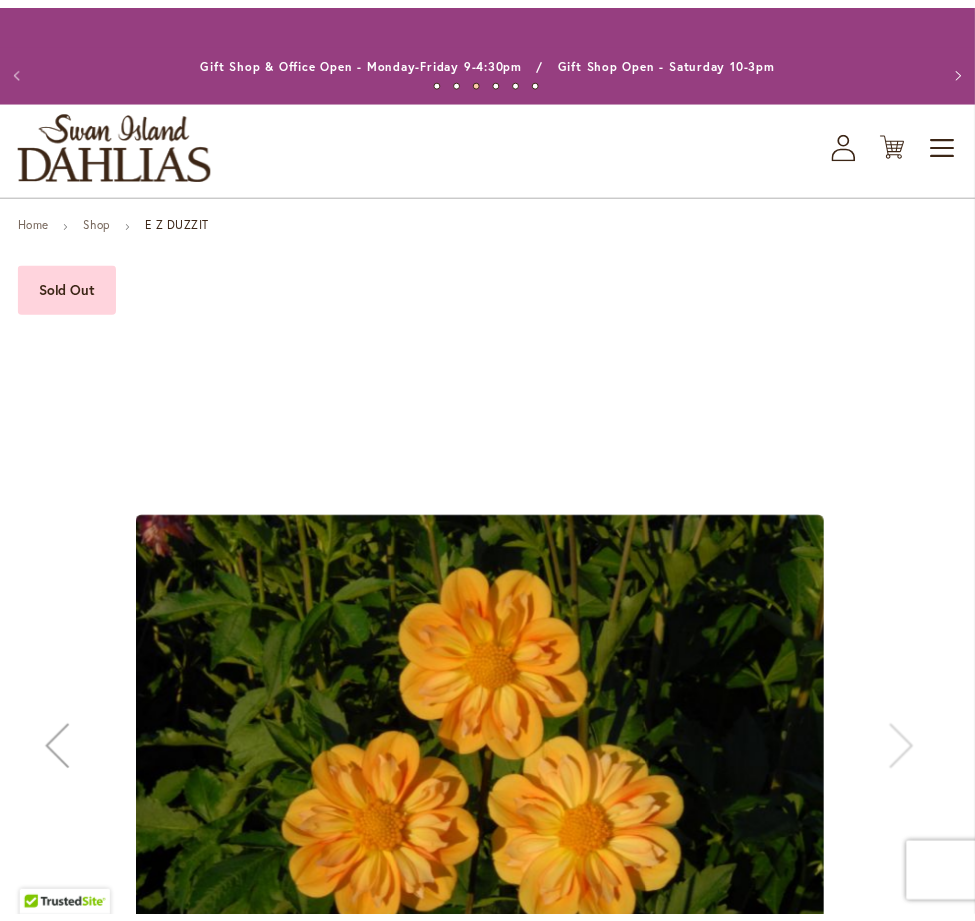 scroll, scrollTop: 306, scrollLeft: 0, axis: vertical 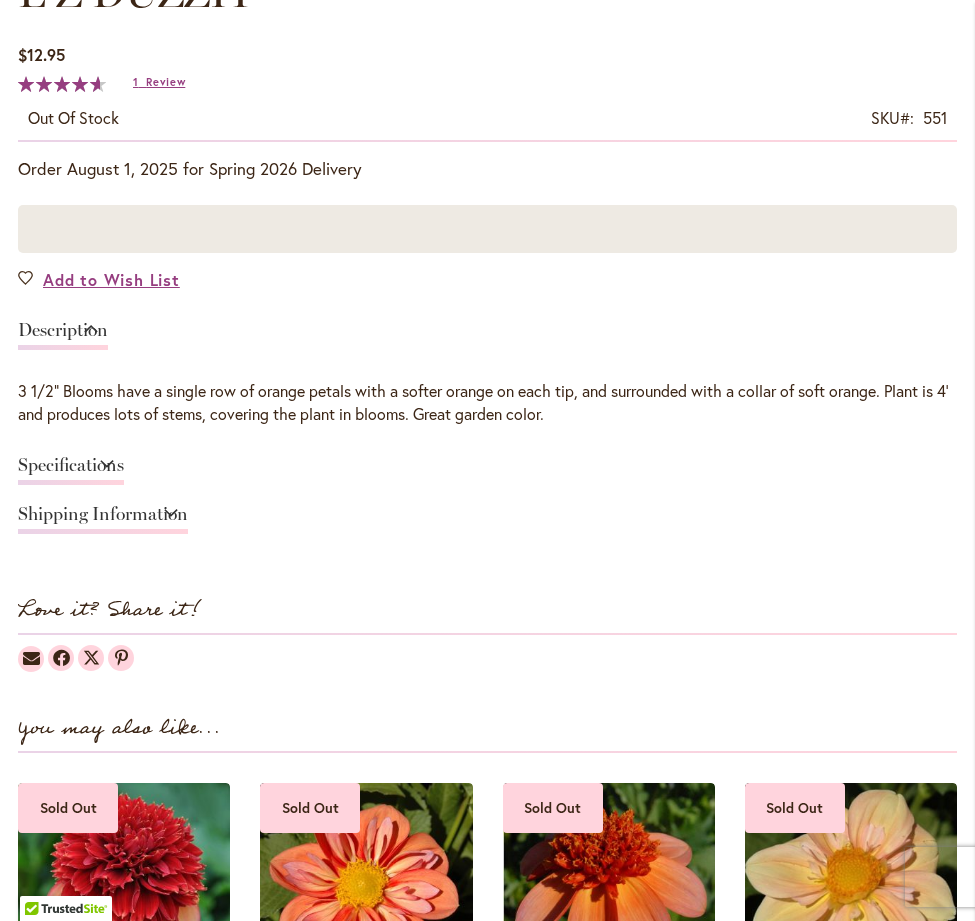 click on "93                          % of  100" at bounding box center [59, 84] 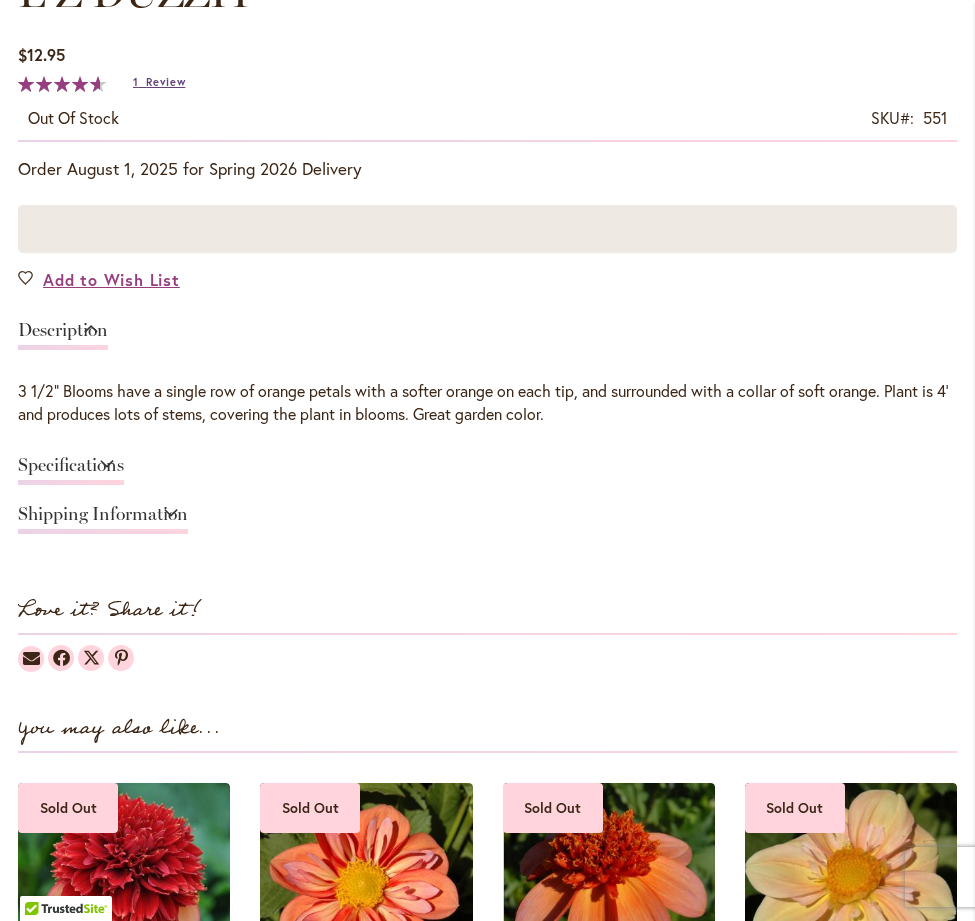 click on "Review" at bounding box center (165, 82) 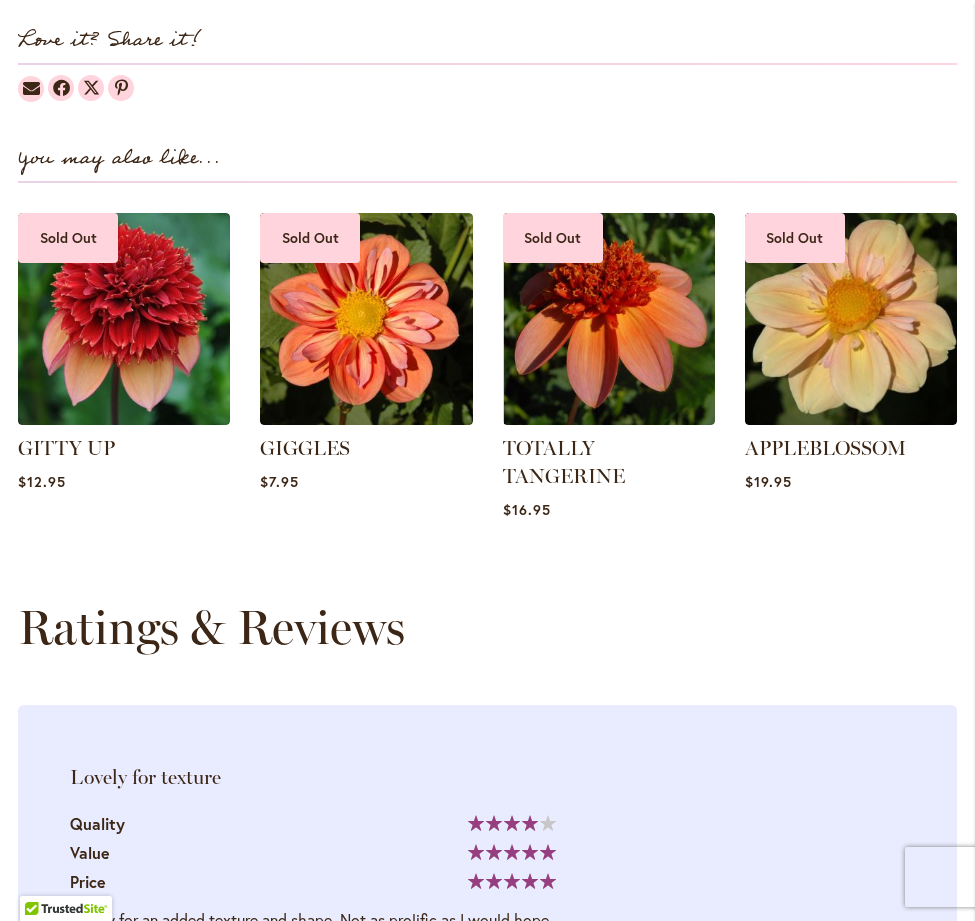 scroll, scrollTop: 1794, scrollLeft: 0, axis: vertical 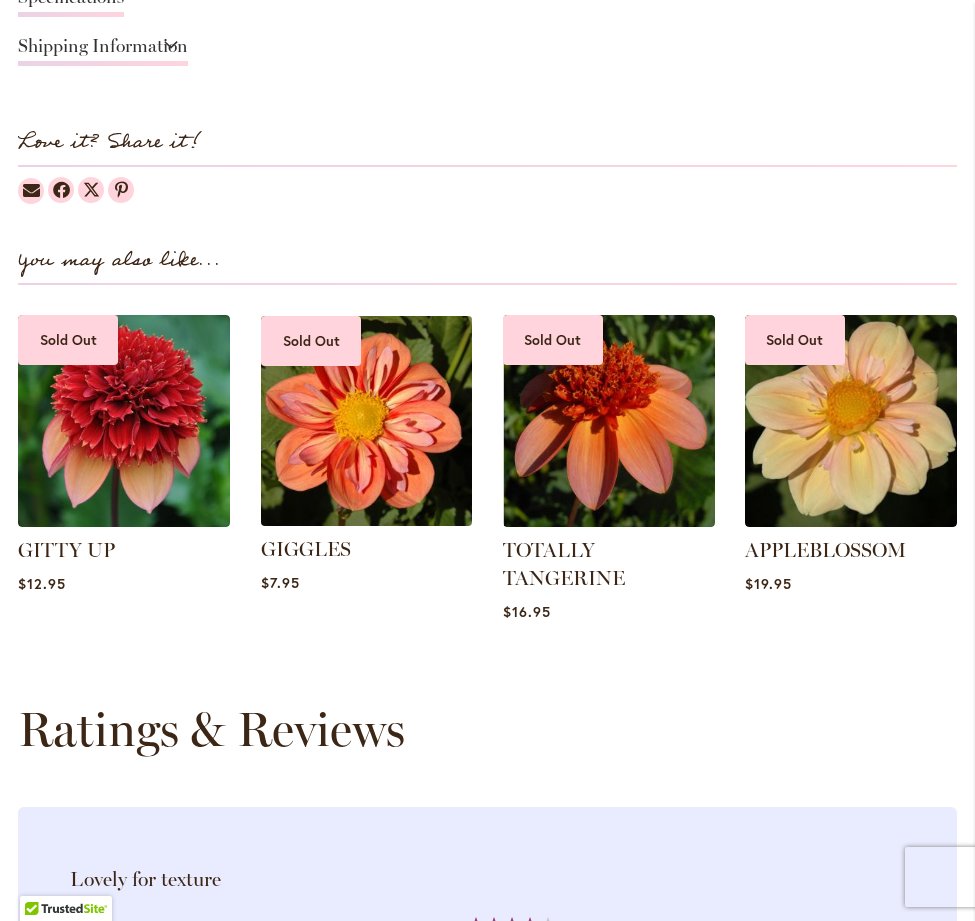 click at bounding box center (366, 421) 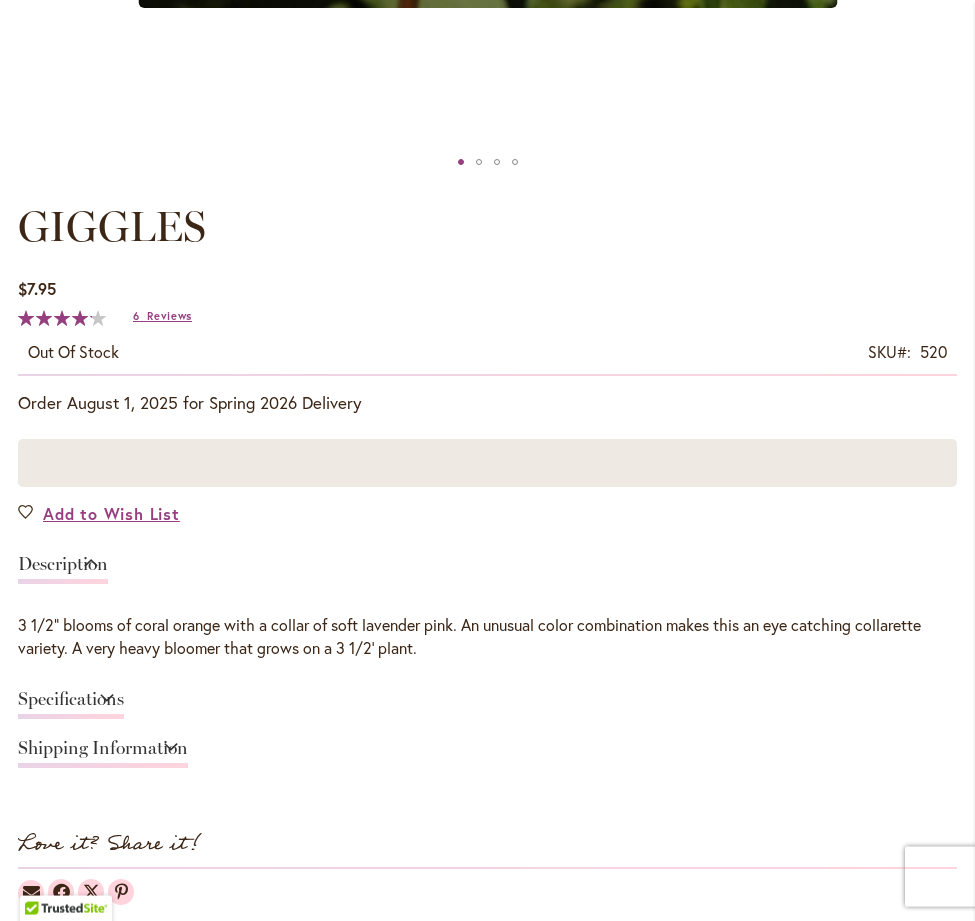 scroll, scrollTop: 1122, scrollLeft: 0, axis: vertical 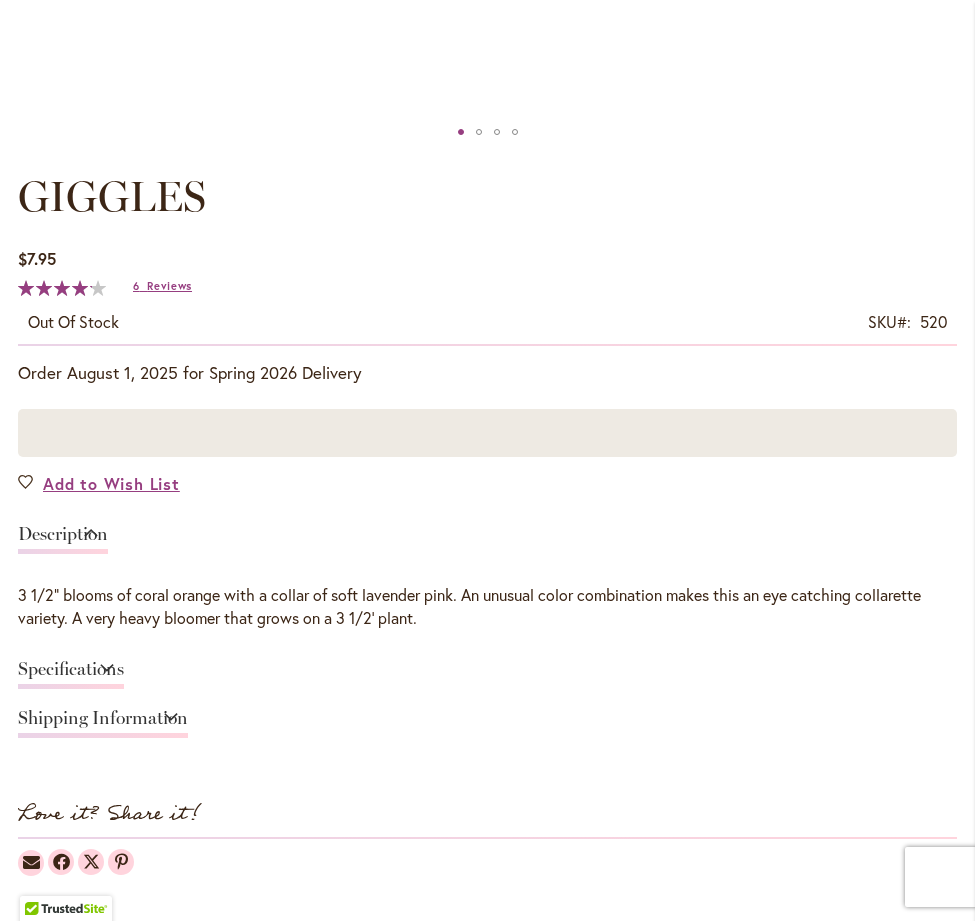 click on "Specifications" at bounding box center [487, 674] 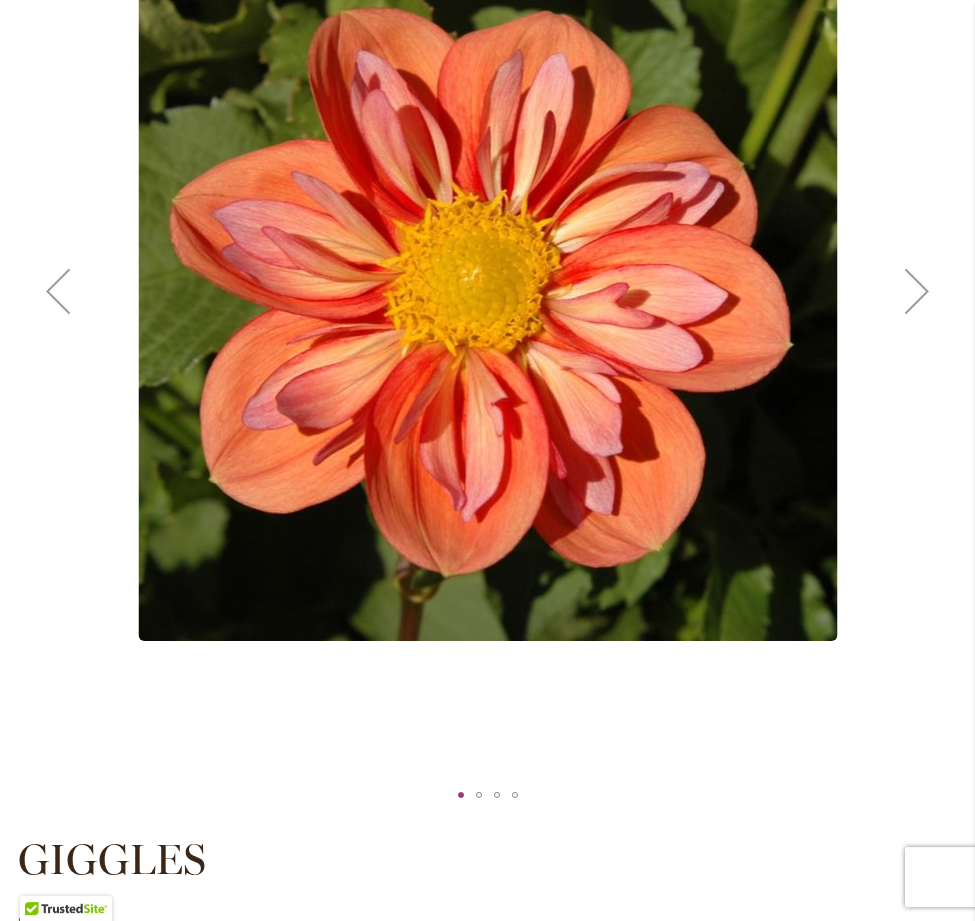scroll, scrollTop: 425, scrollLeft: 0, axis: vertical 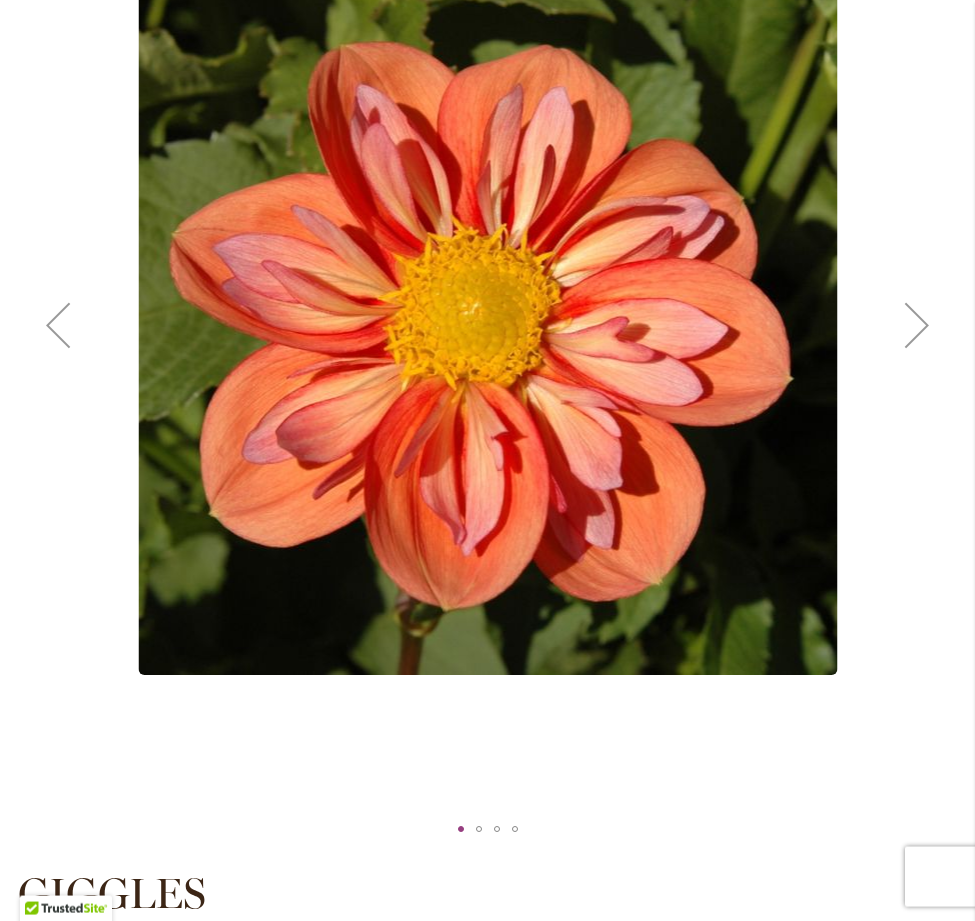 click at bounding box center (917, 325) 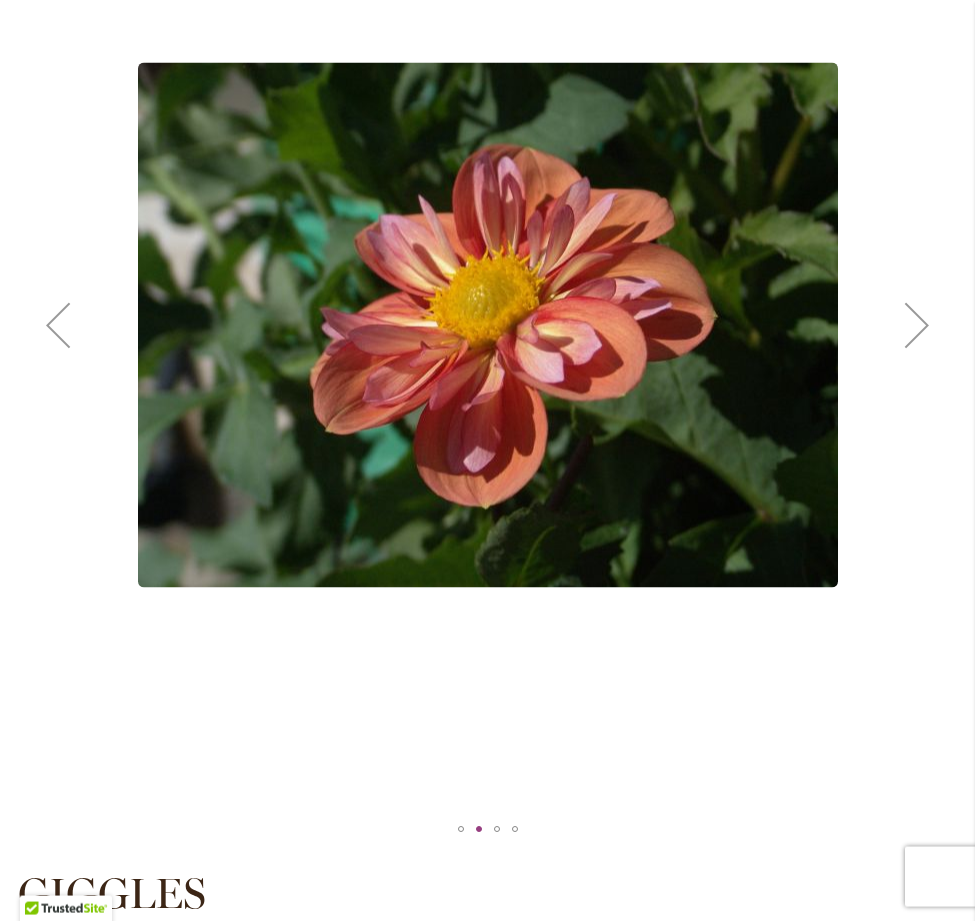 click at bounding box center (917, 325) 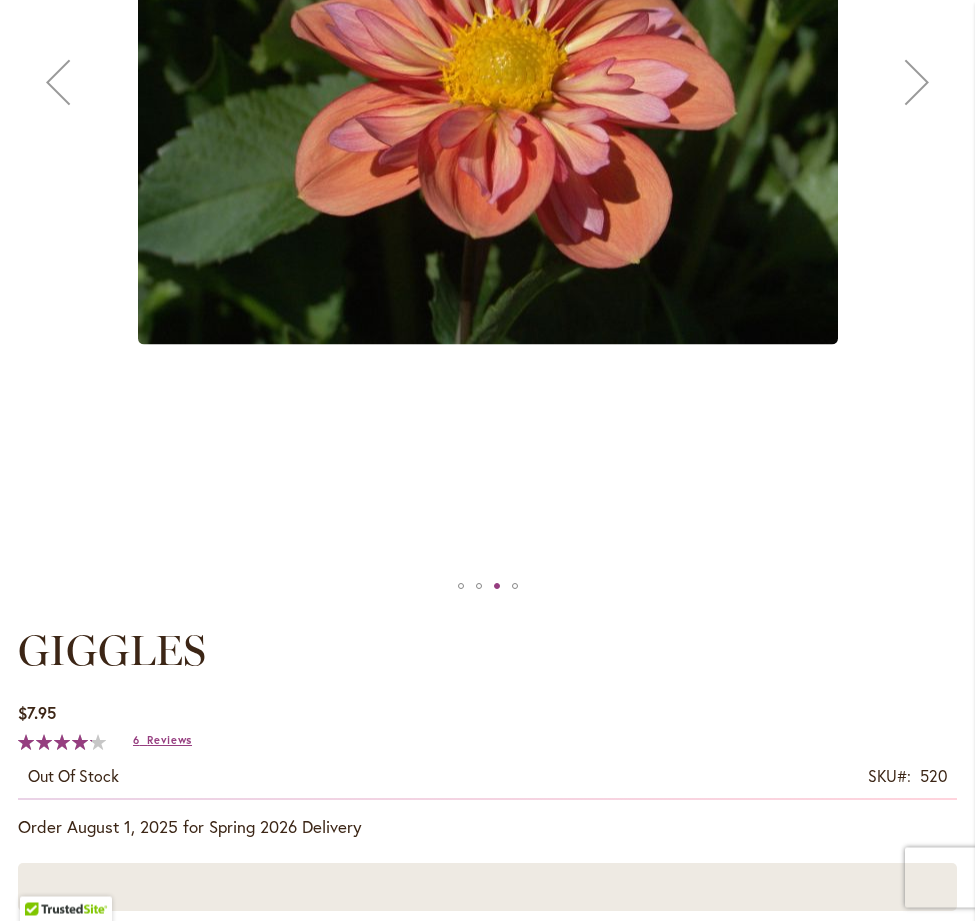 scroll, scrollTop: 833, scrollLeft: 0, axis: vertical 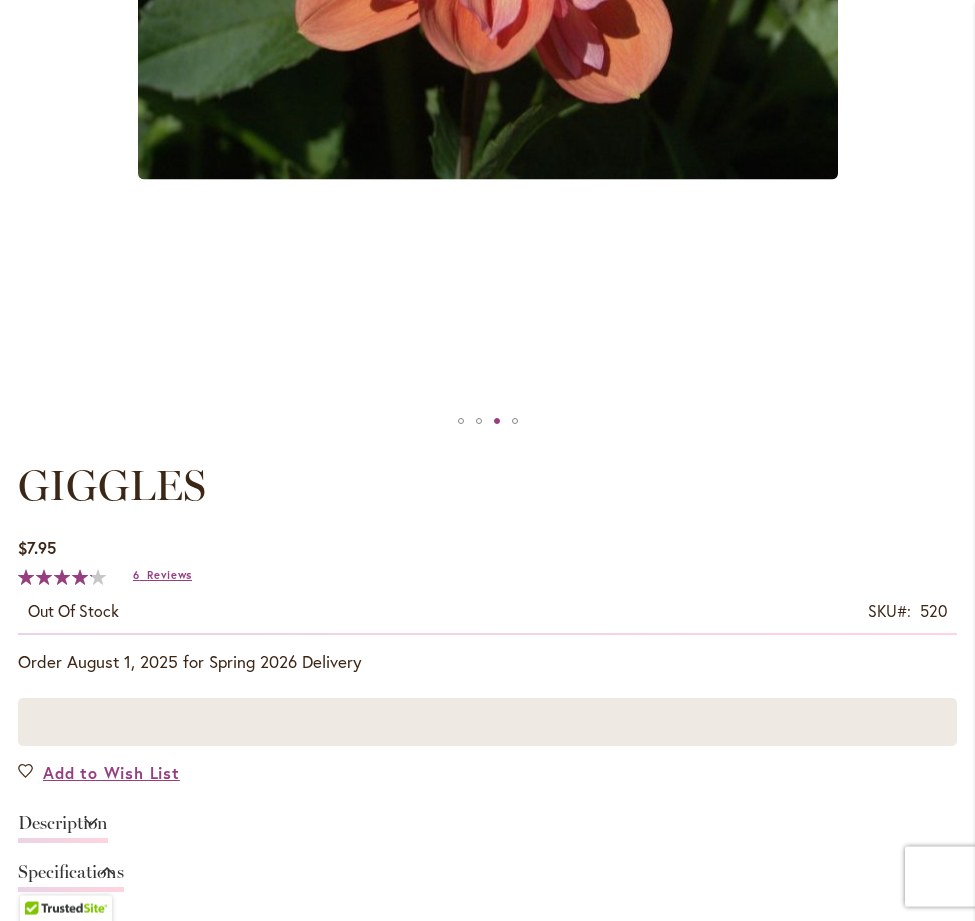click on "Rating:
84                          % of  100
6
Reviews
Add Your Review" at bounding box center (110, 575) 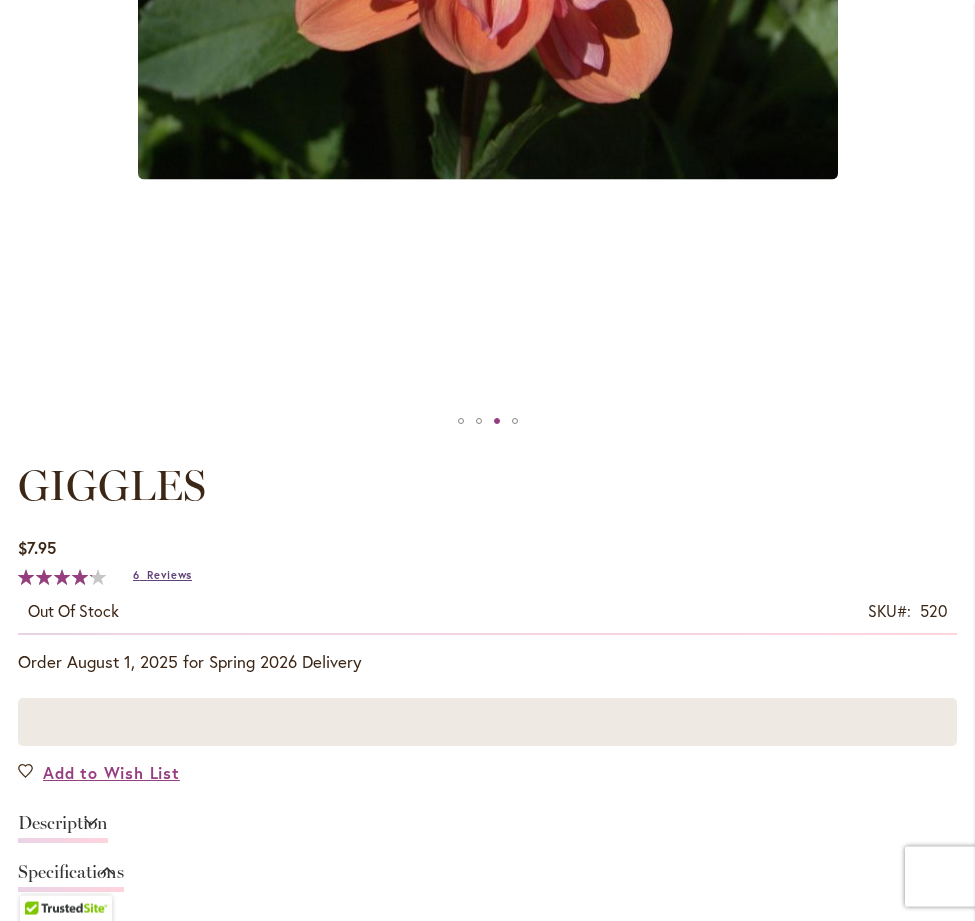 click on "Reviews" at bounding box center (169, 575) 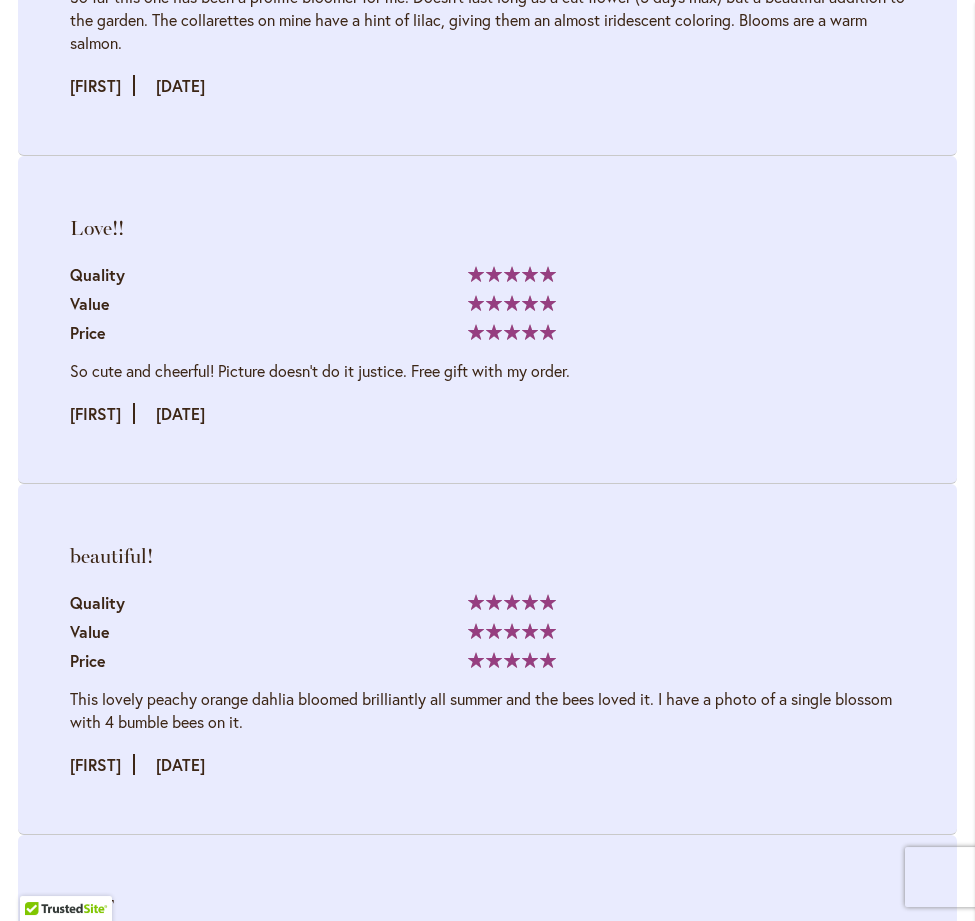scroll, scrollTop: 3031, scrollLeft: 0, axis: vertical 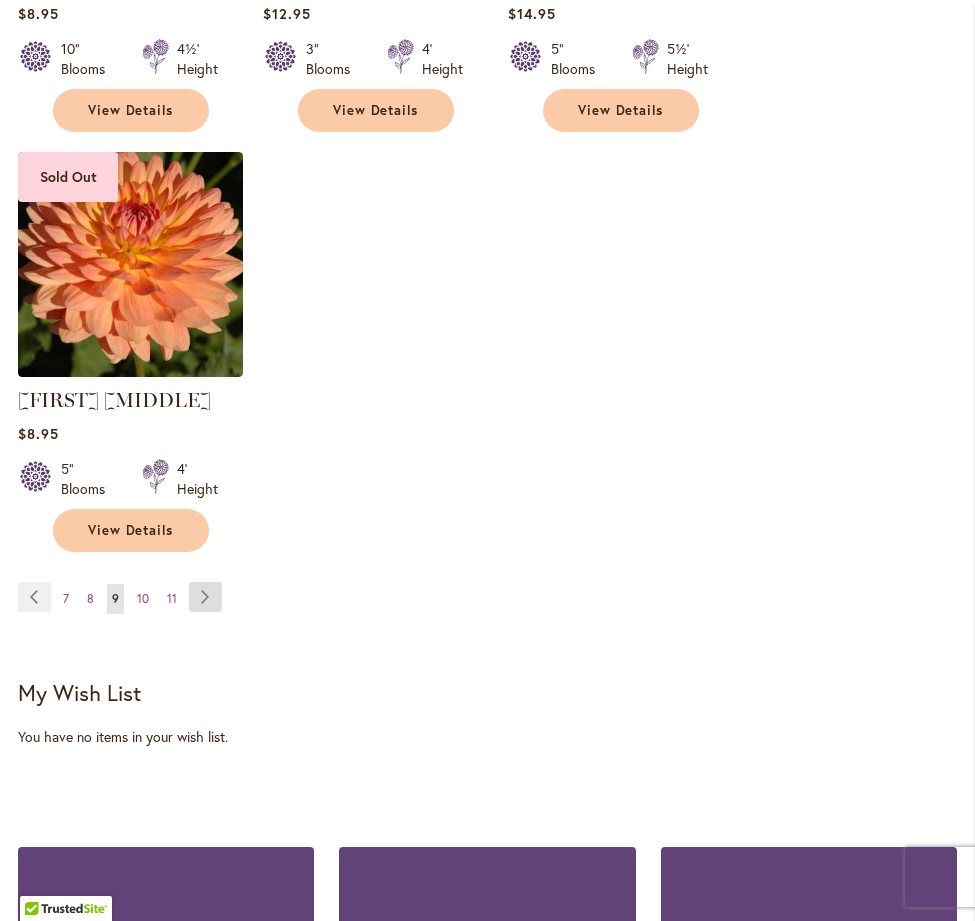 click on "Page
Next" at bounding box center [205, 597] 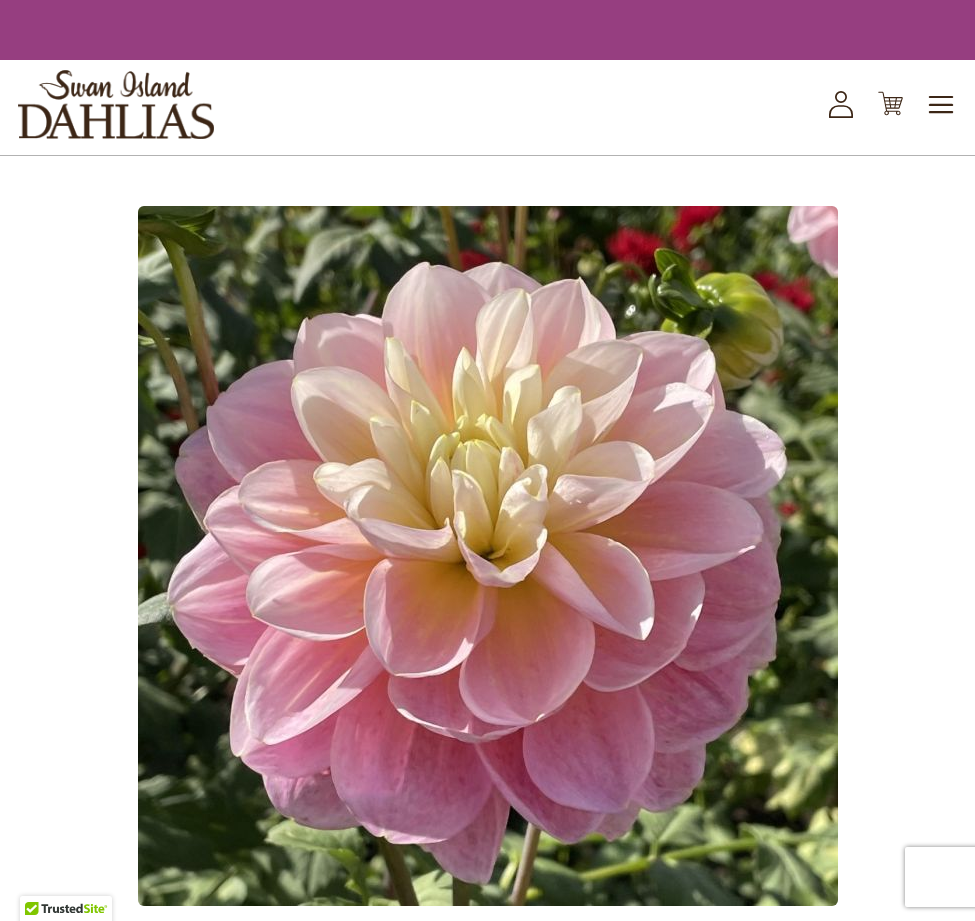 scroll, scrollTop: 0, scrollLeft: 0, axis: both 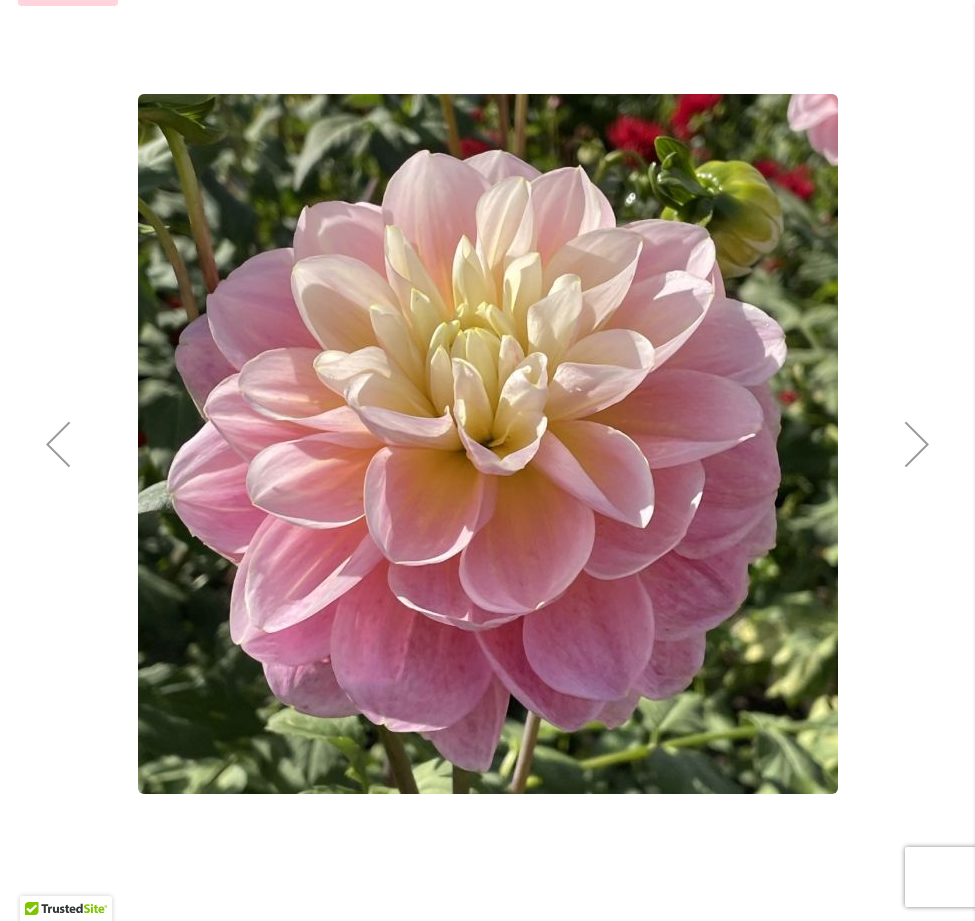 click at bounding box center [917, 444] 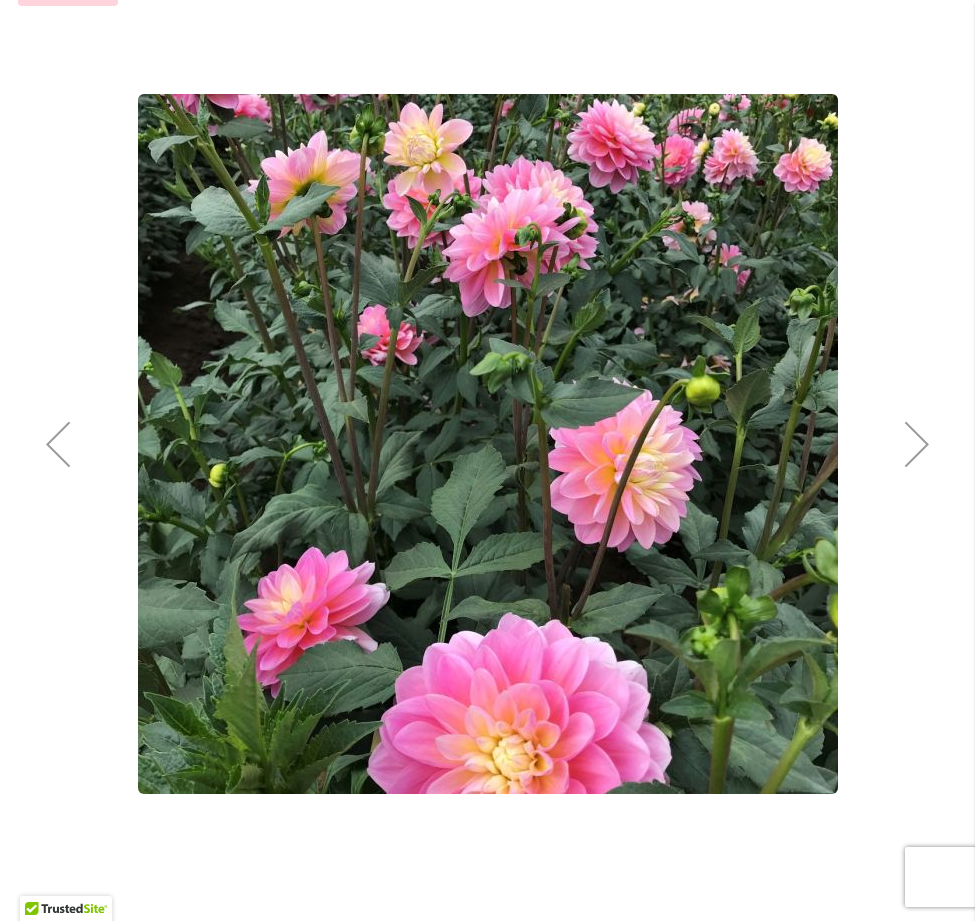 click at bounding box center (917, 444) 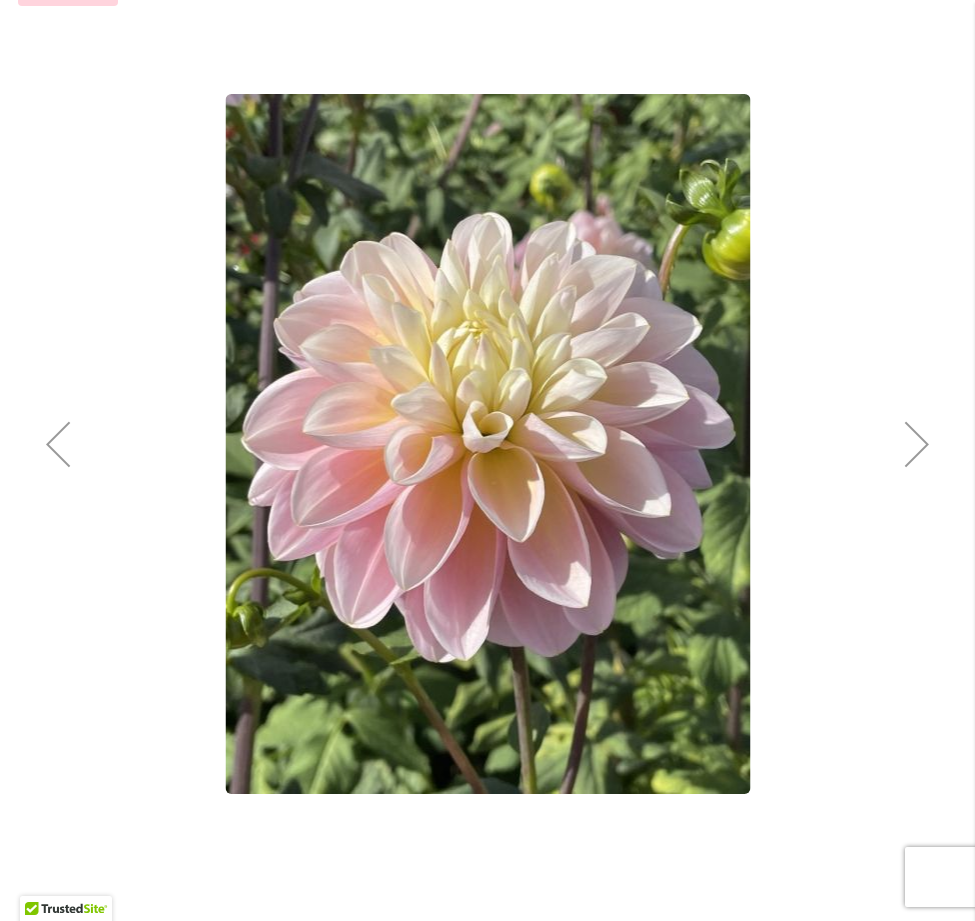 click at bounding box center (917, 444) 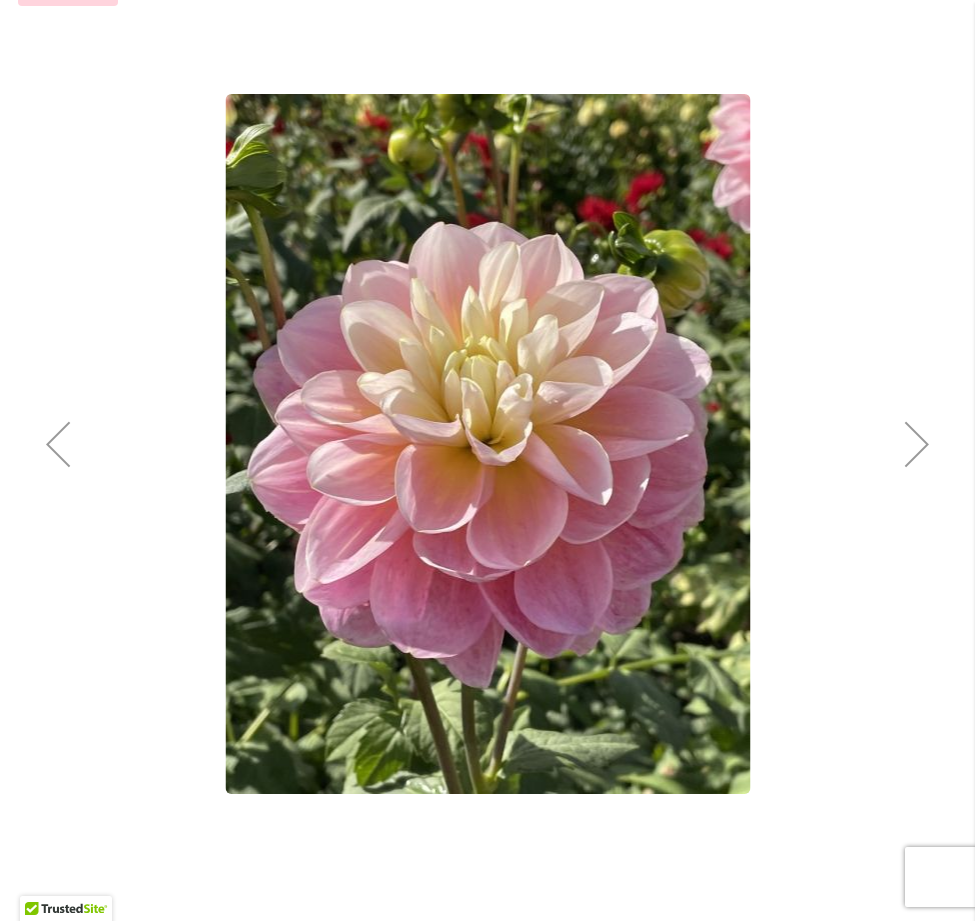 click at bounding box center [917, 444] 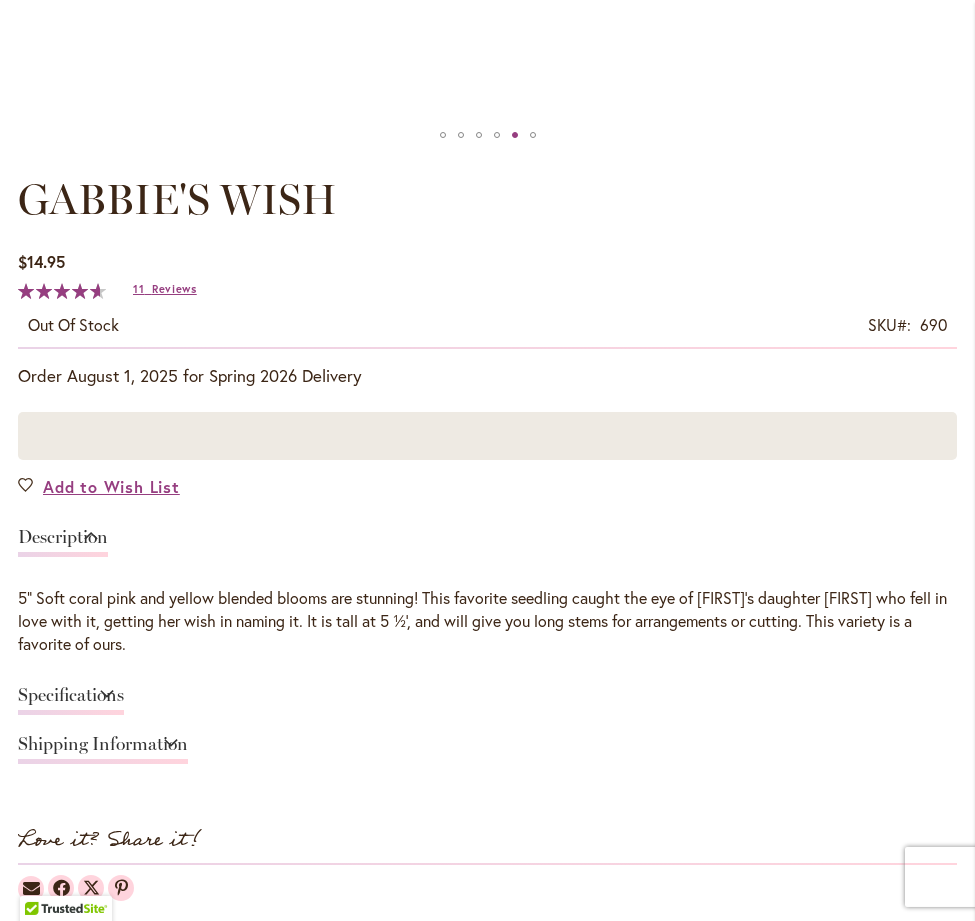 scroll, scrollTop: 1122, scrollLeft: 0, axis: vertical 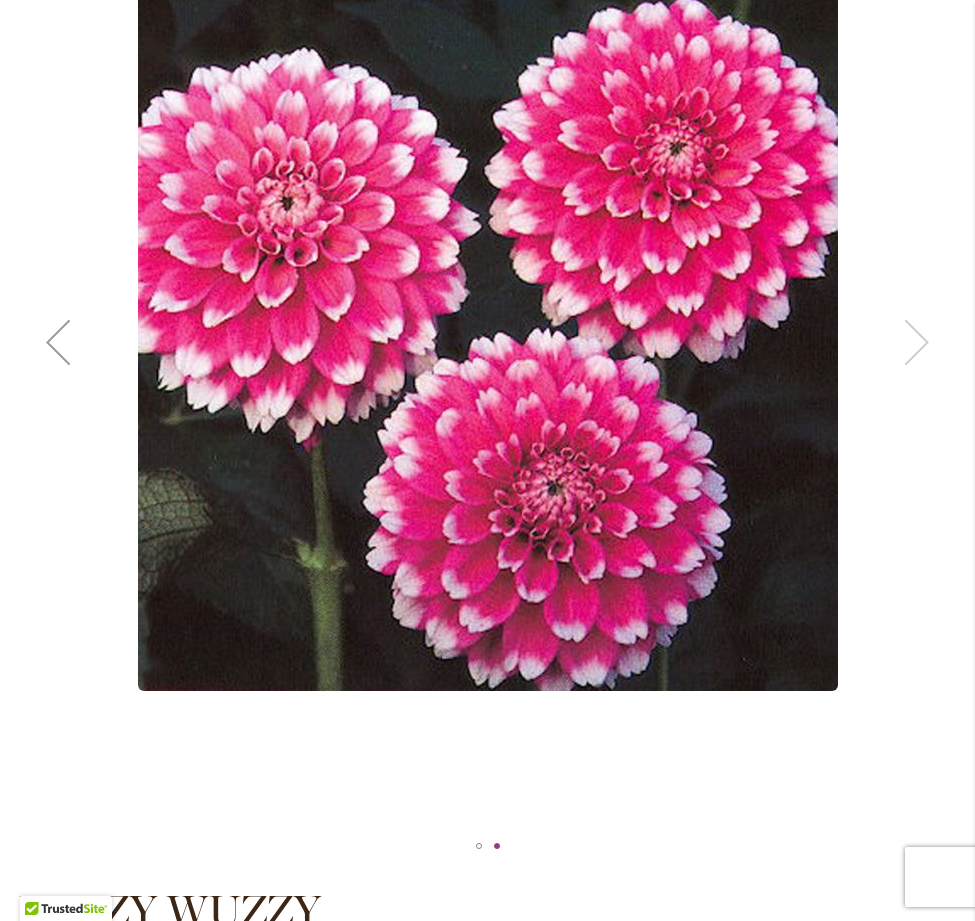 click at bounding box center [487, 342] 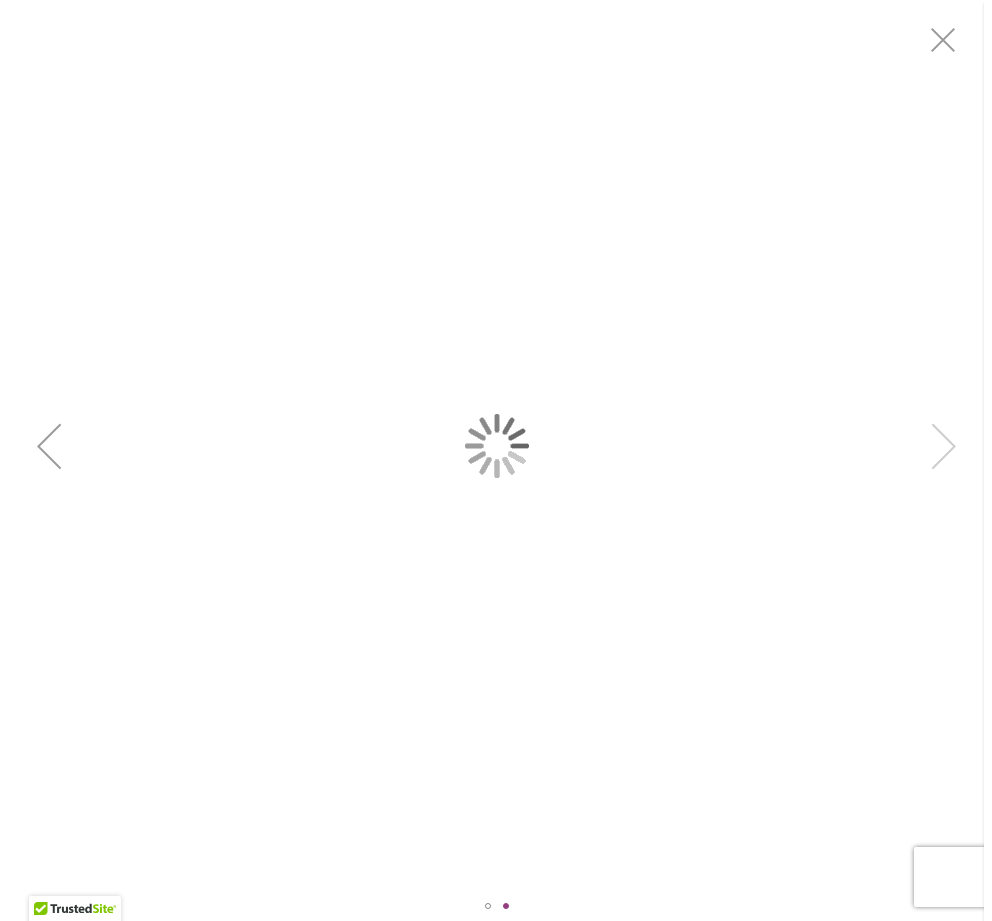 scroll, scrollTop: 0, scrollLeft: 0, axis: both 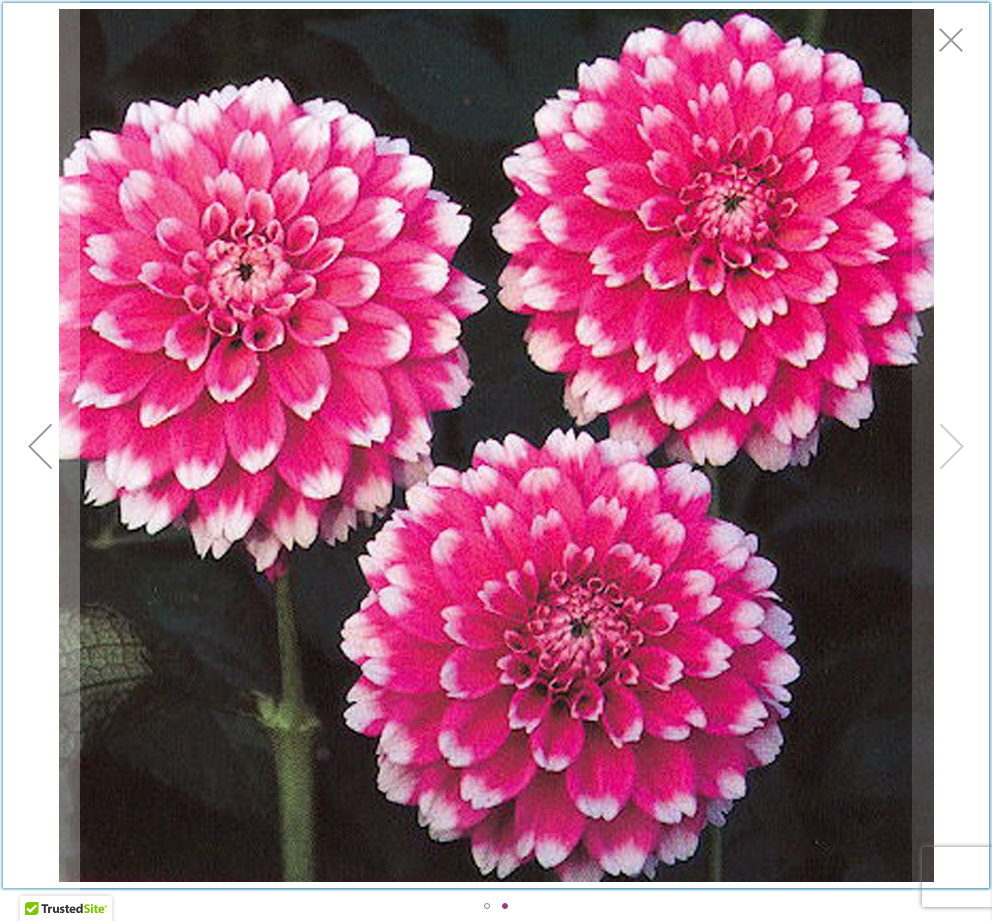click at bounding box center [952, 40] 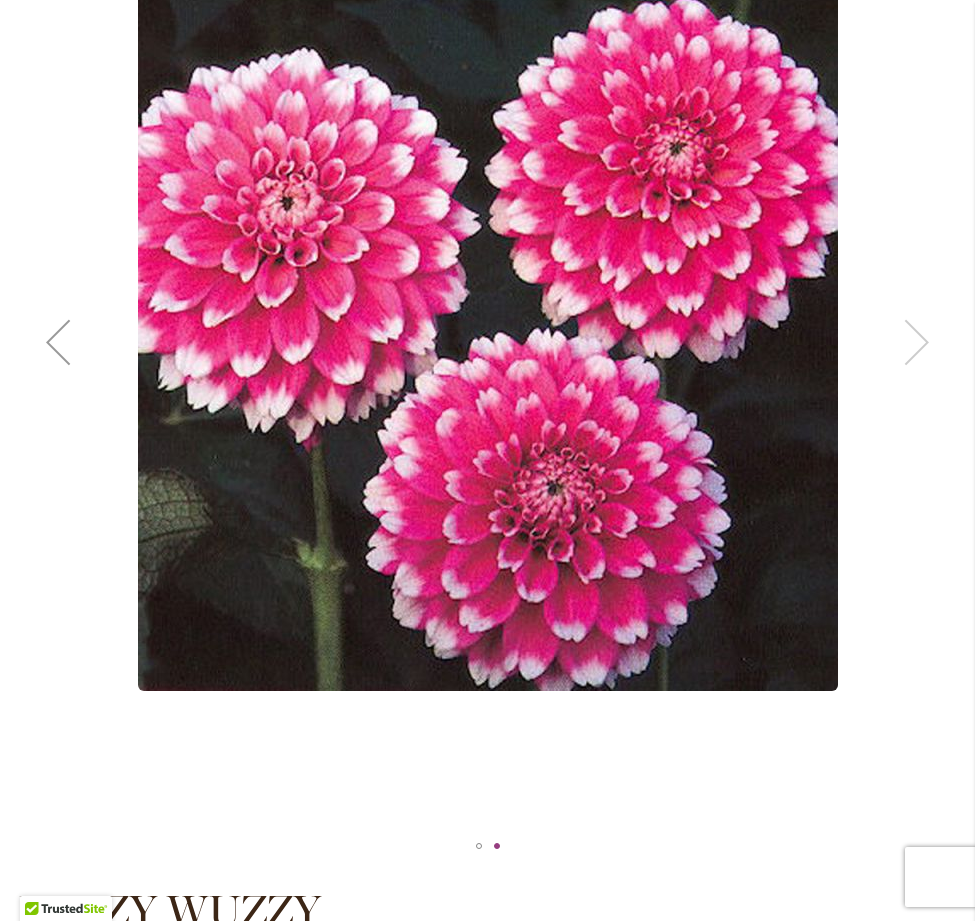 scroll, scrollTop: 816, scrollLeft: 0, axis: vertical 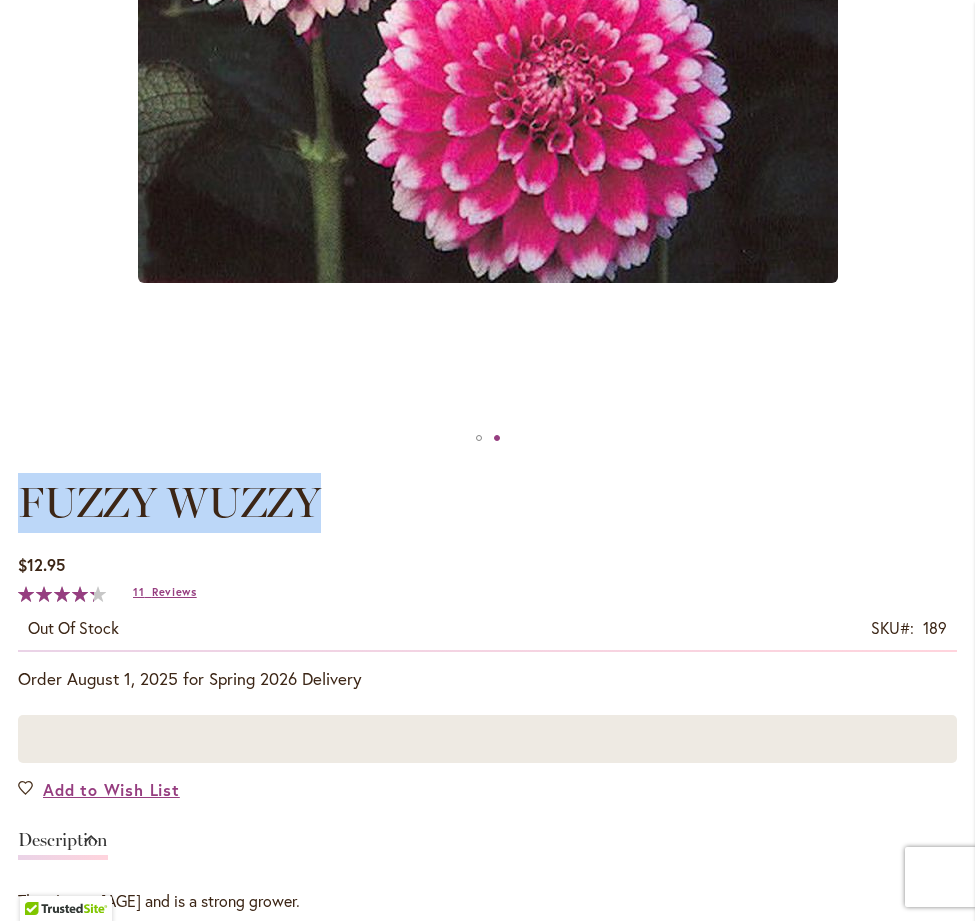 drag, startPoint x: 341, startPoint y: 494, endPoint x: 30, endPoint y: 496, distance: 311.00644 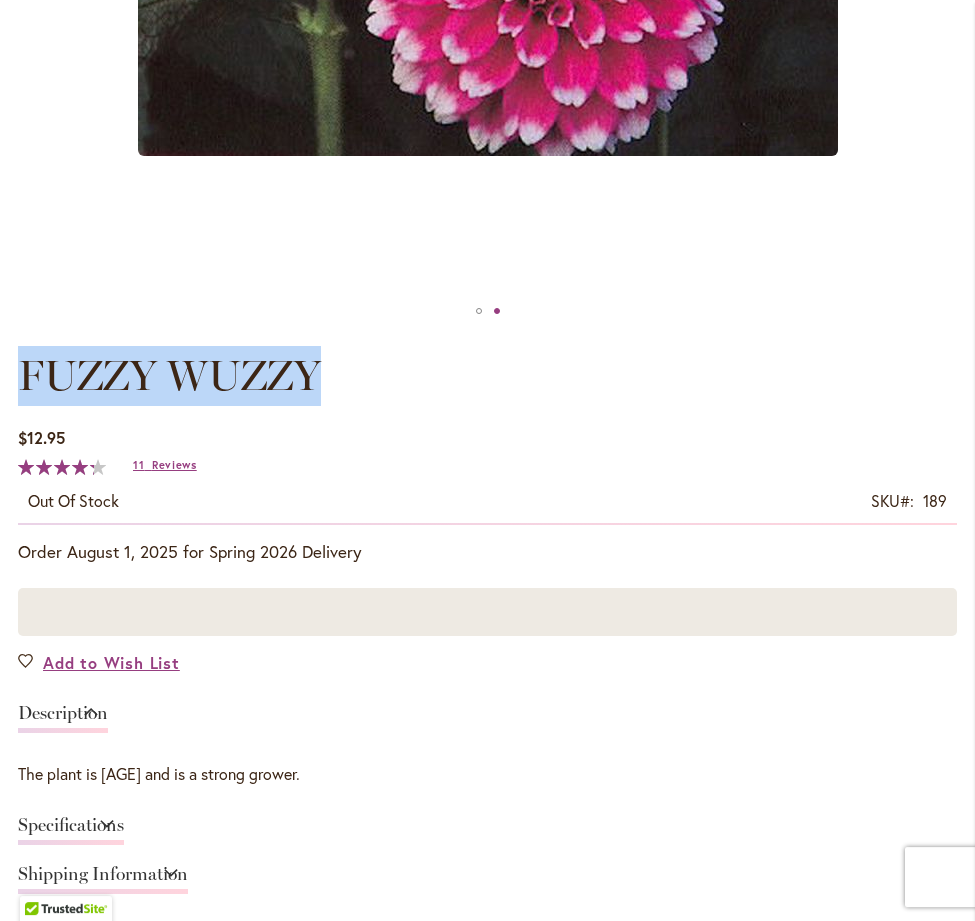 scroll, scrollTop: 1122, scrollLeft: 0, axis: vertical 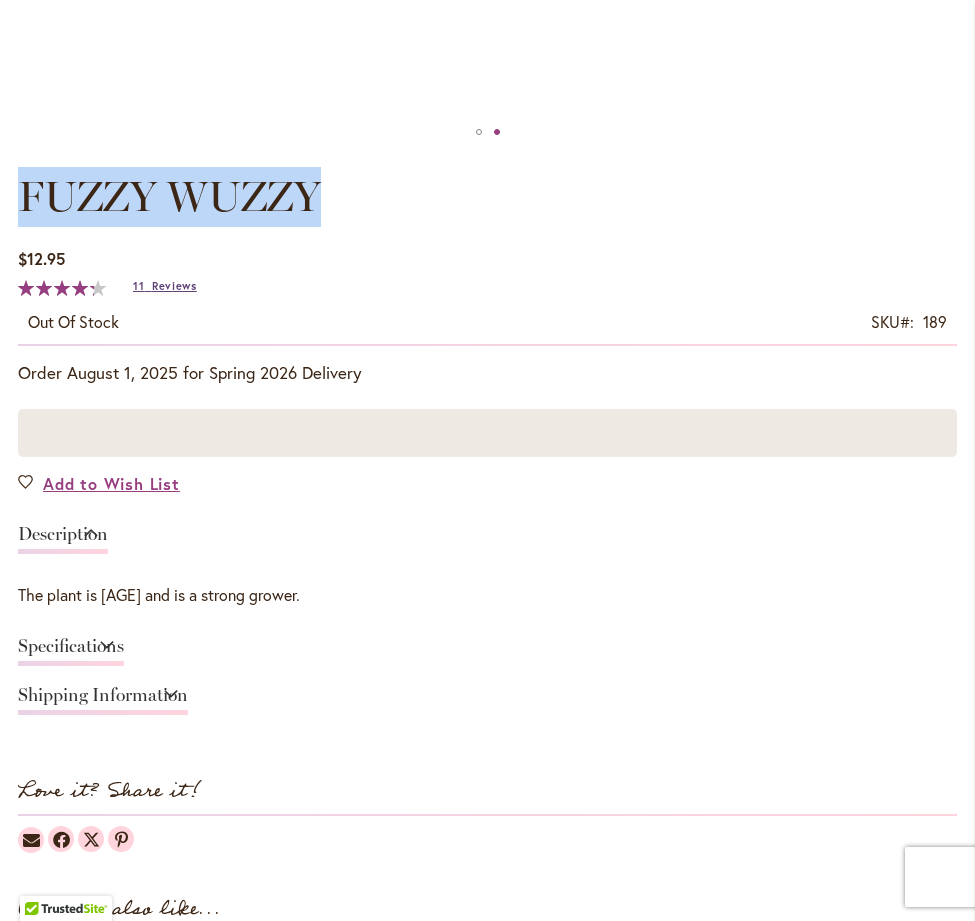click on "Reviews" at bounding box center (174, 286) 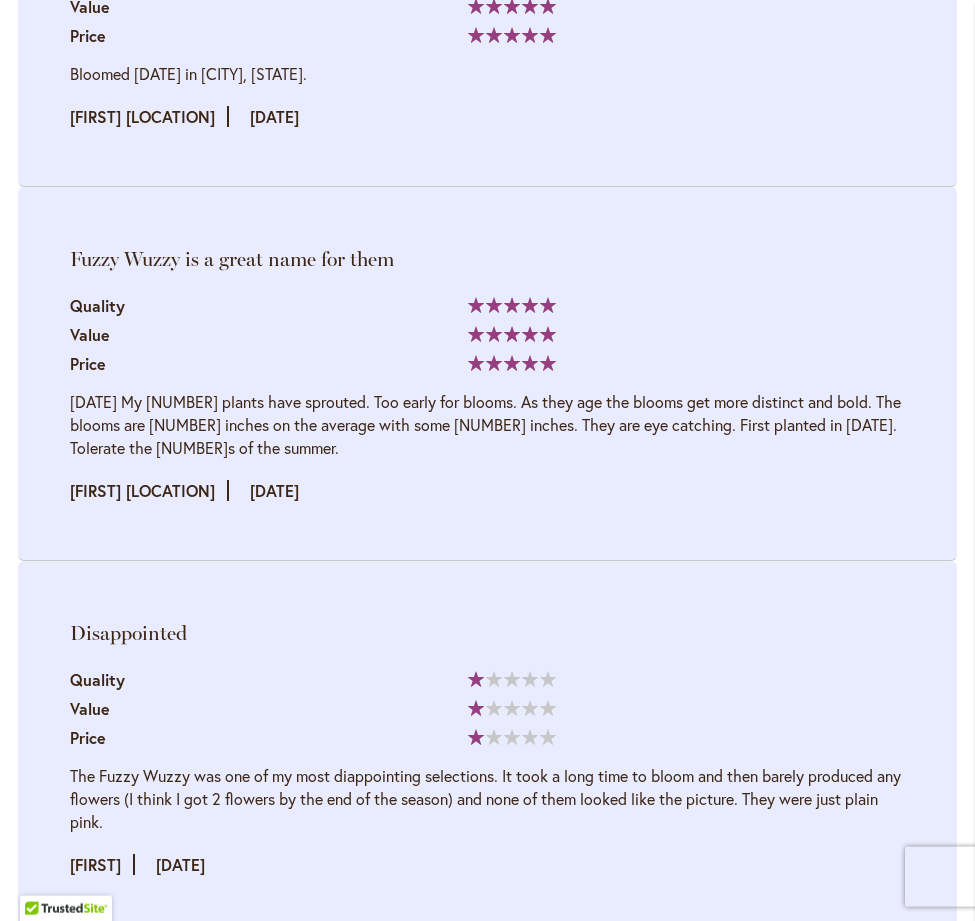 scroll, scrollTop: 3755, scrollLeft: 0, axis: vertical 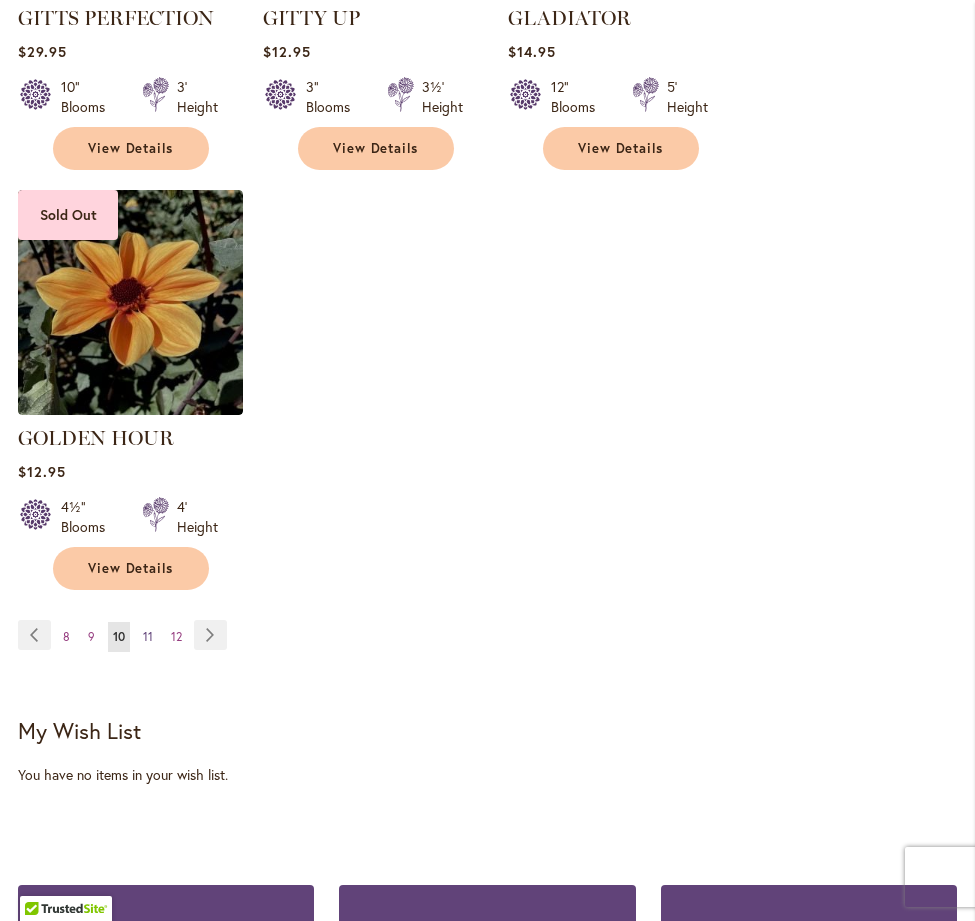 click on "Page
11" at bounding box center (148, 637) 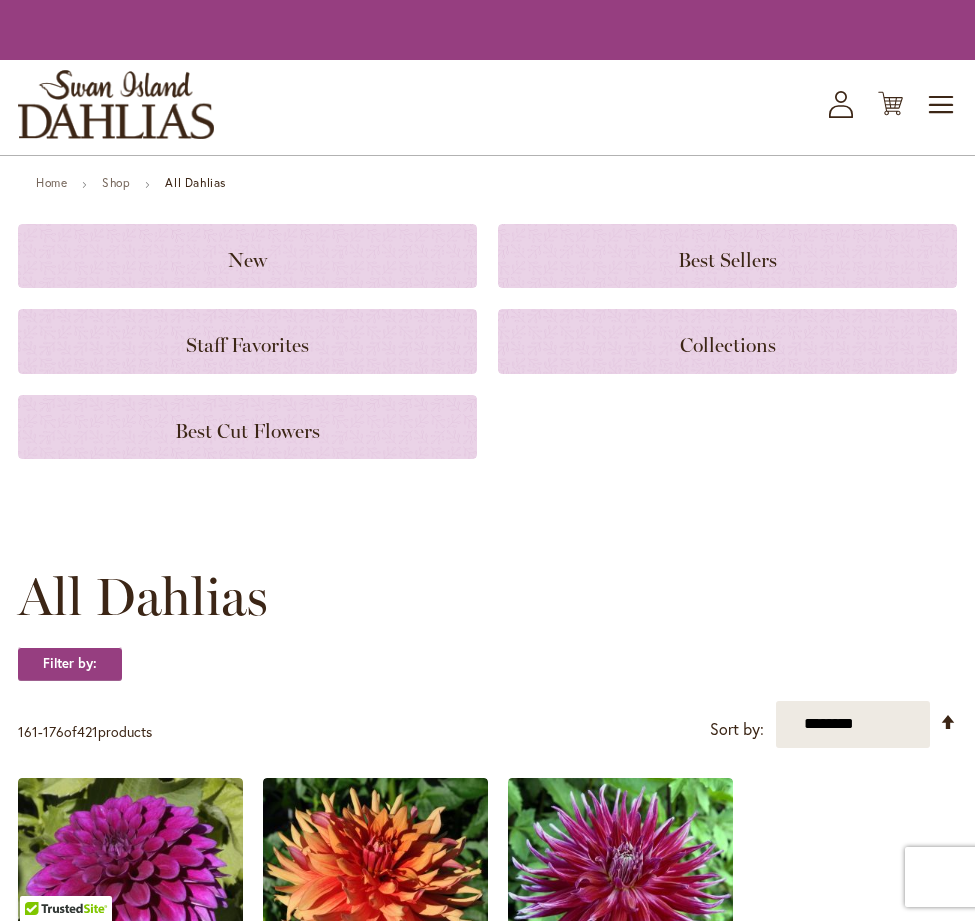 scroll, scrollTop: 0, scrollLeft: 0, axis: both 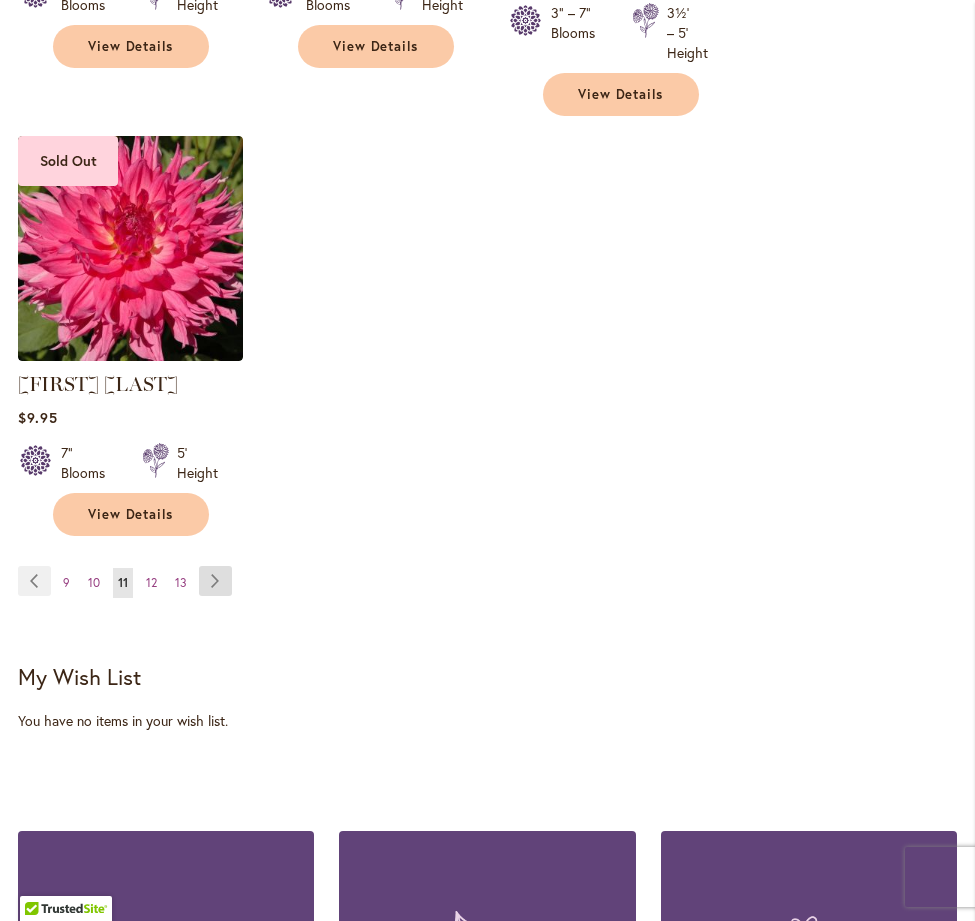 click on "Page
Next" at bounding box center (215, 581) 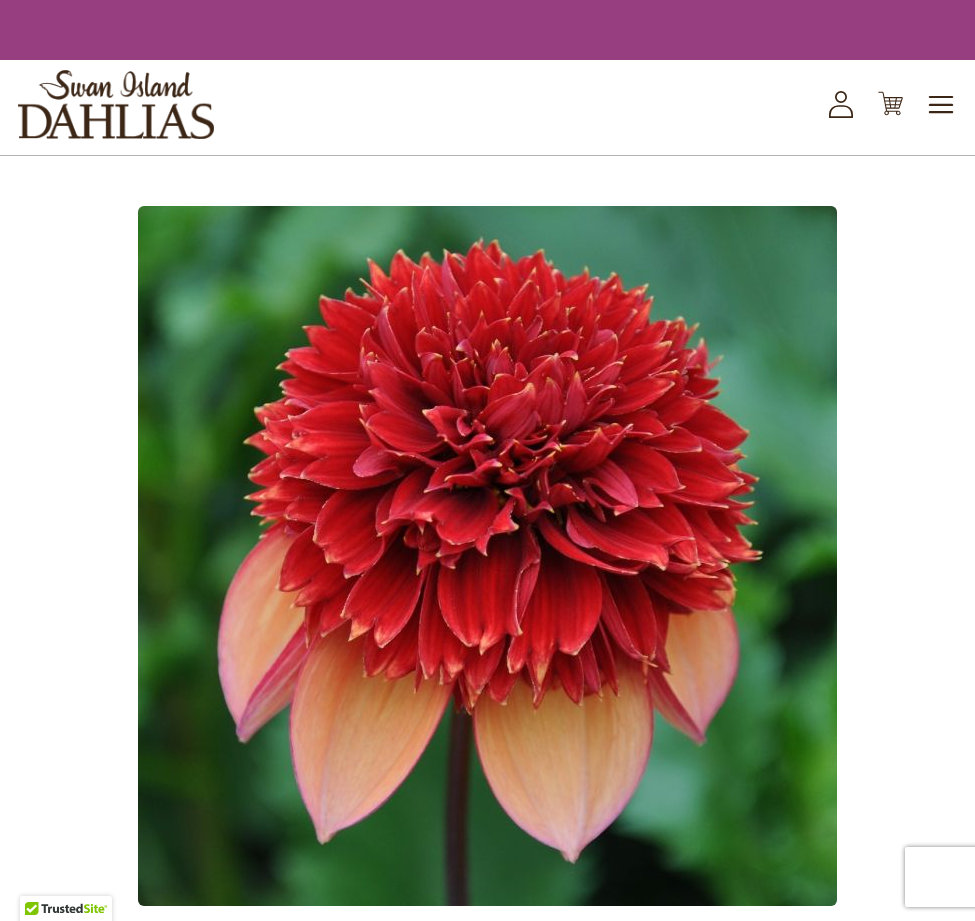 scroll, scrollTop: 0, scrollLeft: 0, axis: both 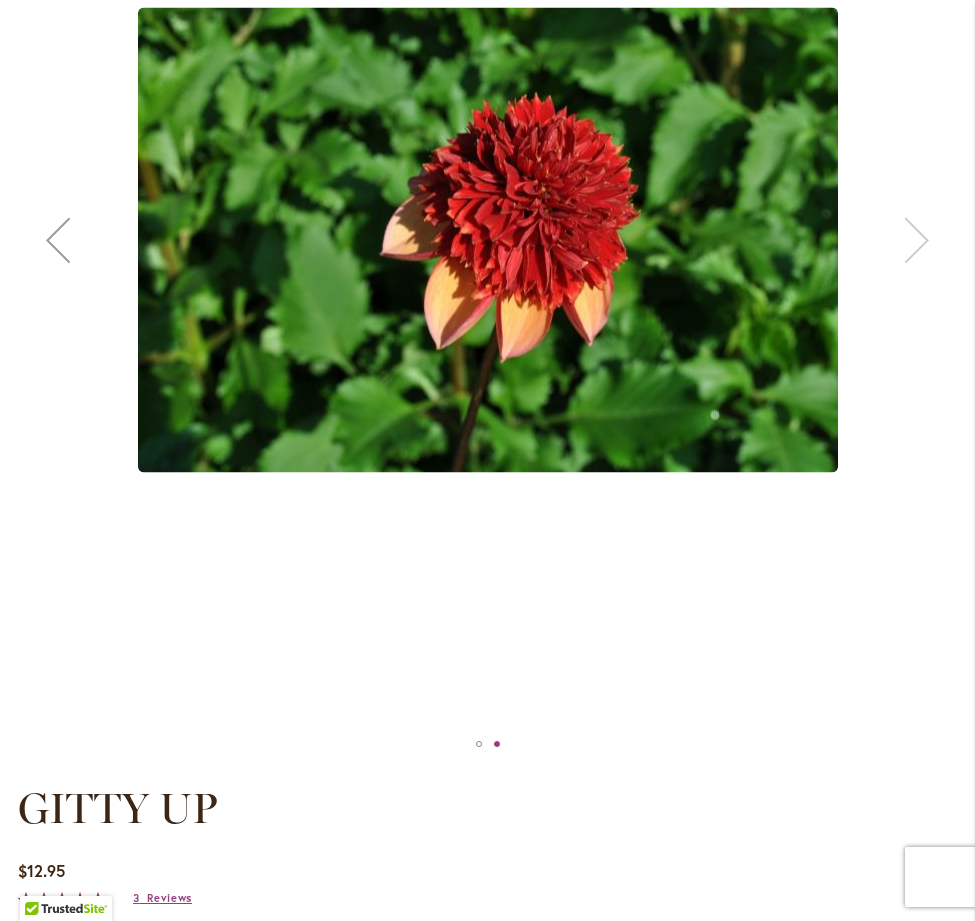 click at bounding box center [487, 240] 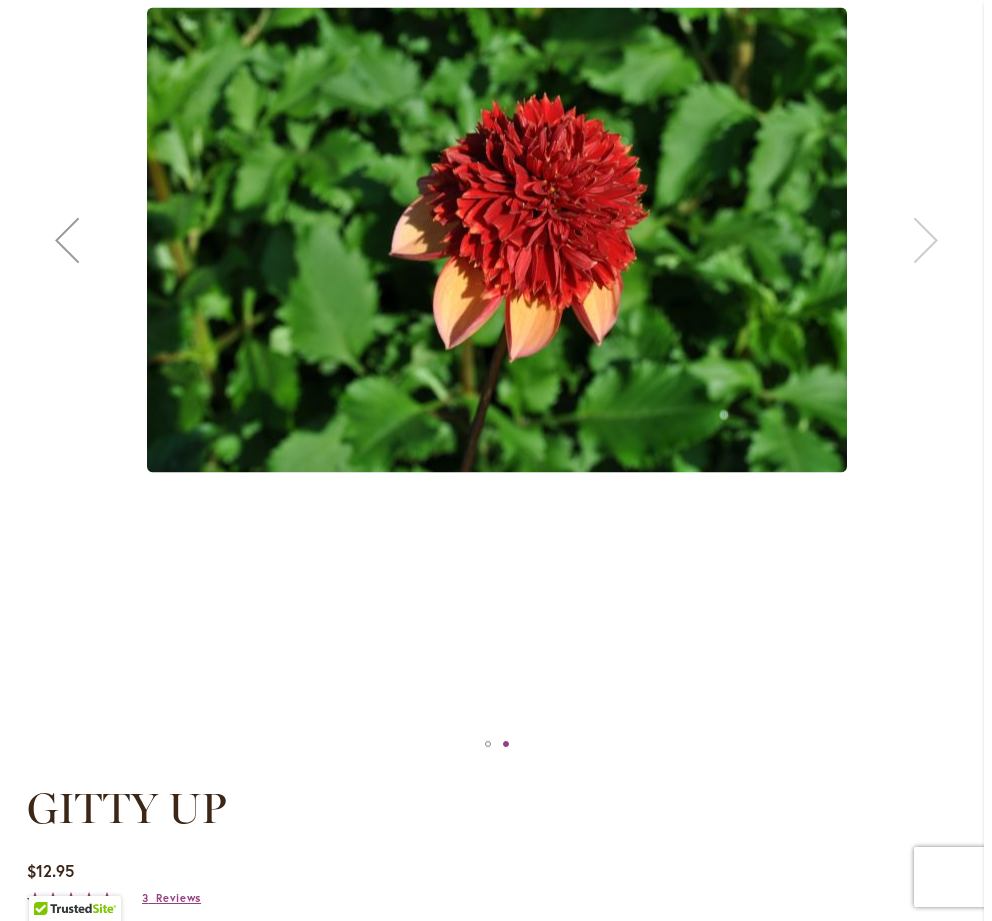 scroll, scrollTop: 0, scrollLeft: 0, axis: both 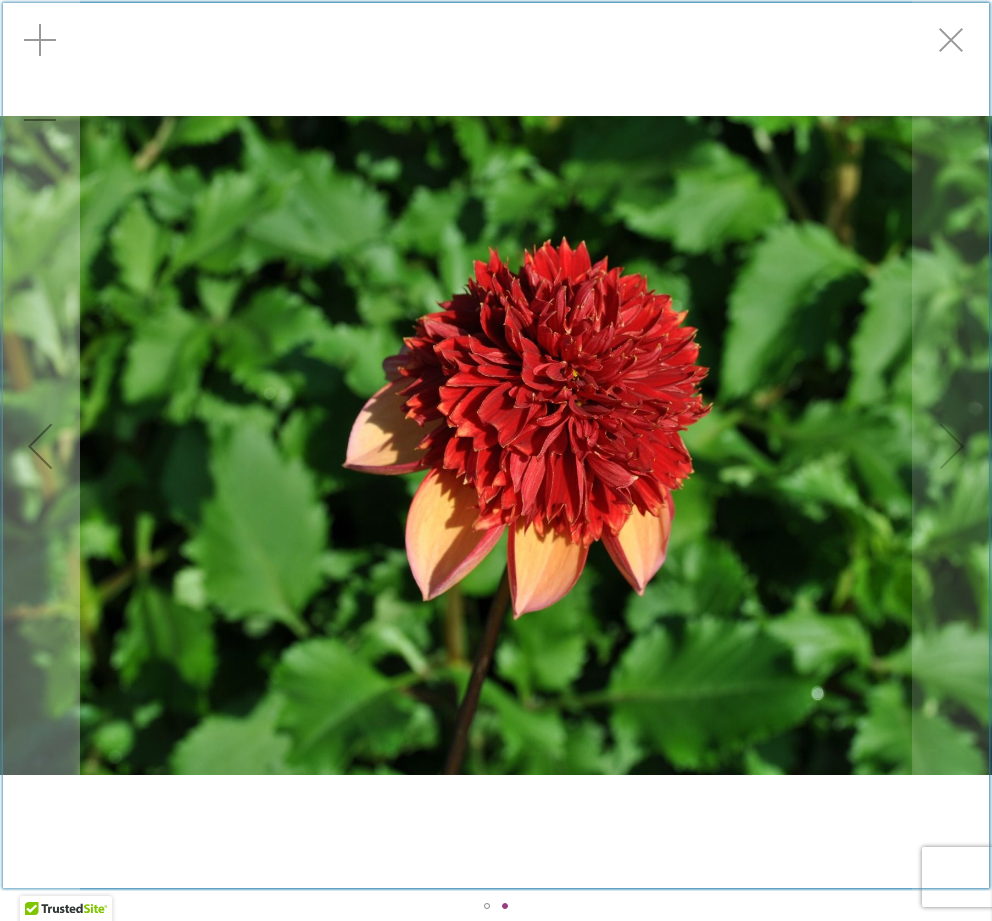 click at bounding box center (952, 40) 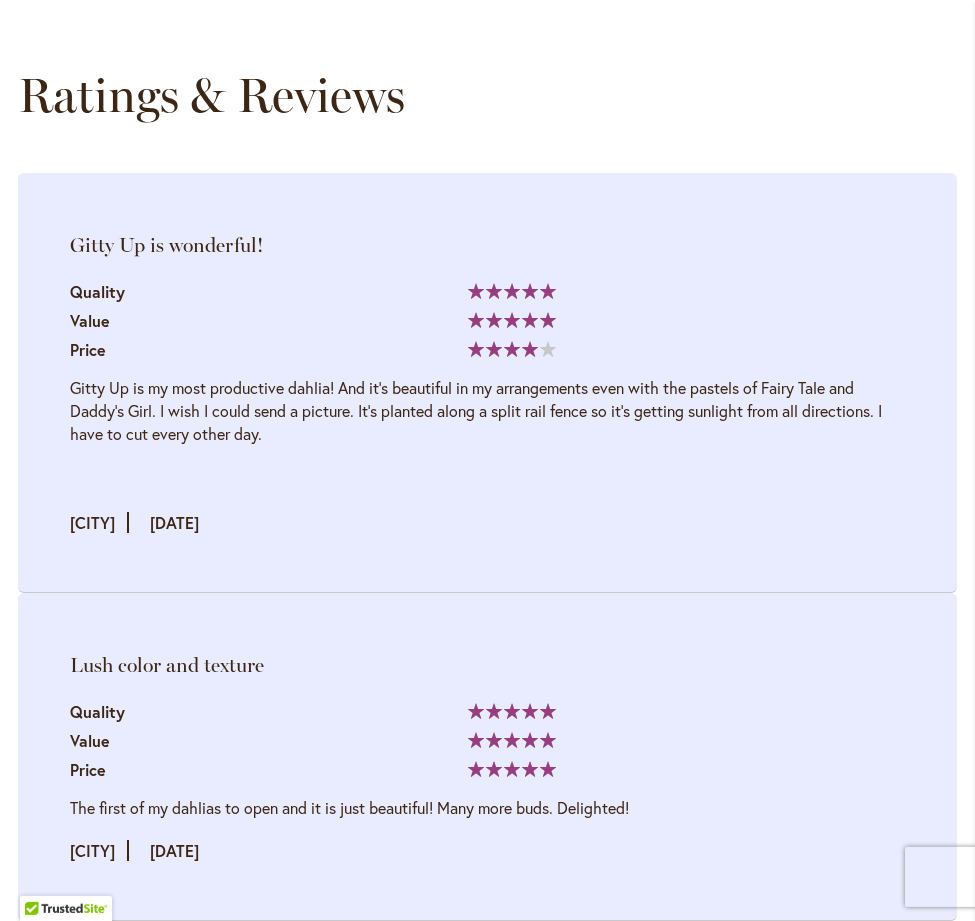 scroll, scrollTop: 2448, scrollLeft: 0, axis: vertical 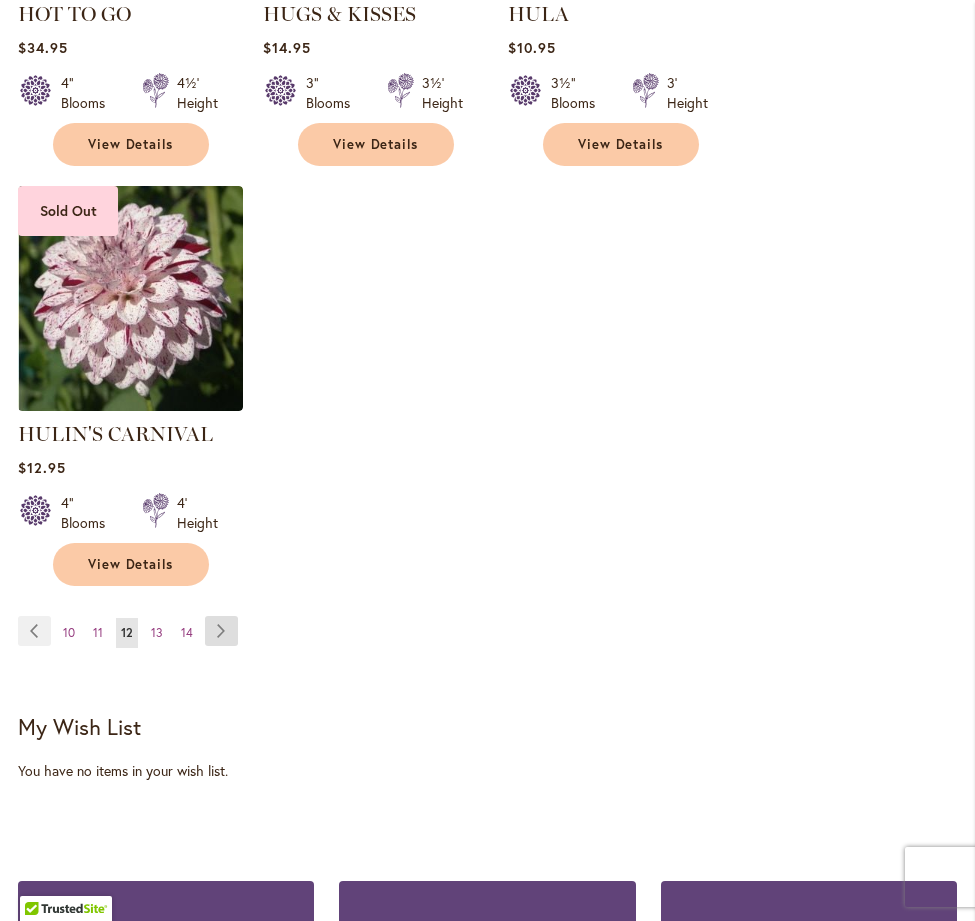 click on "Page
Next" at bounding box center [221, 631] 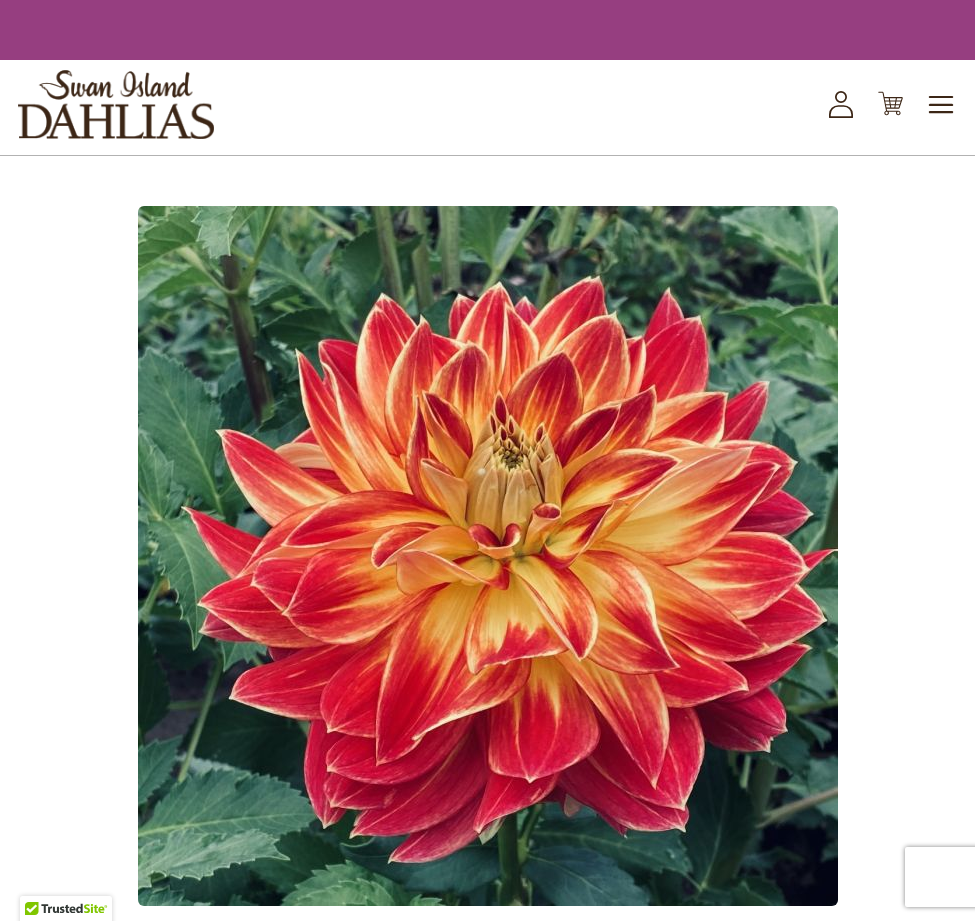 scroll, scrollTop: 0, scrollLeft: 0, axis: both 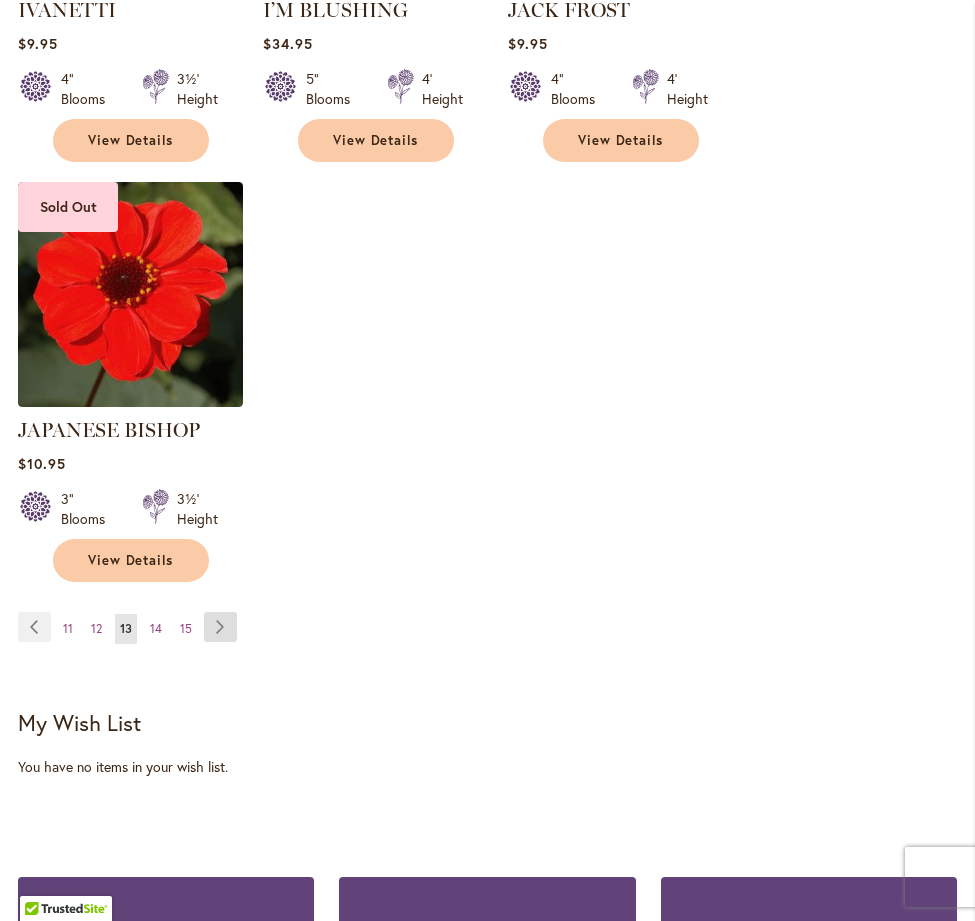 click on "Page
Next" at bounding box center (220, 627) 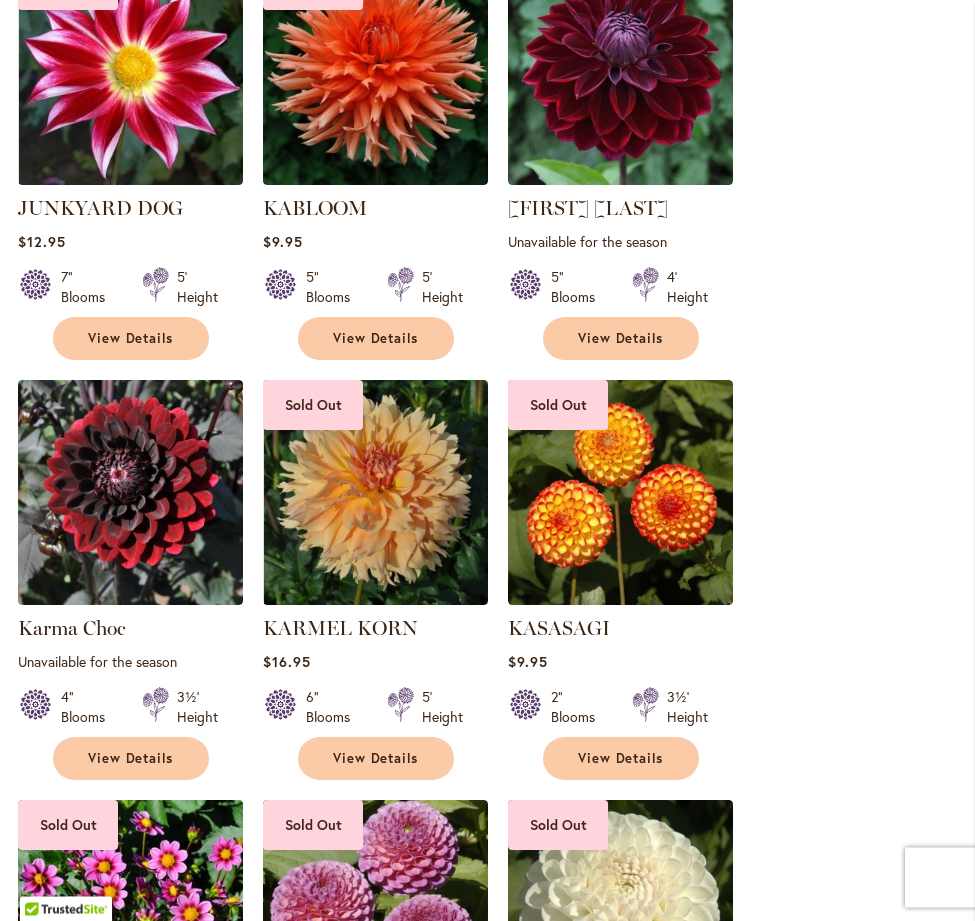 scroll, scrollTop: 1836, scrollLeft: 0, axis: vertical 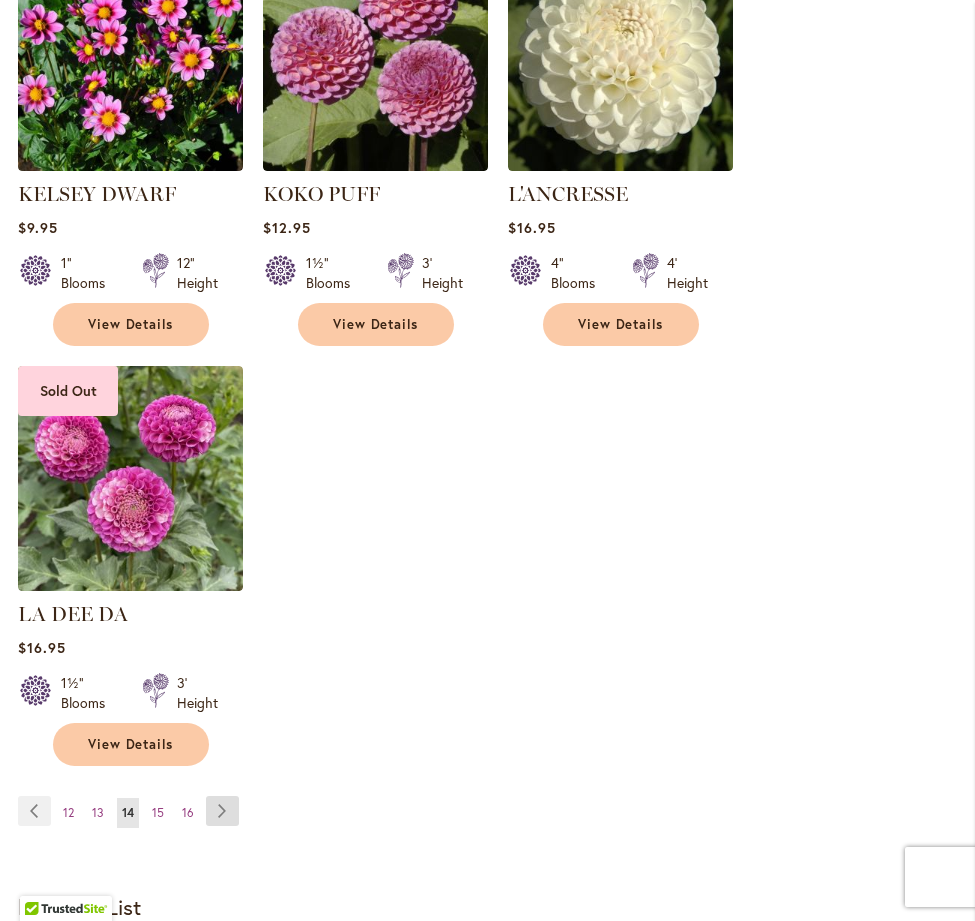 click on "Page
Next" at bounding box center (222, 811) 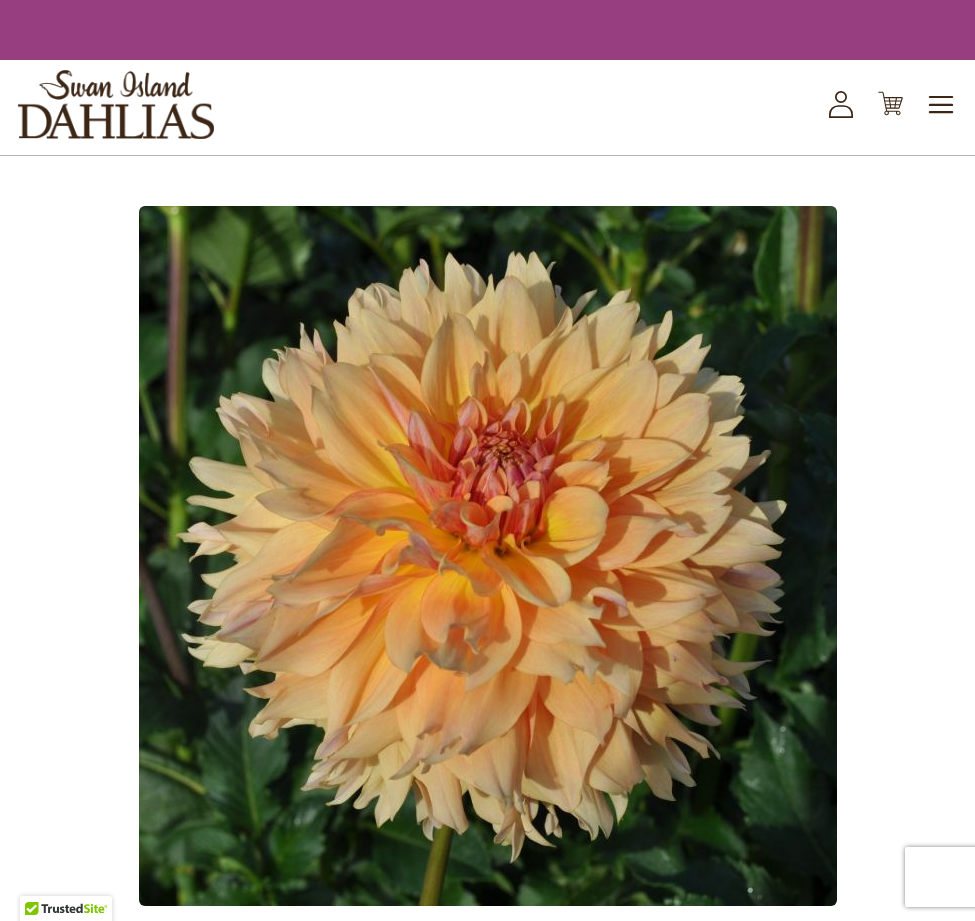 scroll, scrollTop: 0, scrollLeft: 0, axis: both 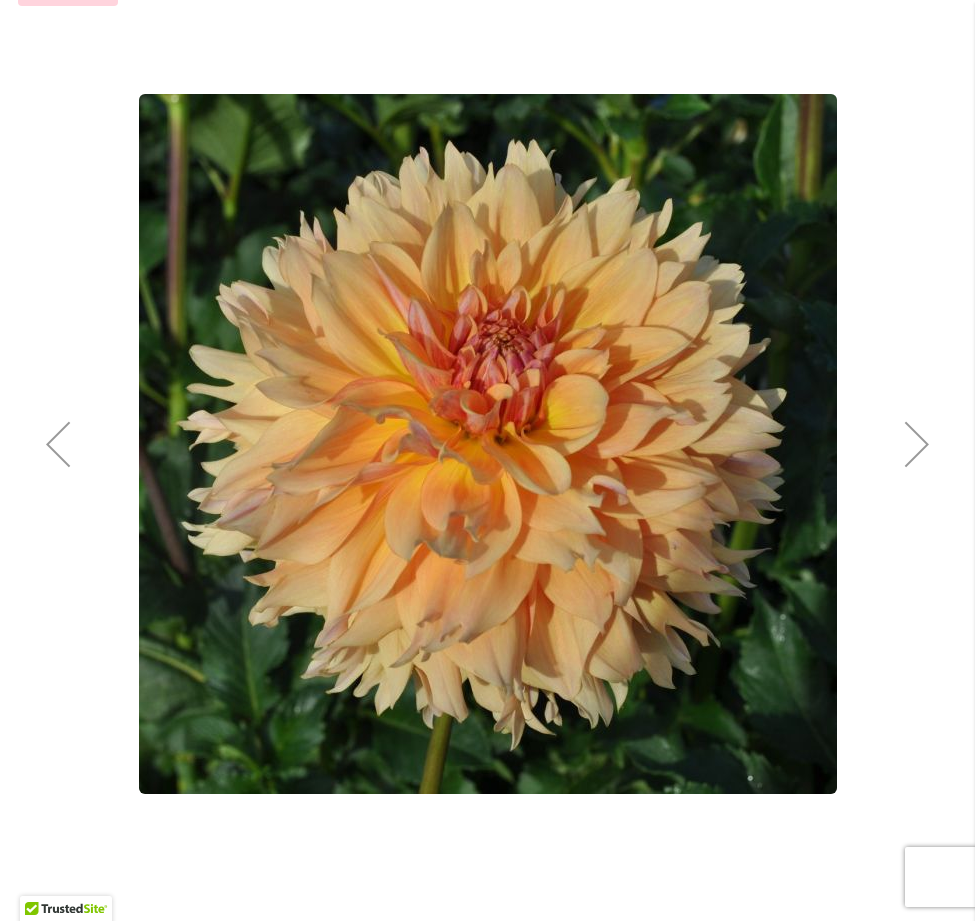click at bounding box center [917, 444] 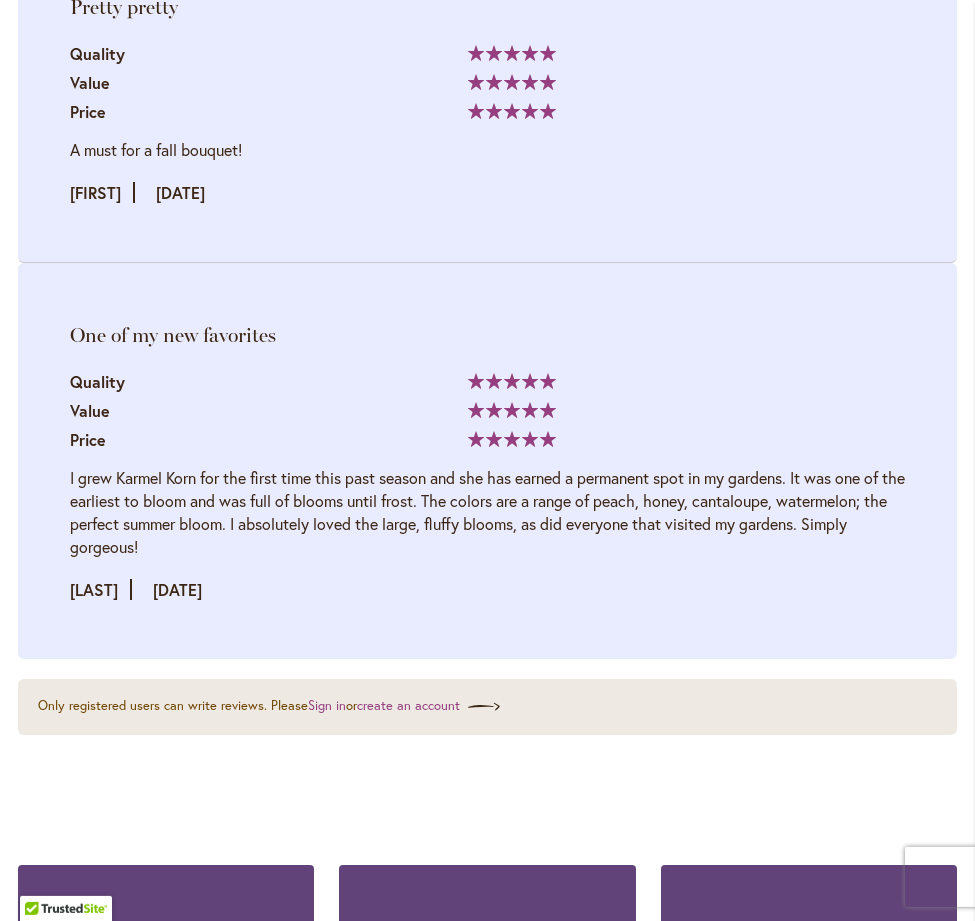 scroll, scrollTop: 2652, scrollLeft: 0, axis: vertical 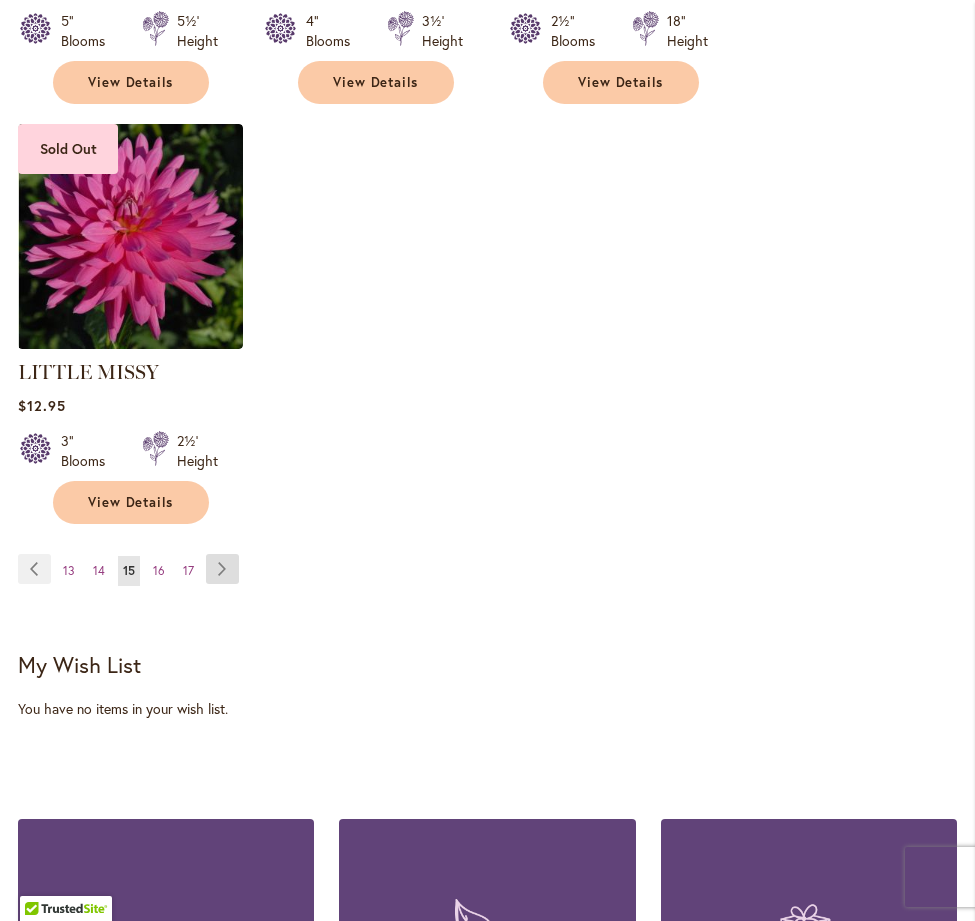 click on "Page
Next" at bounding box center (222, 569) 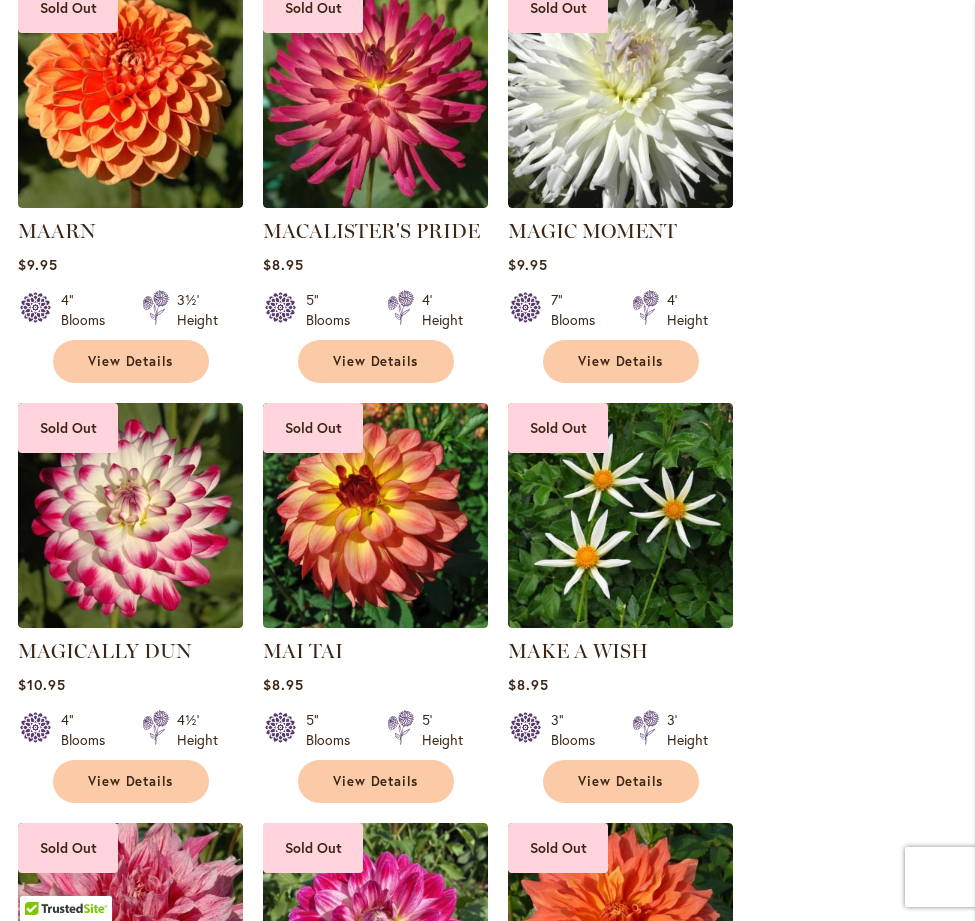 scroll, scrollTop: 1713, scrollLeft: 0, axis: vertical 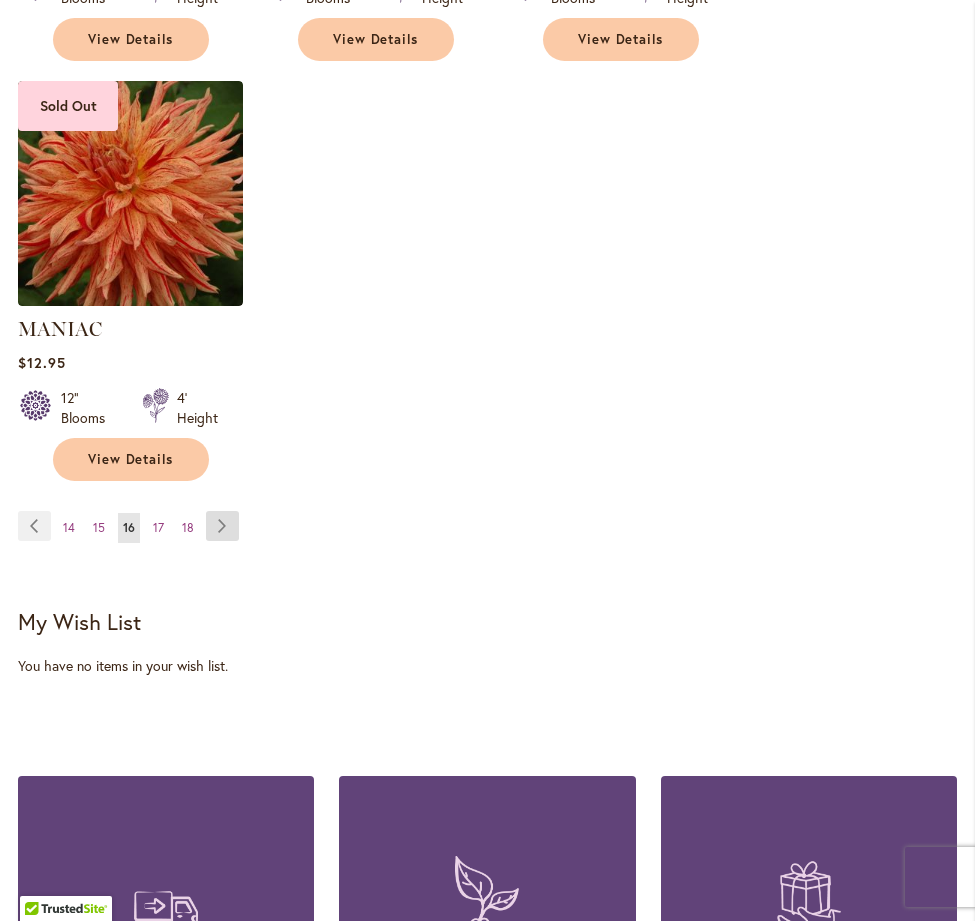 click on "Page
Next" at bounding box center [222, 526] 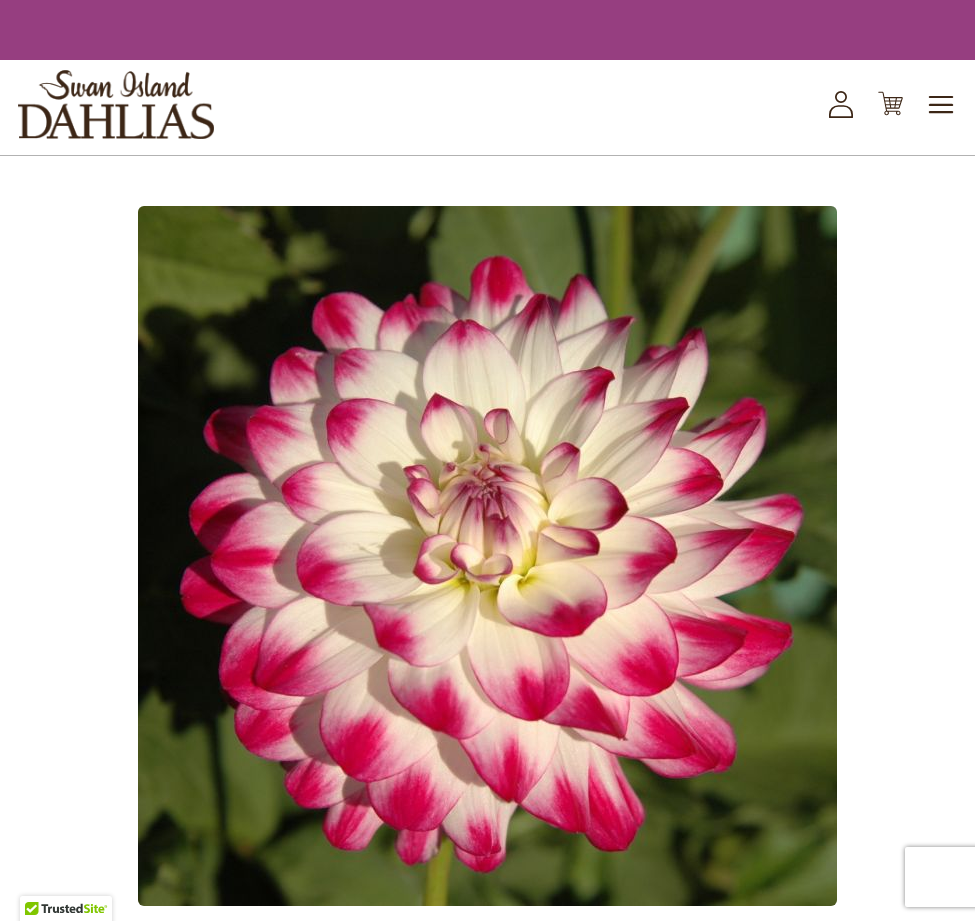 scroll, scrollTop: 0, scrollLeft: 0, axis: both 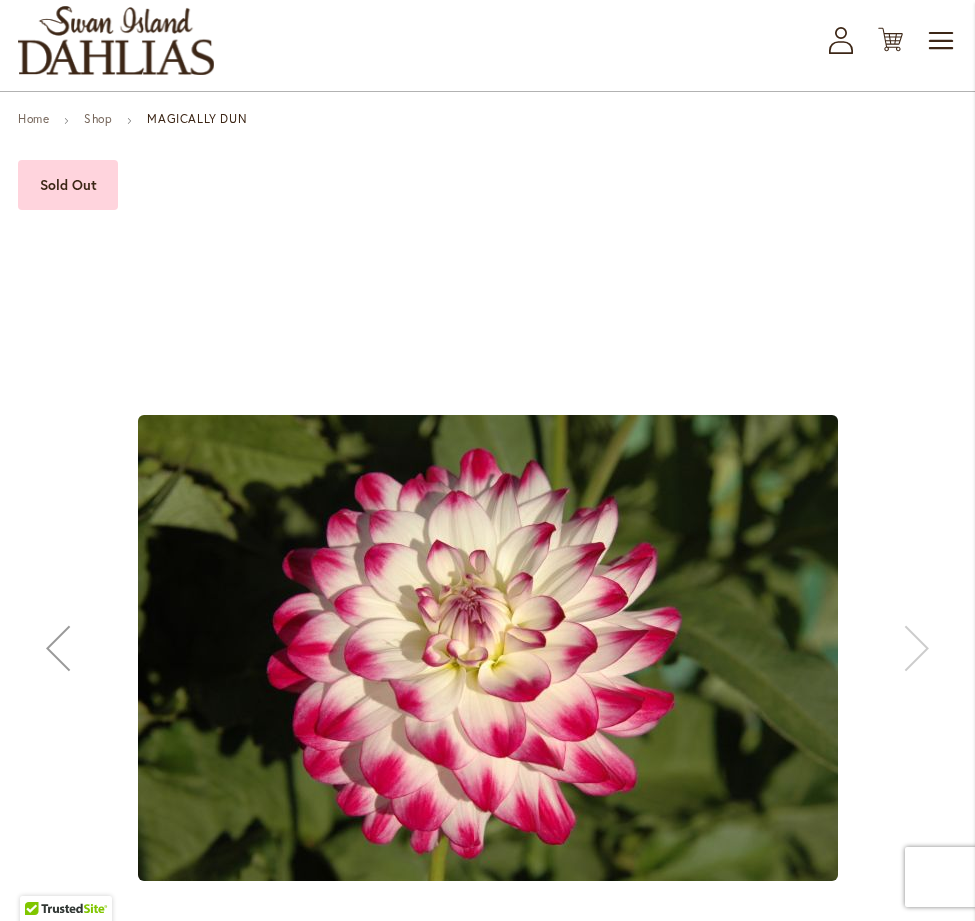 click at bounding box center (487, 648) 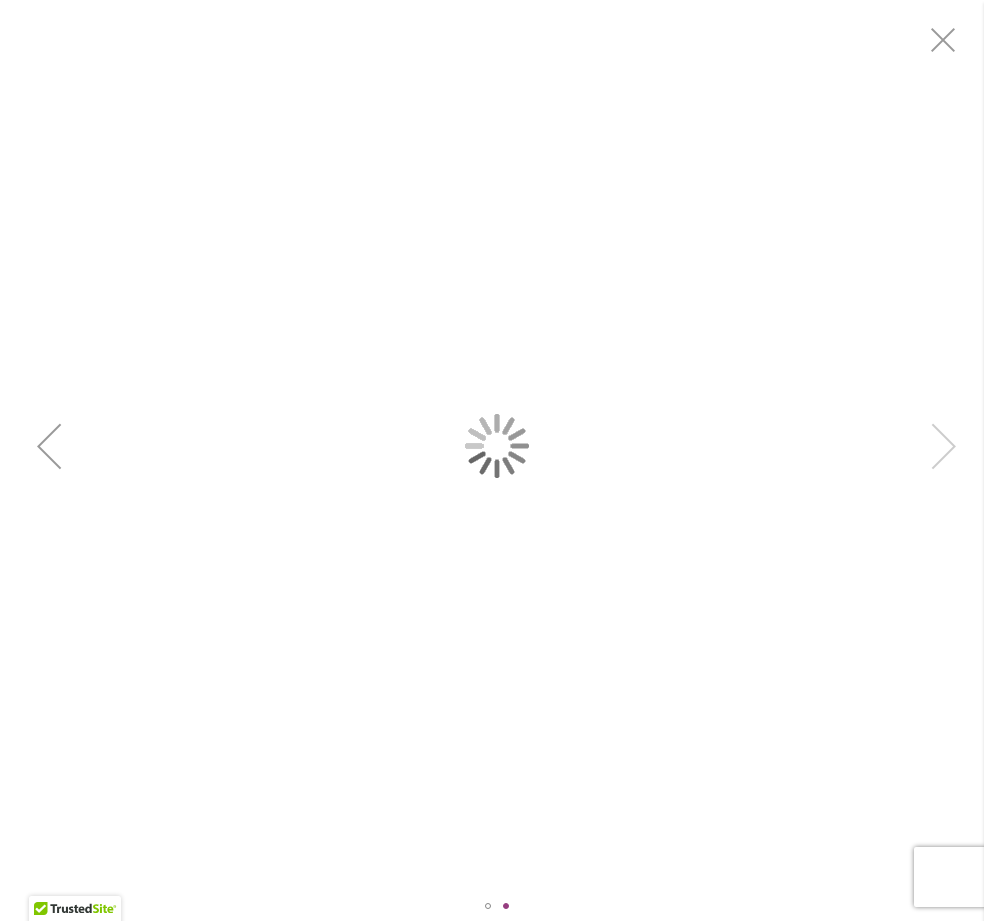 scroll, scrollTop: 0, scrollLeft: 0, axis: both 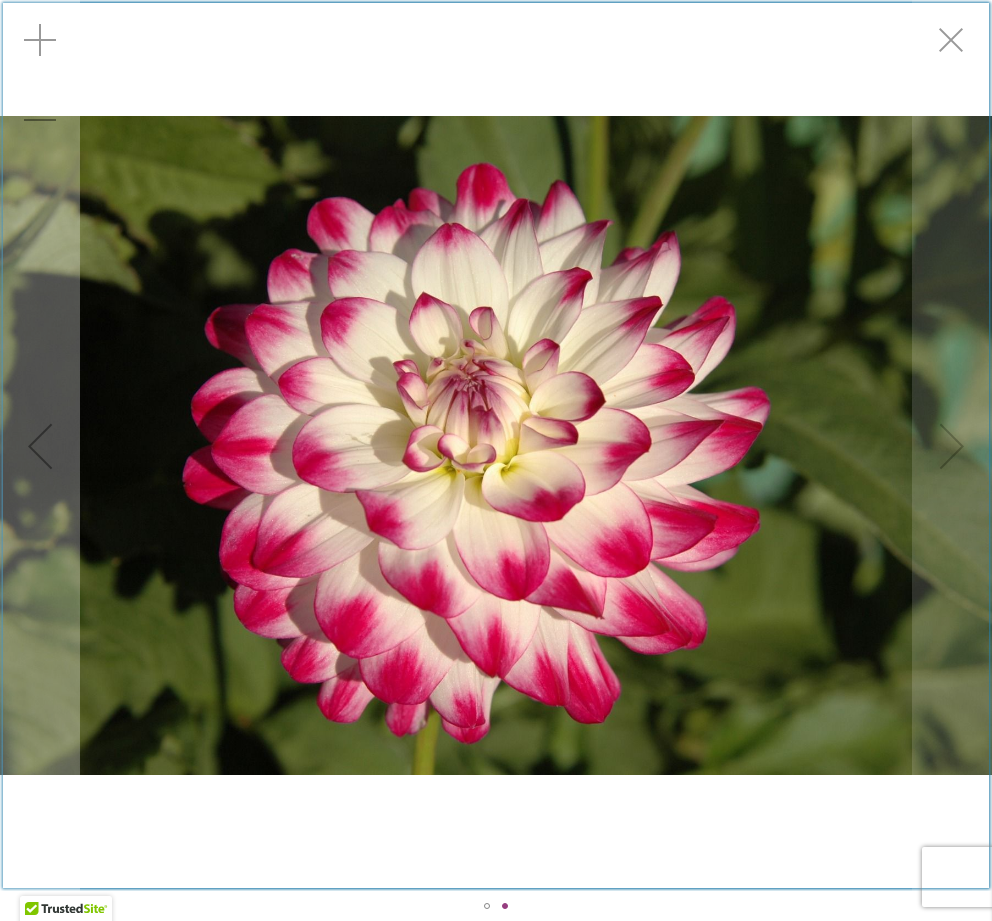 click at bounding box center (952, 40) 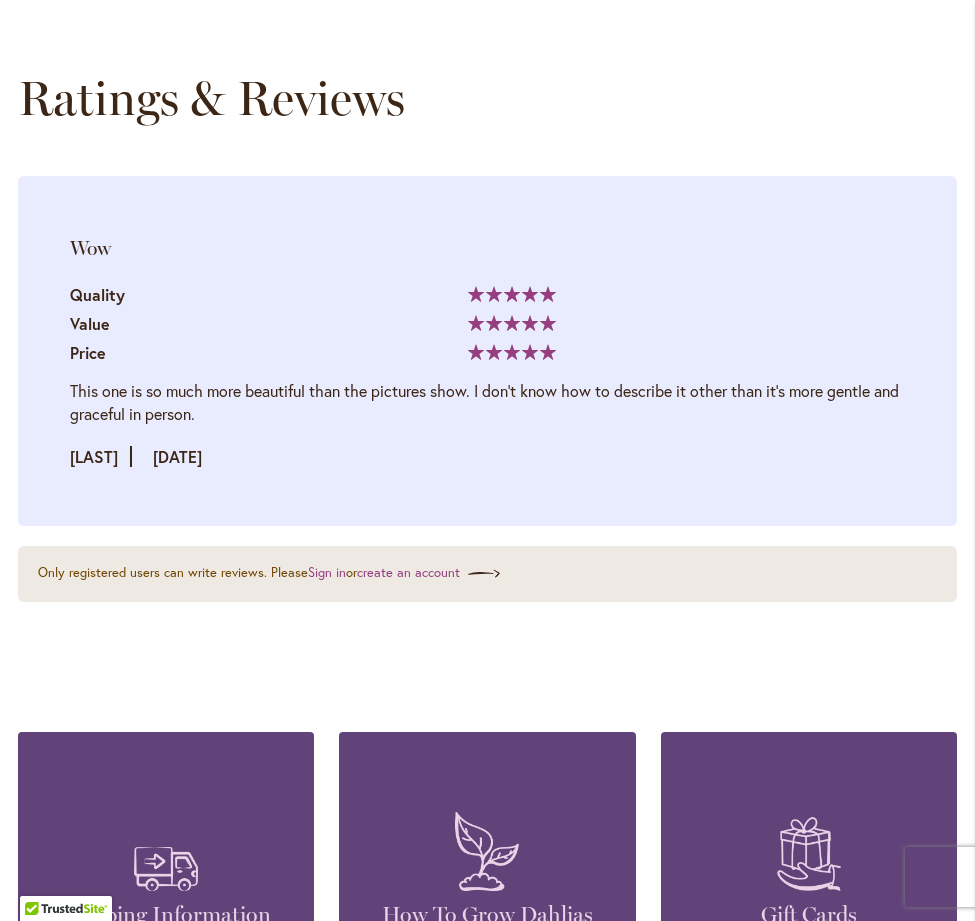 scroll, scrollTop: 2040, scrollLeft: 0, axis: vertical 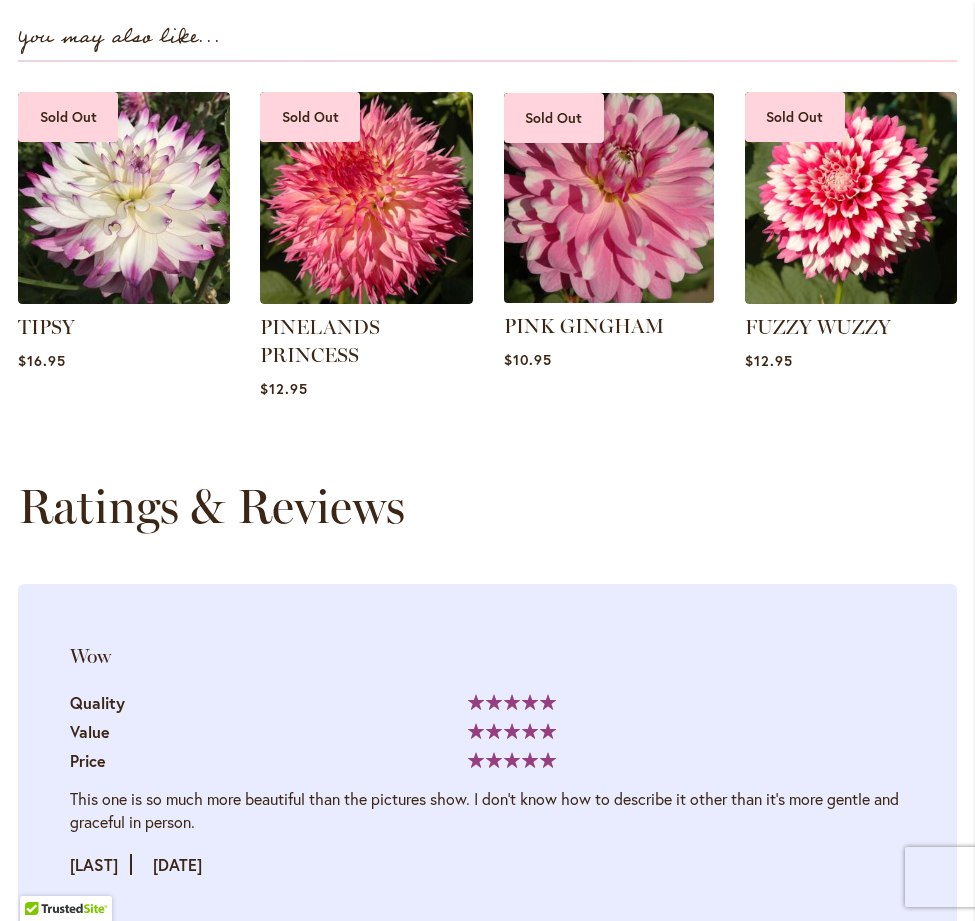 click at bounding box center [608, 197] 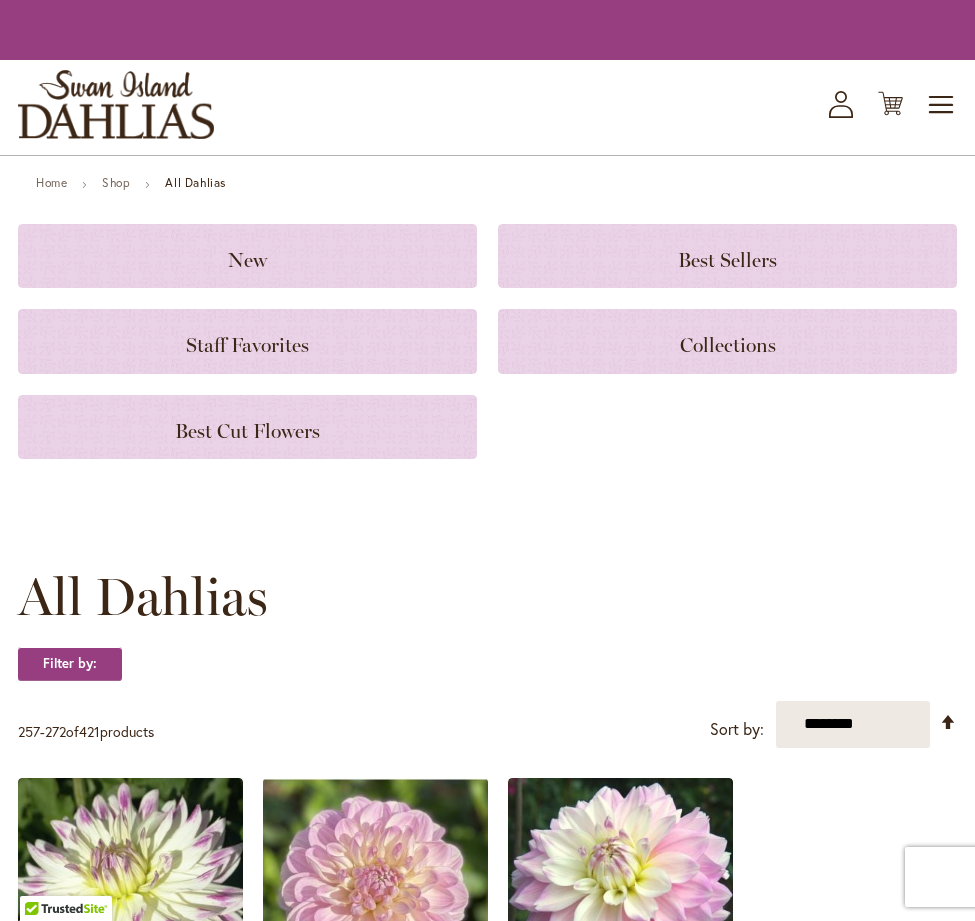 scroll, scrollTop: 0, scrollLeft: 0, axis: both 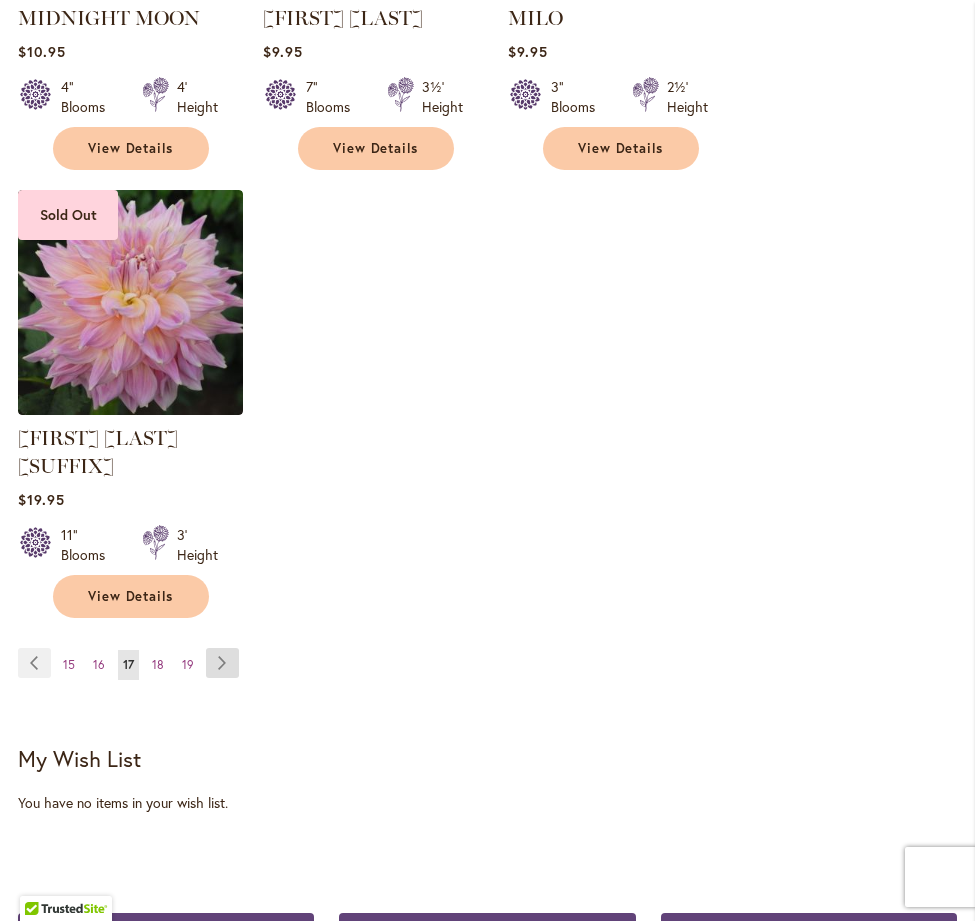 click on "Page
Next" at bounding box center (222, 663) 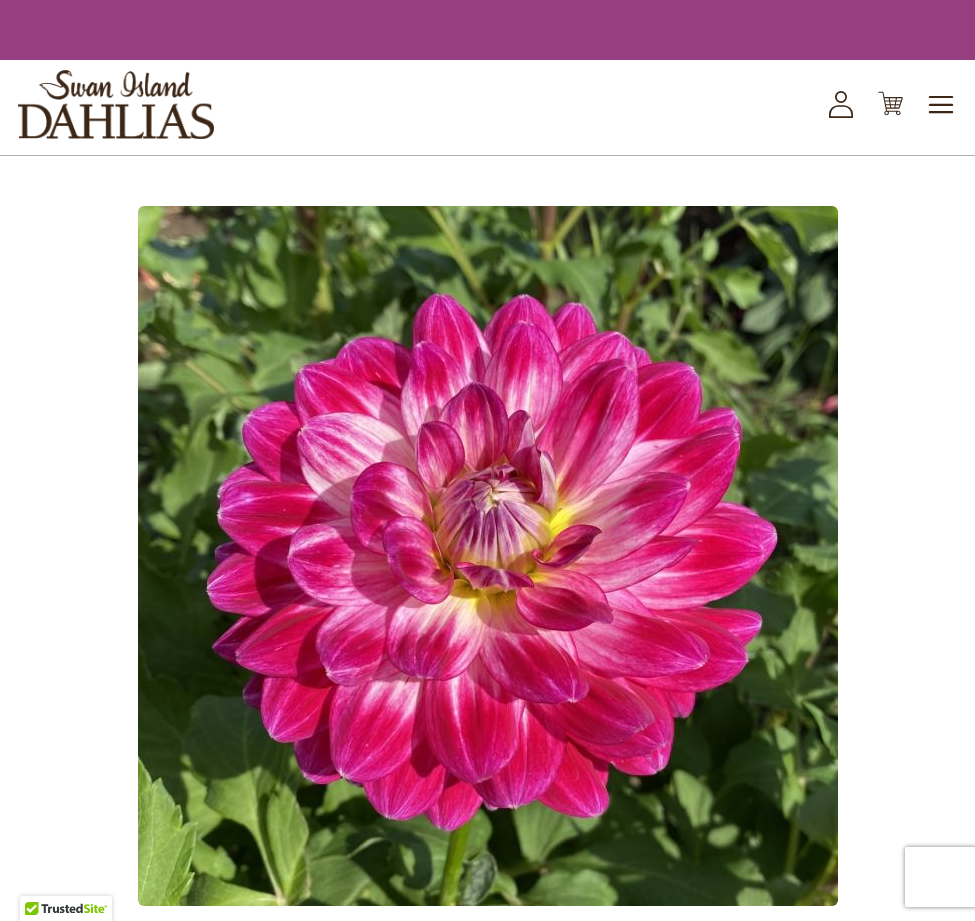 scroll, scrollTop: 0, scrollLeft: 0, axis: both 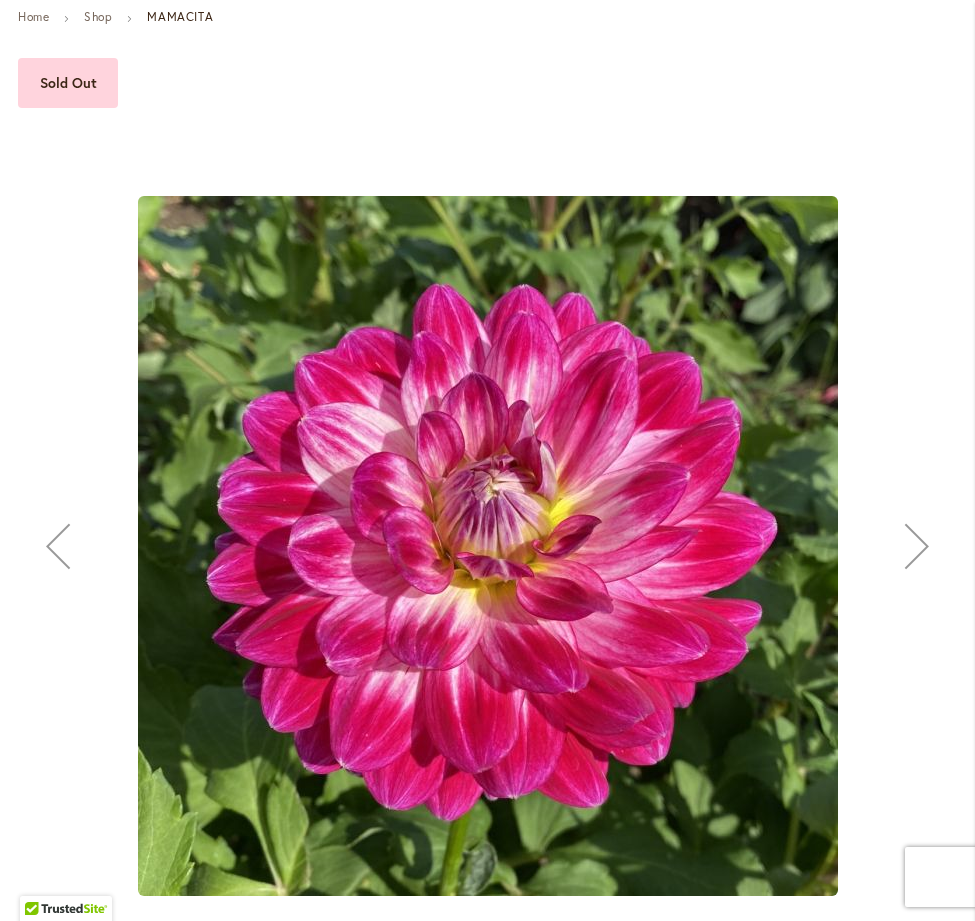 click at bounding box center [917, 546] 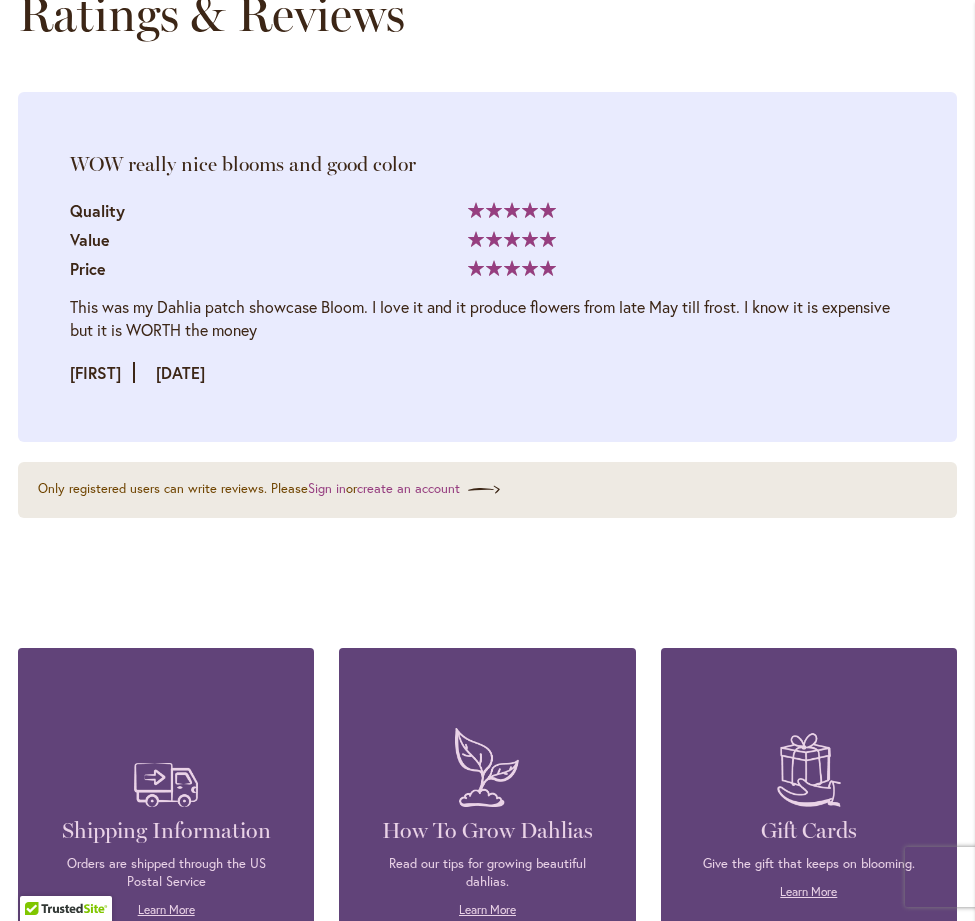 scroll, scrollTop: 2550, scrollLeft: 0, axis: vertical 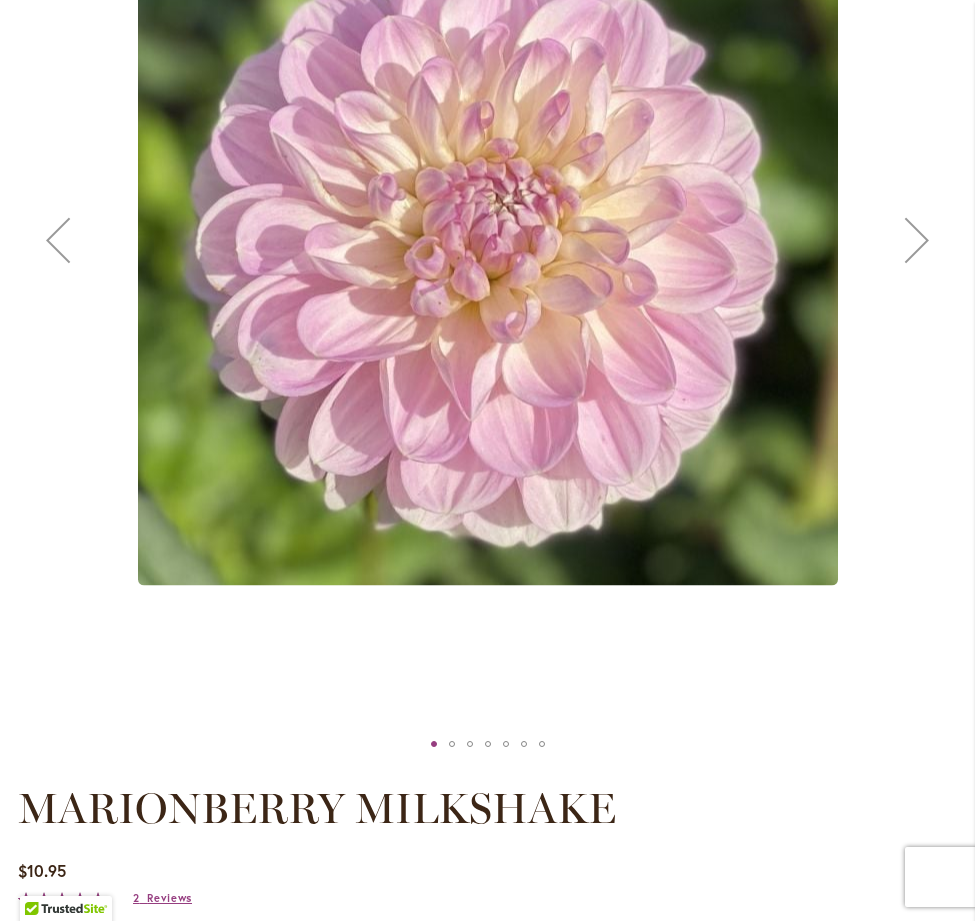 click at bounding box center [917, 240] 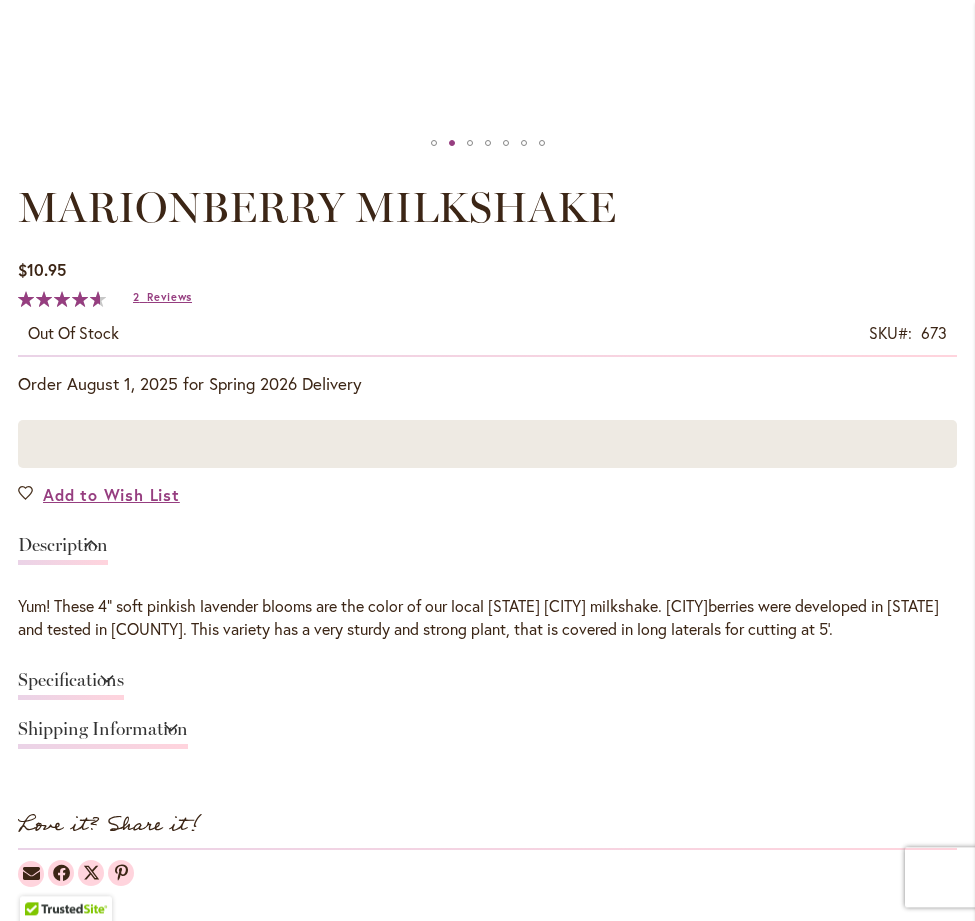scroll, scrollTop: 816, scrollLeft: 0, axis: vertical 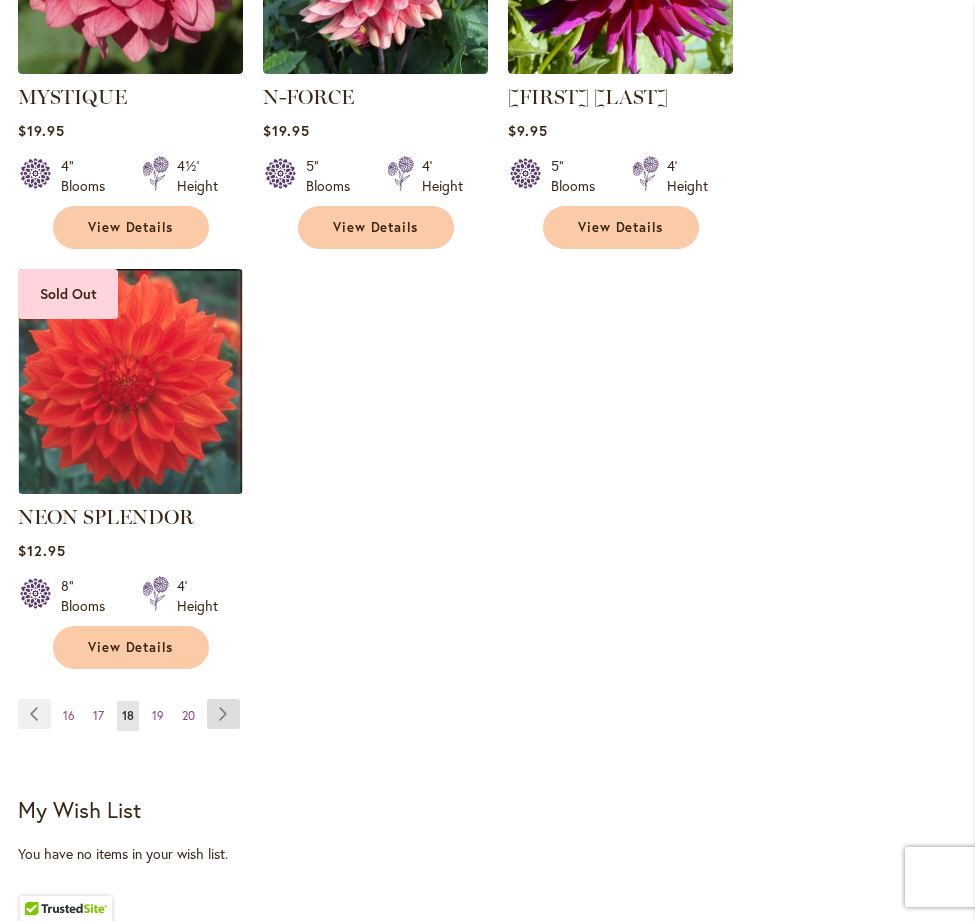 click on "Page
Next" at bounding box center [223, 714] 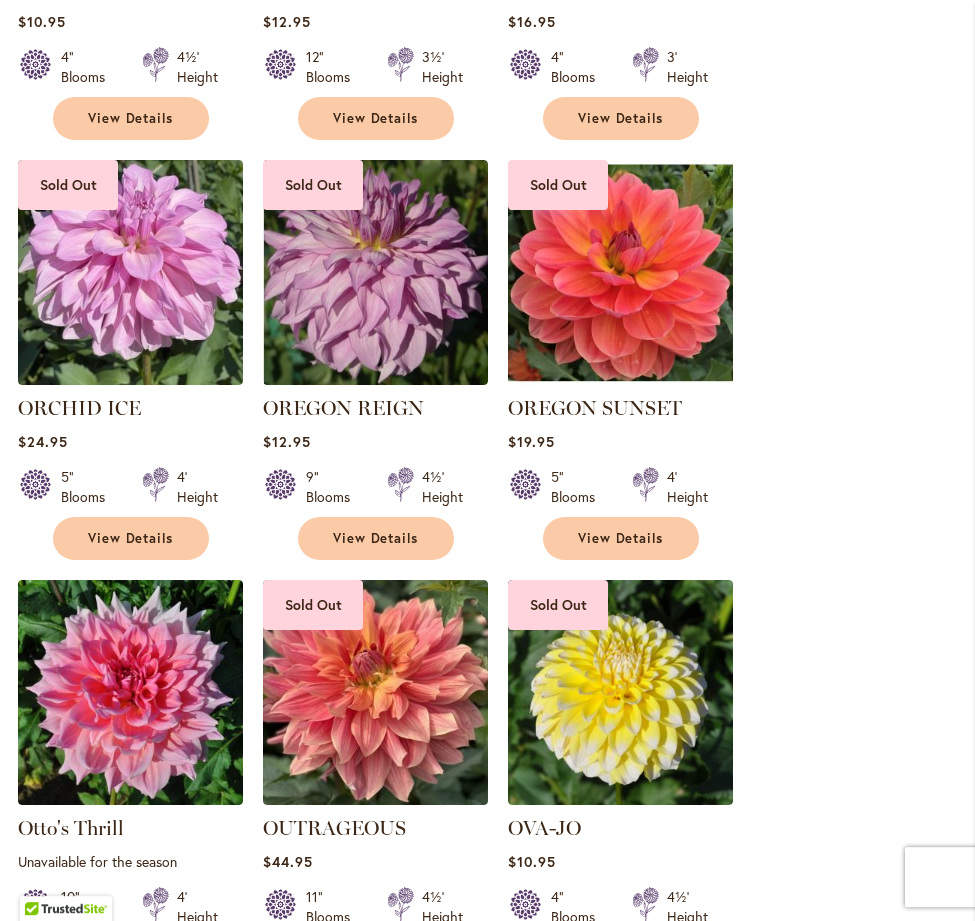 scroll, scrollTop: 2040, scrollLeft: 0, axis: vertical 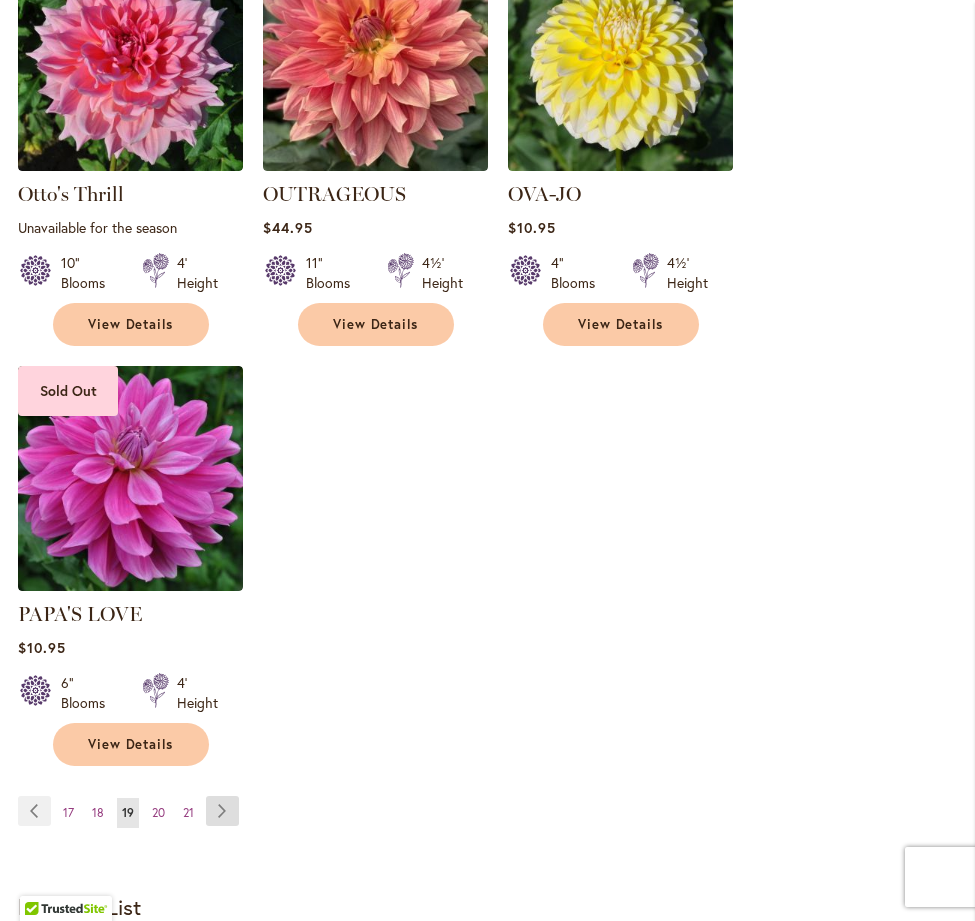click on "Page
Next" at bounding box center [222, 811] 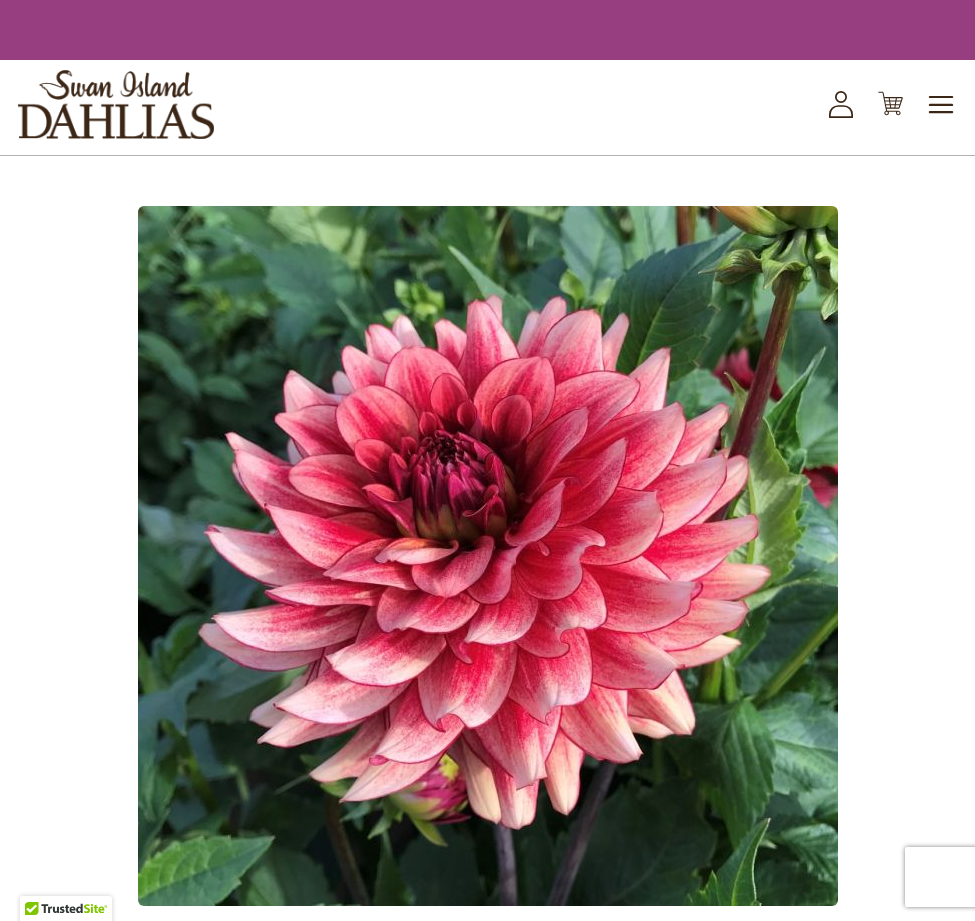 scroll, scrollTop: 0, scrollLeft: 0, axis: both 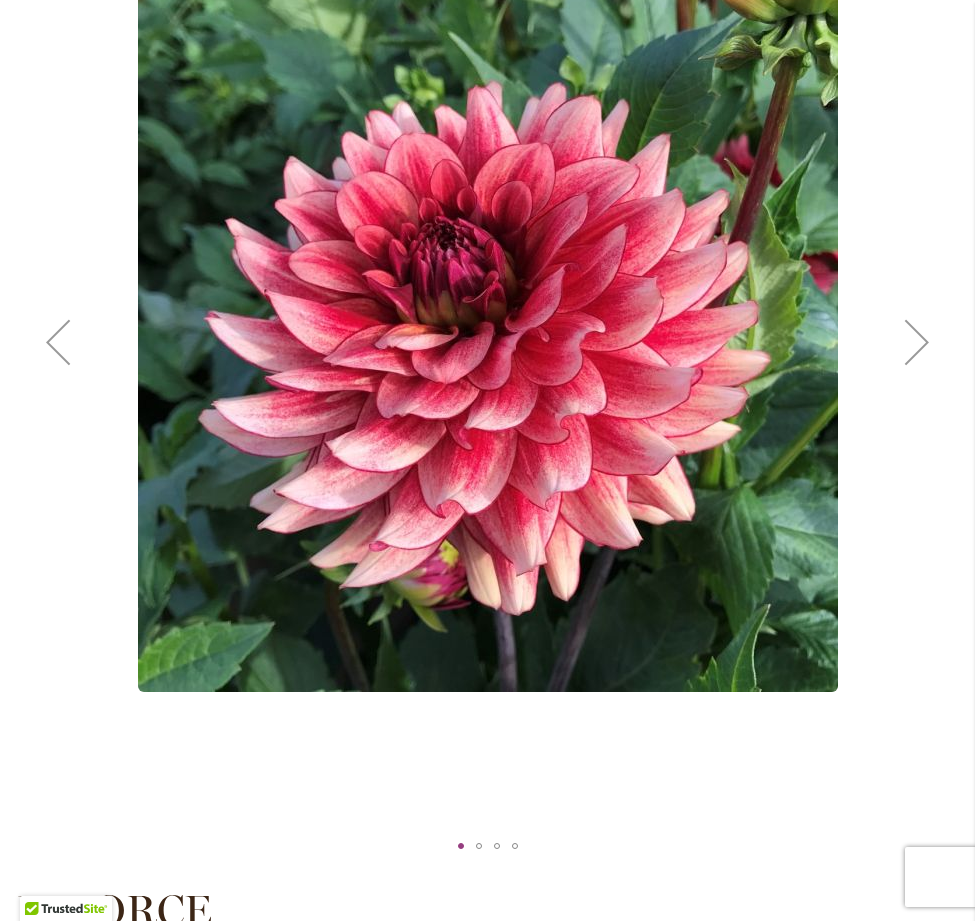 click at bounding box center (917, 342) 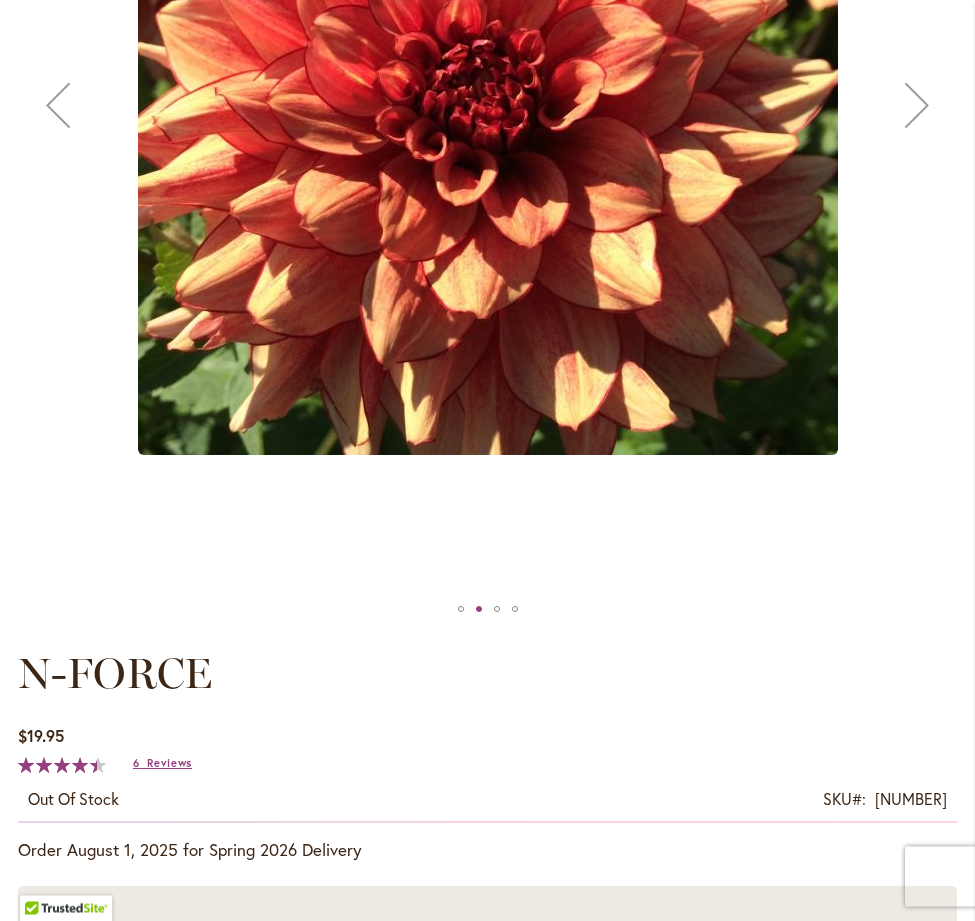 scroll, scrollTop: 408, scrollLeft: 0, axis: vertical 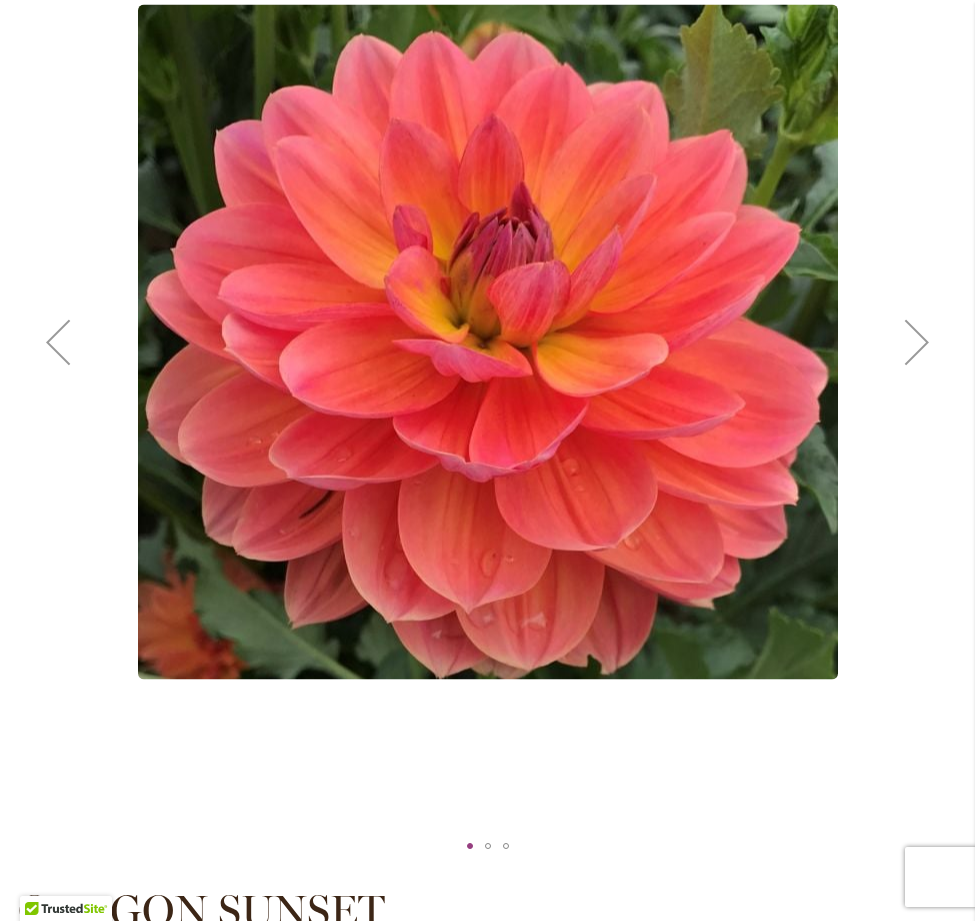 click at bounding box center (917, 342) 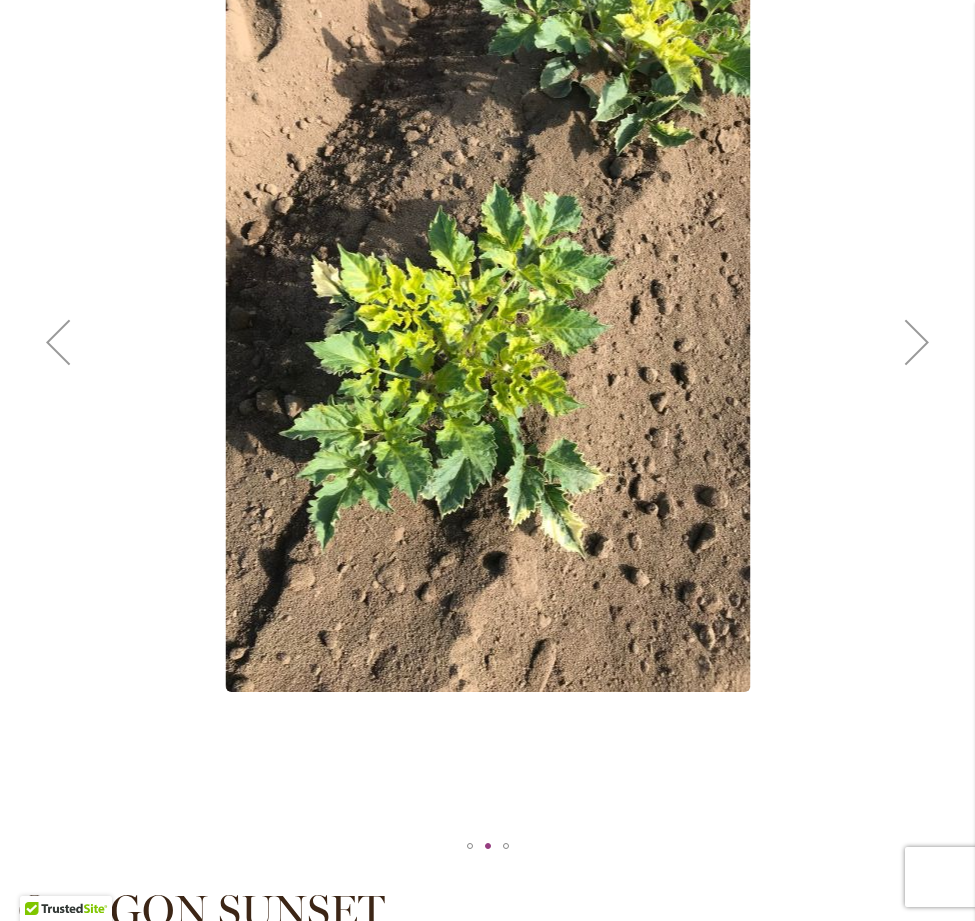 click at bounding box center [917, 342] 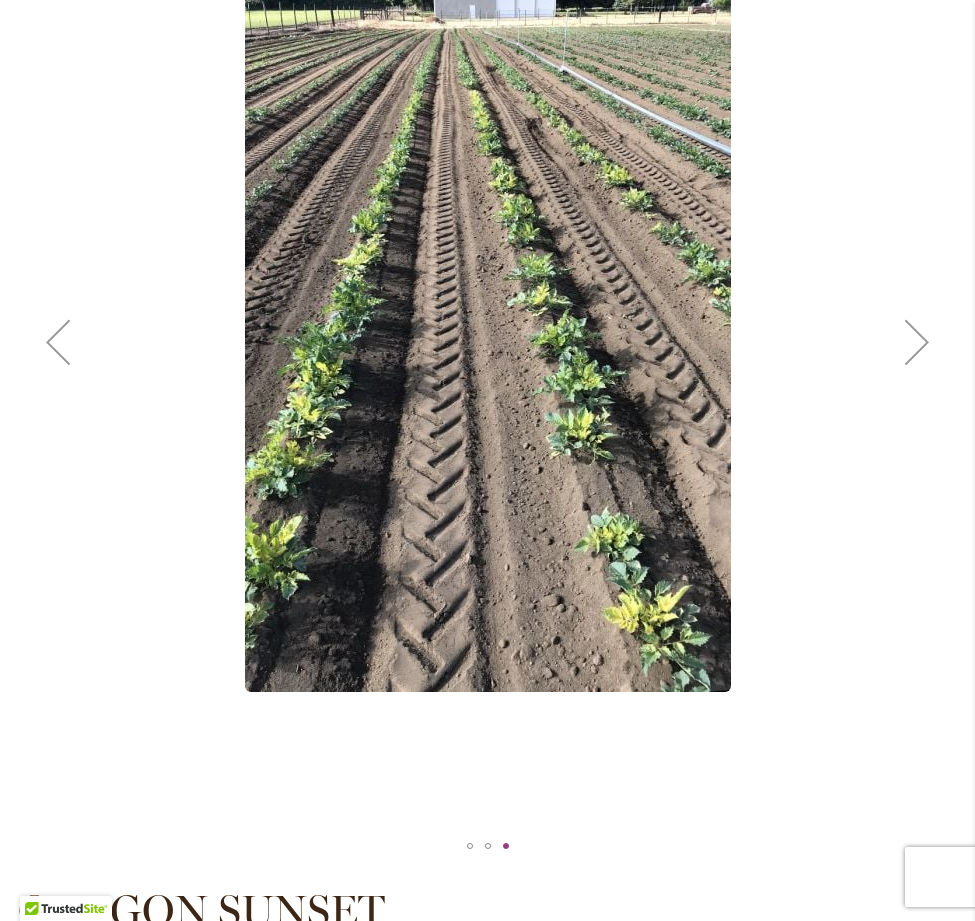 click at bounding box center [917, 342] 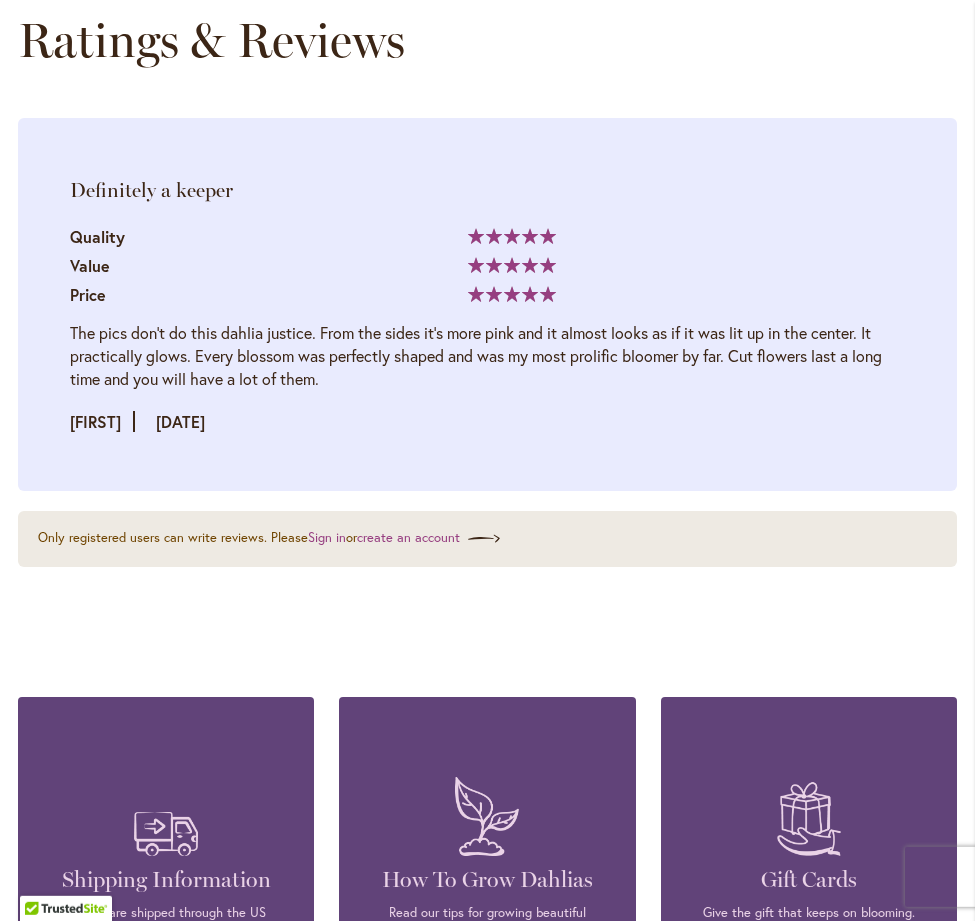 scroll, scrollTop: 2550, scrollLeft: 0, axis: vertical 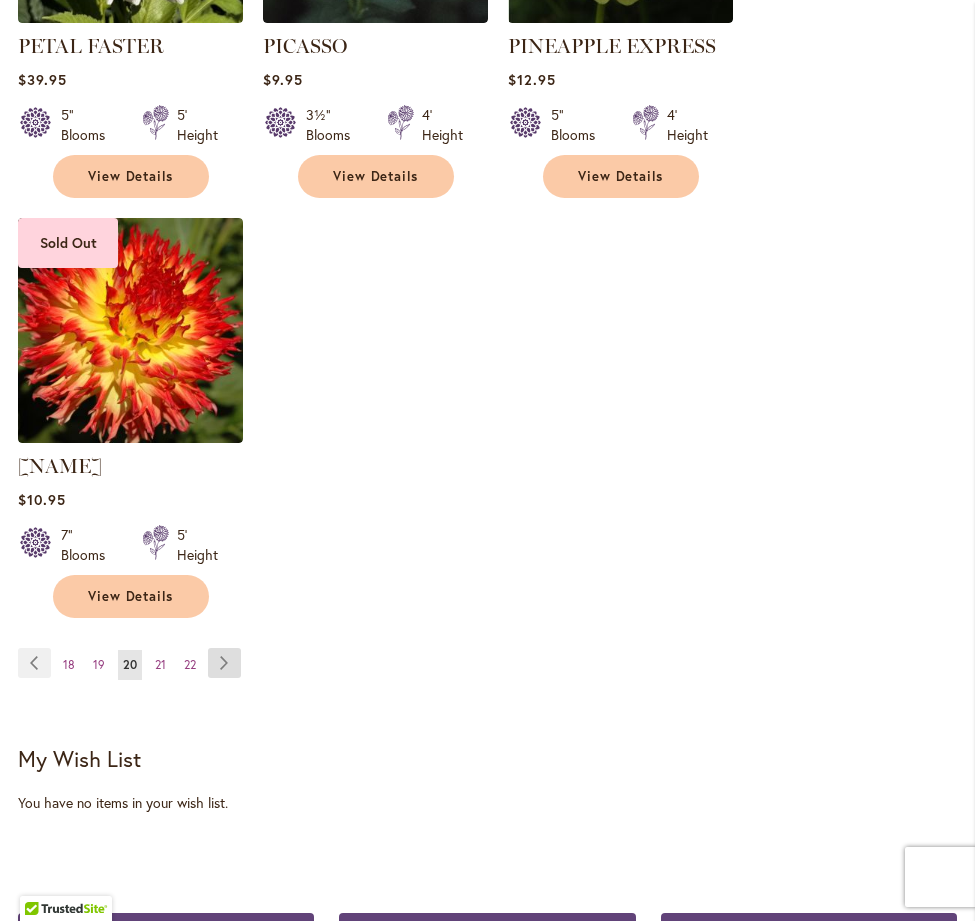 click on "Page
Next" at bounding box center [224, 663] 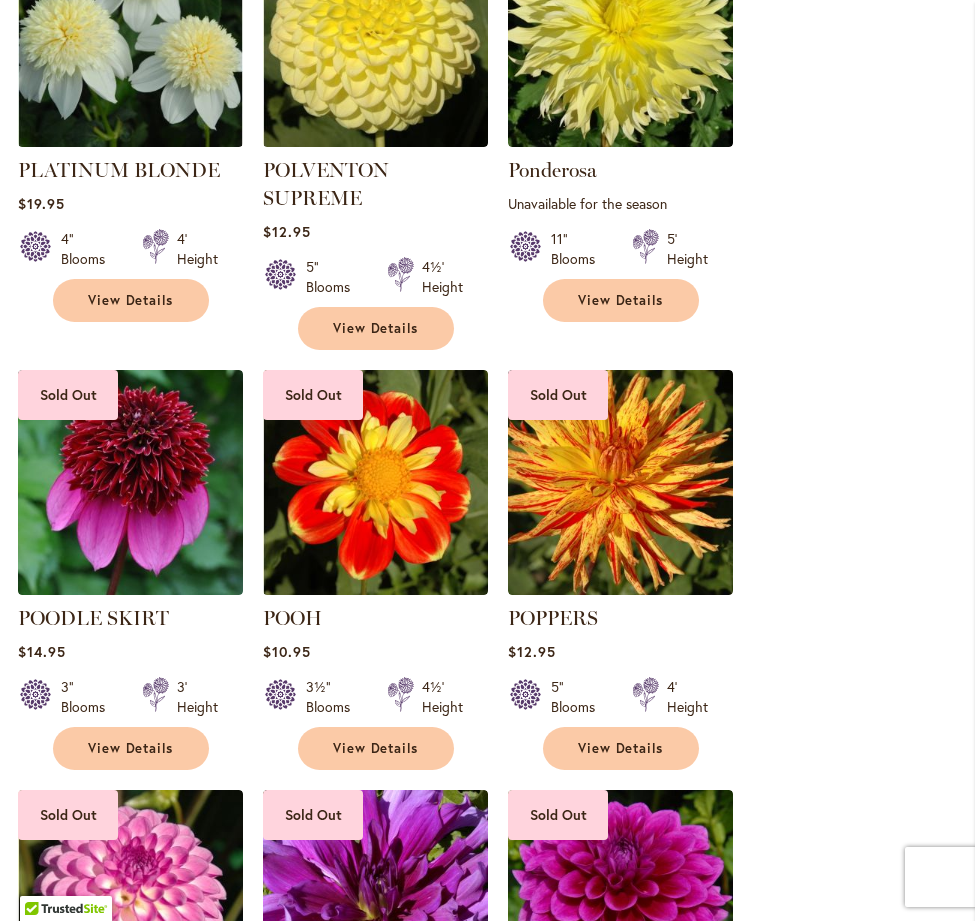 scroll, scrollTop: 1836, scrollLeft: 0, axis: vertical 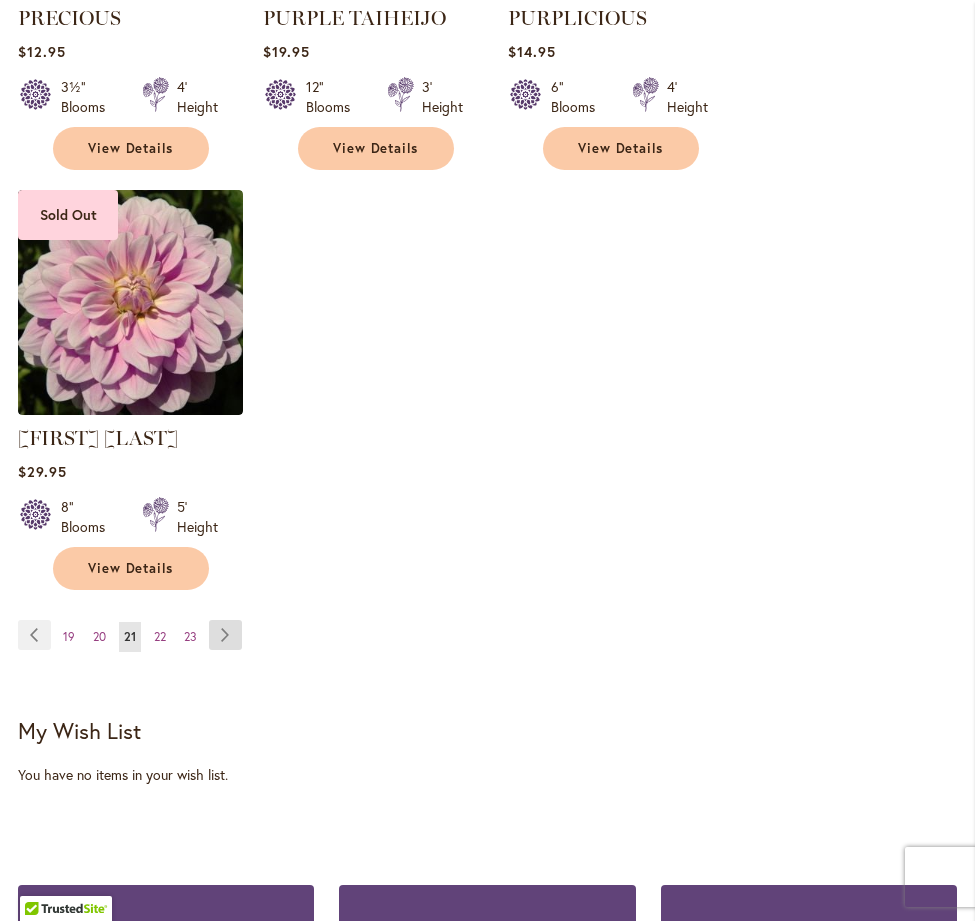 click on "Page
Next" at bounding box center (225, 635) 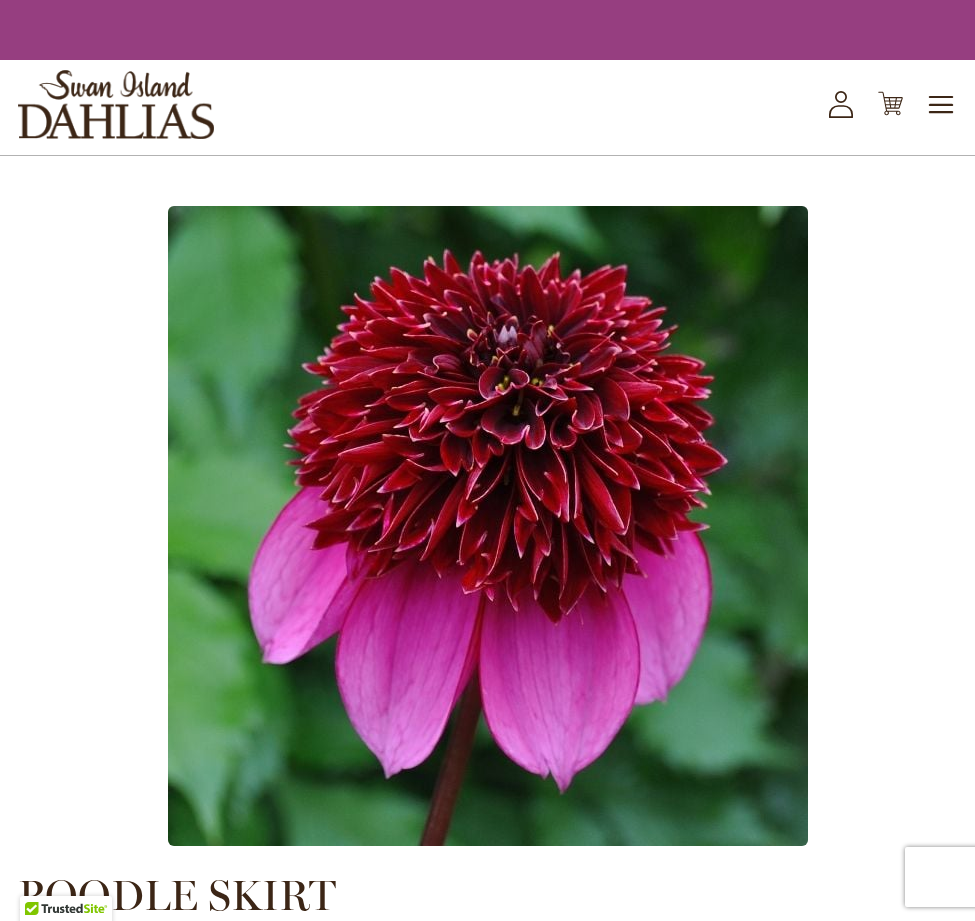 scroll, scrollTop: 0, scrollLeft: 0, axis: both 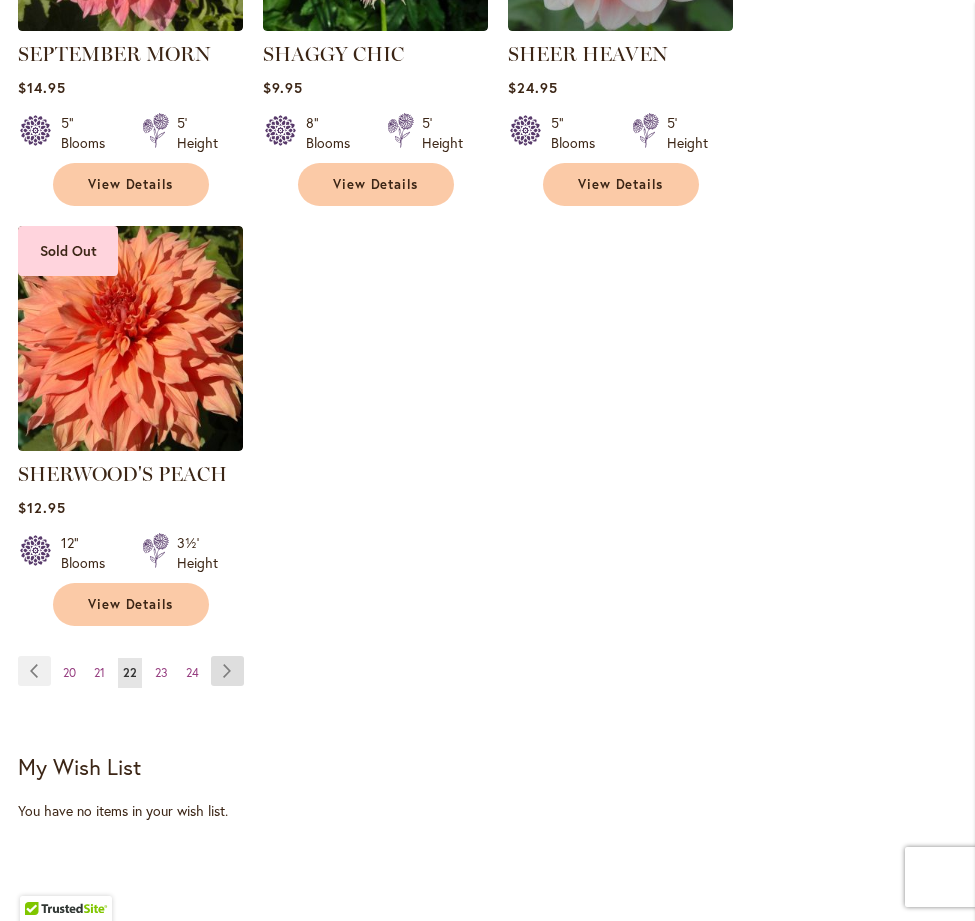 click on "Page
Next" at bounding box center (227, 671) 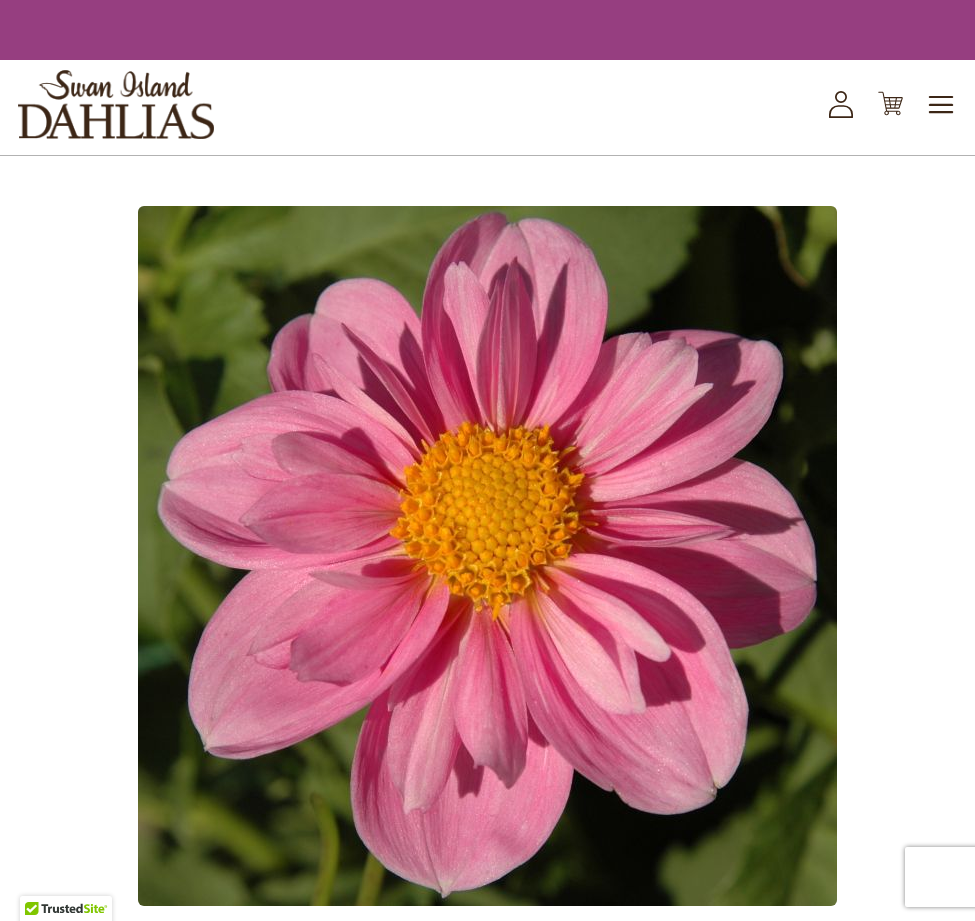 scroll, scrollTop: 0, scrollLeft: 0, axis: both 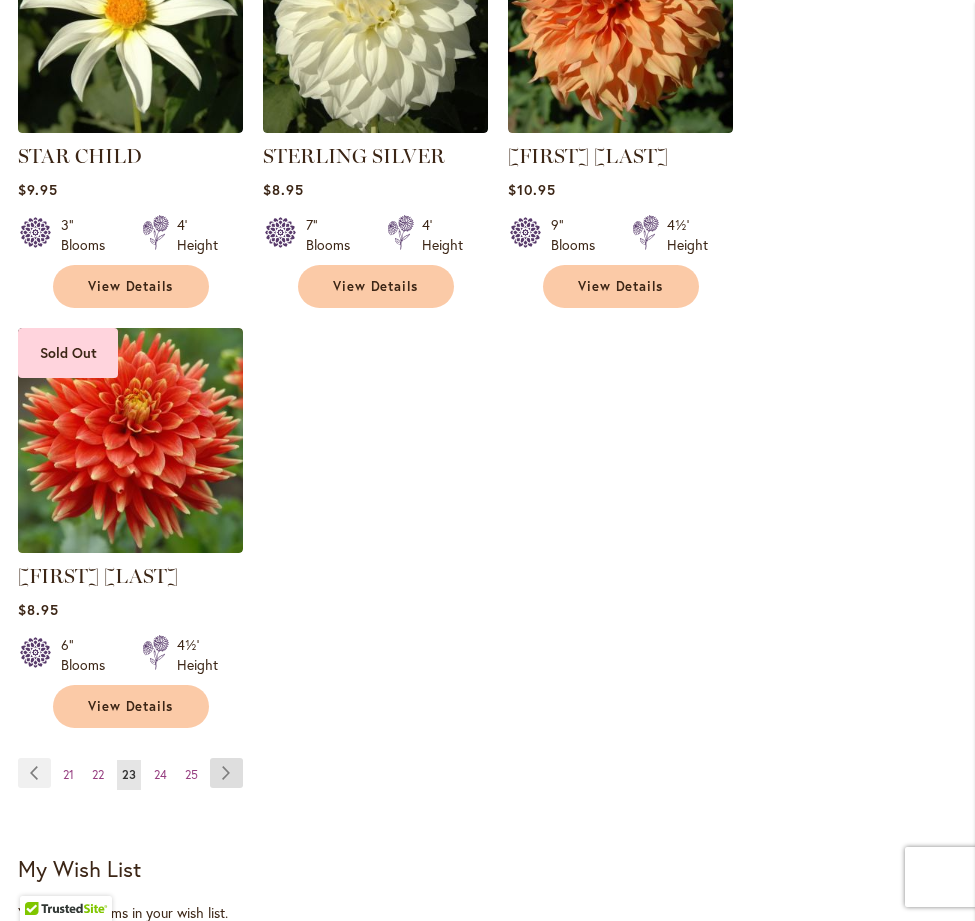 click on "Page
Next" at bounding box center (226, 773) 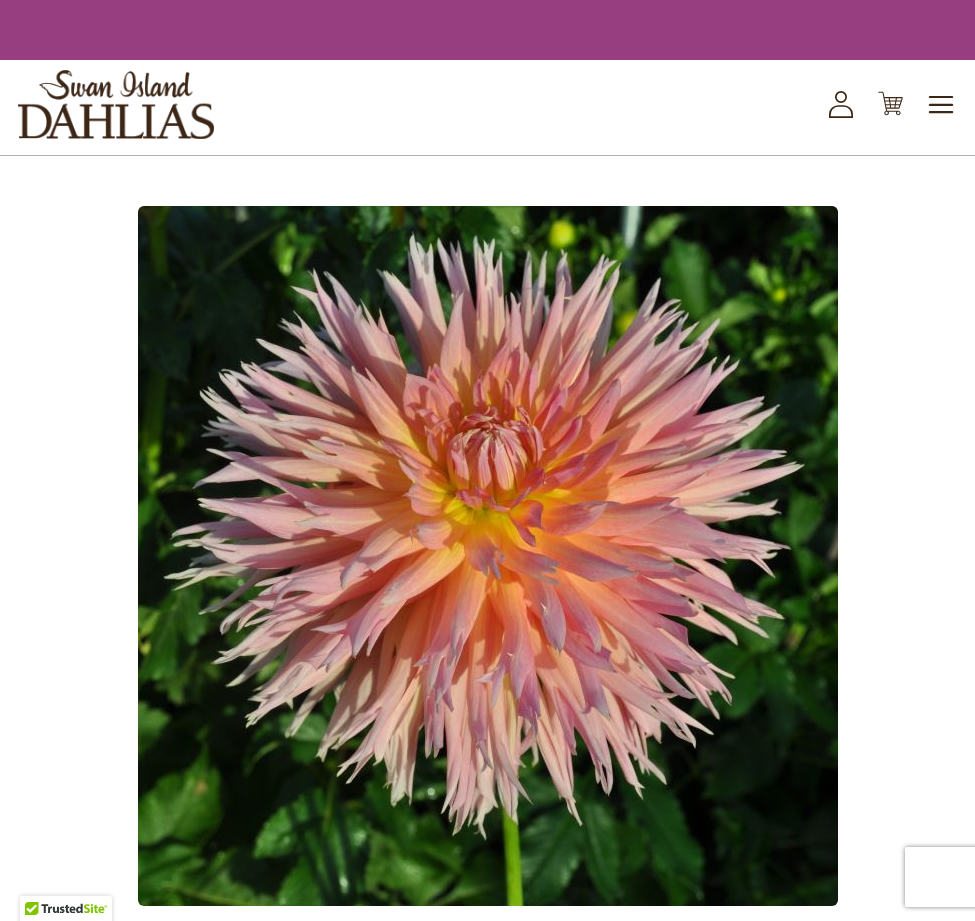 scroll, scrollTop: 0, scrollLeft: 0, axis: both 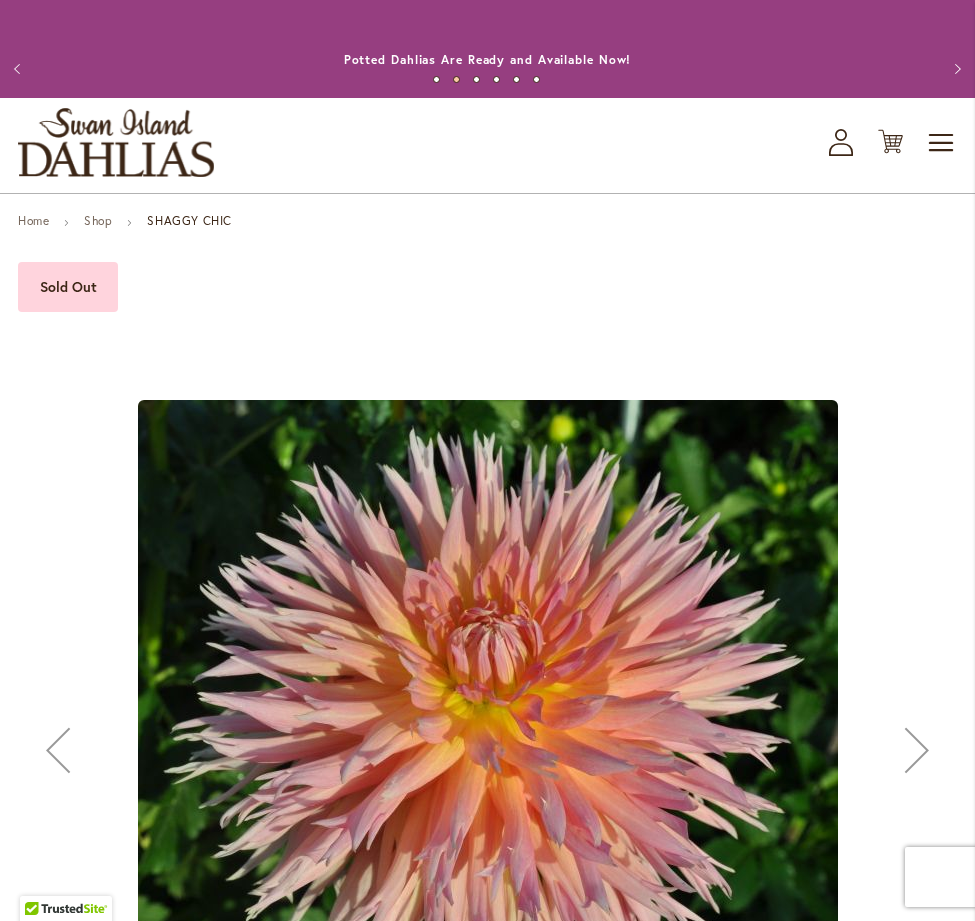 click at bounding box center (917, 750) 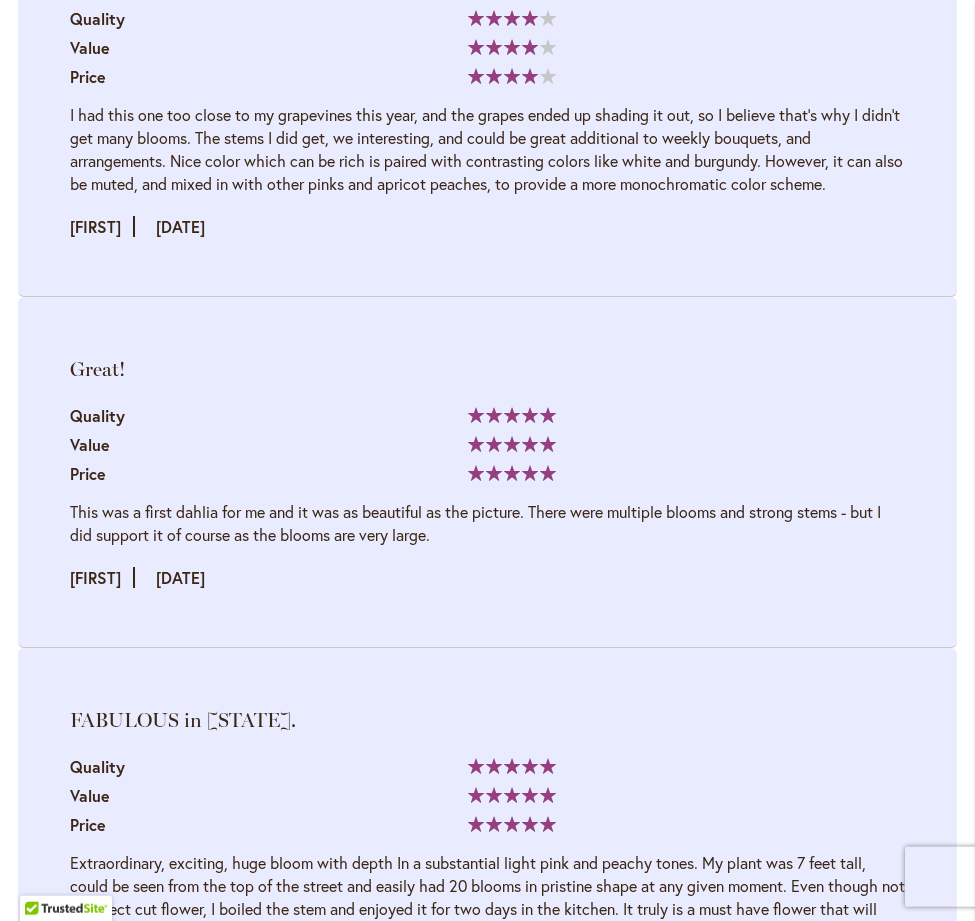 scroll, scrollTop: 2754, scrollLeft: 0, axis: vertical 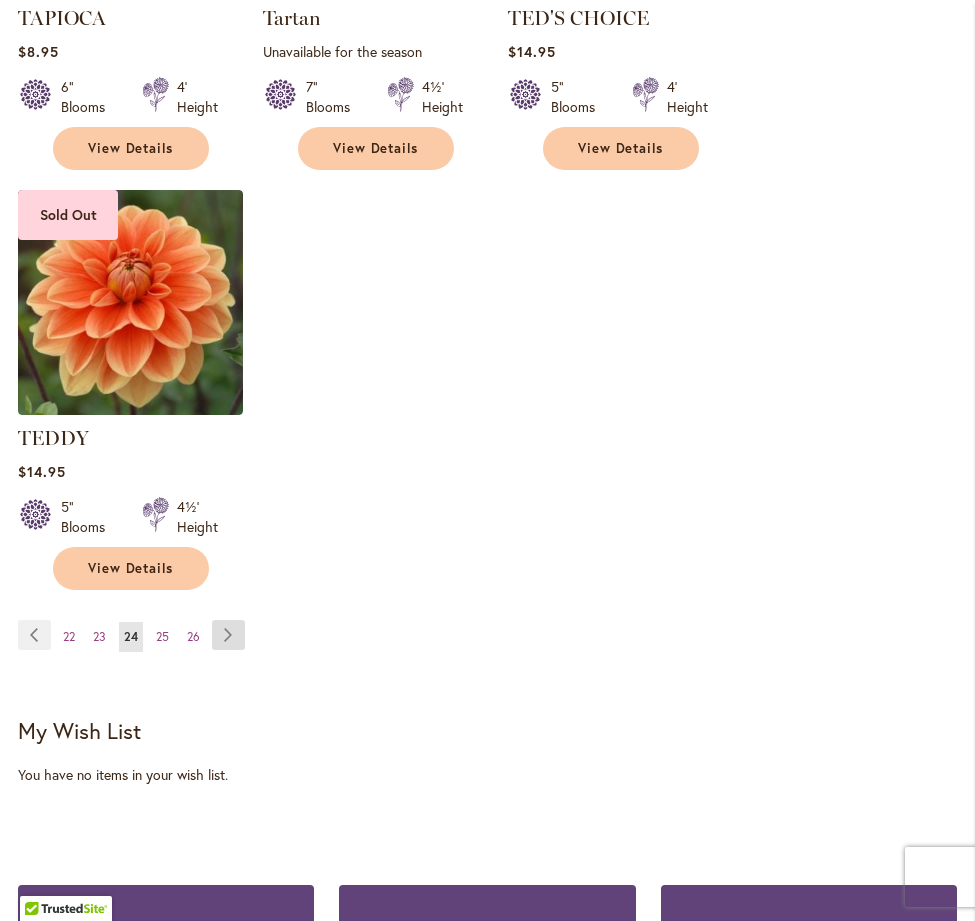 click on "Page
Next" at bounding box center [228, 635] 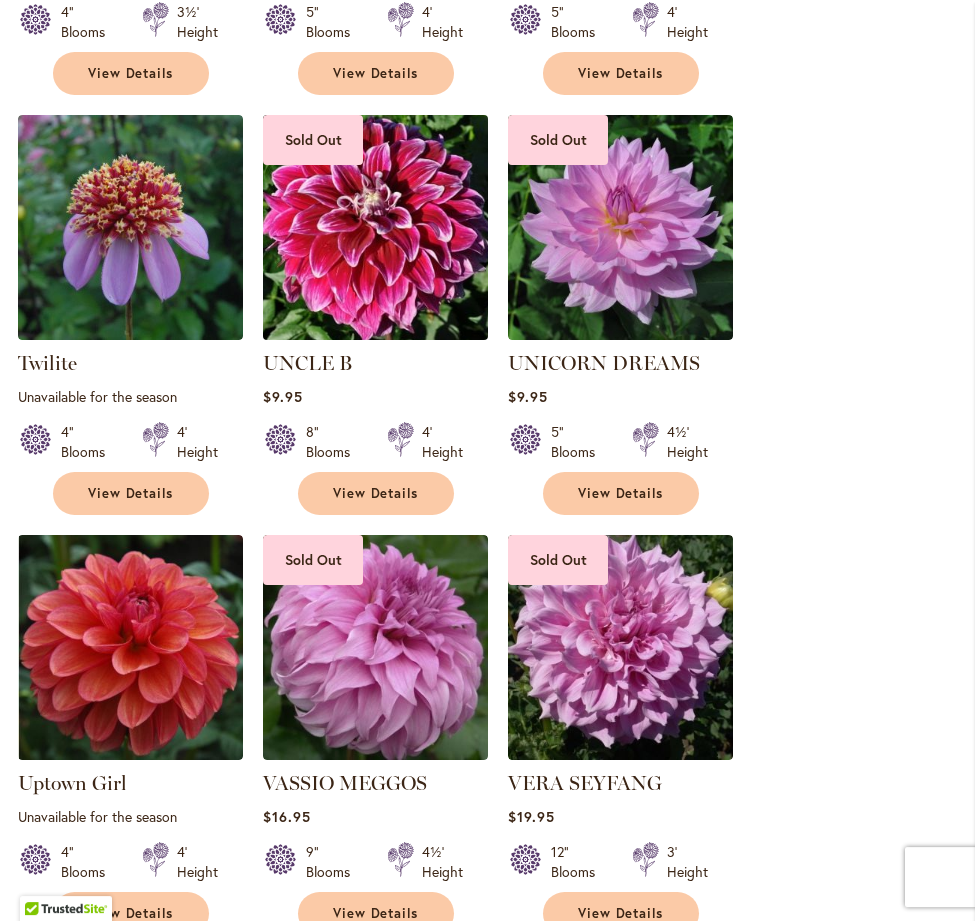 scroll, scrollTop: 1976, scrollLeft: 0, axis: vertical 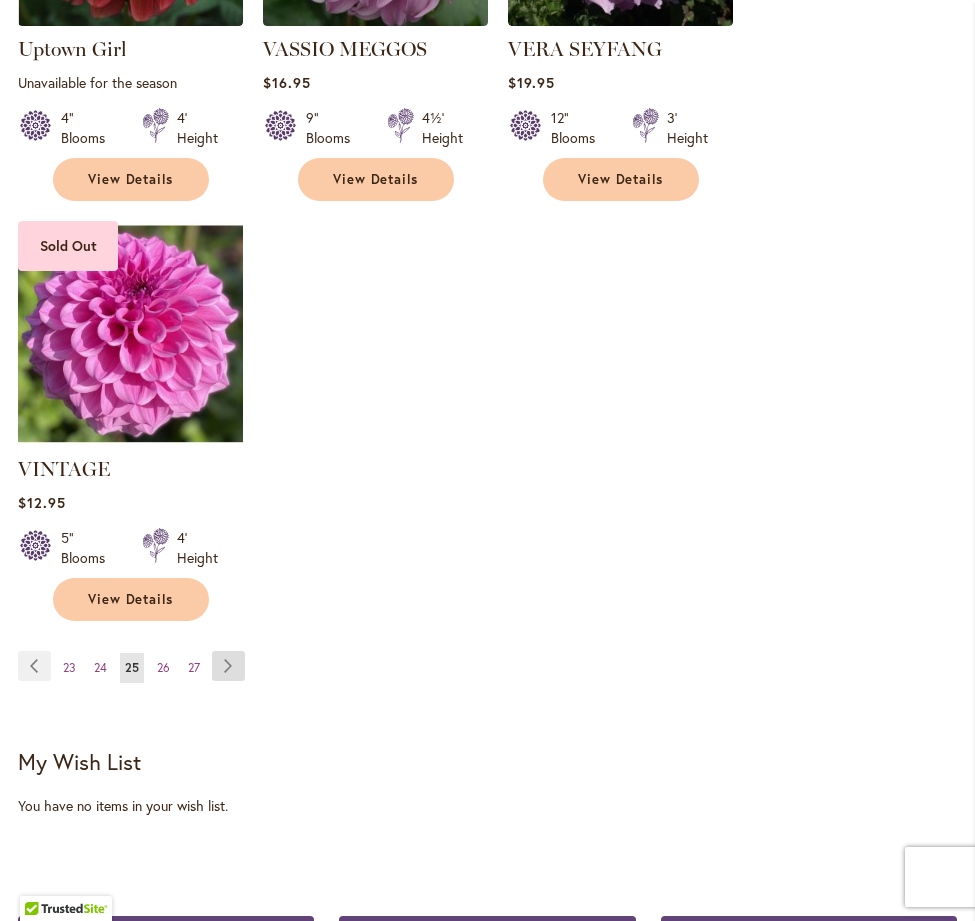 click on "Page
Next" at bounding box center (228, 666) 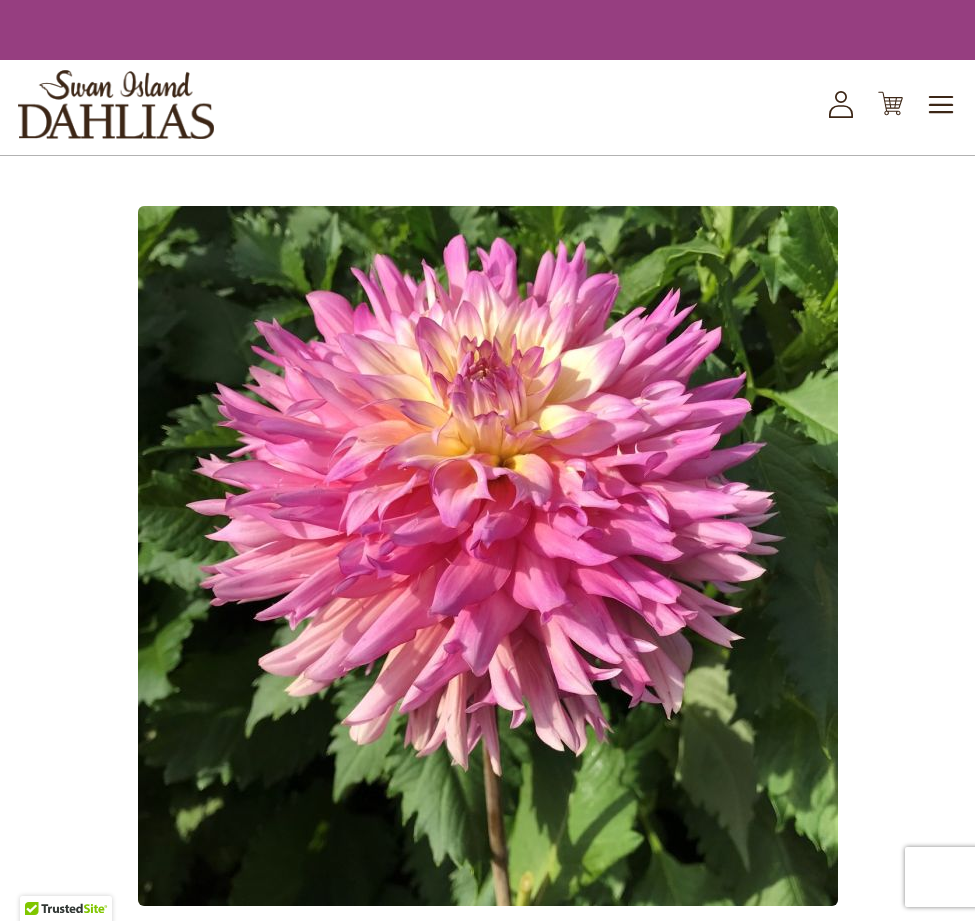 scroll, scrollTop: 0, scrollLeft: 0, axis: both 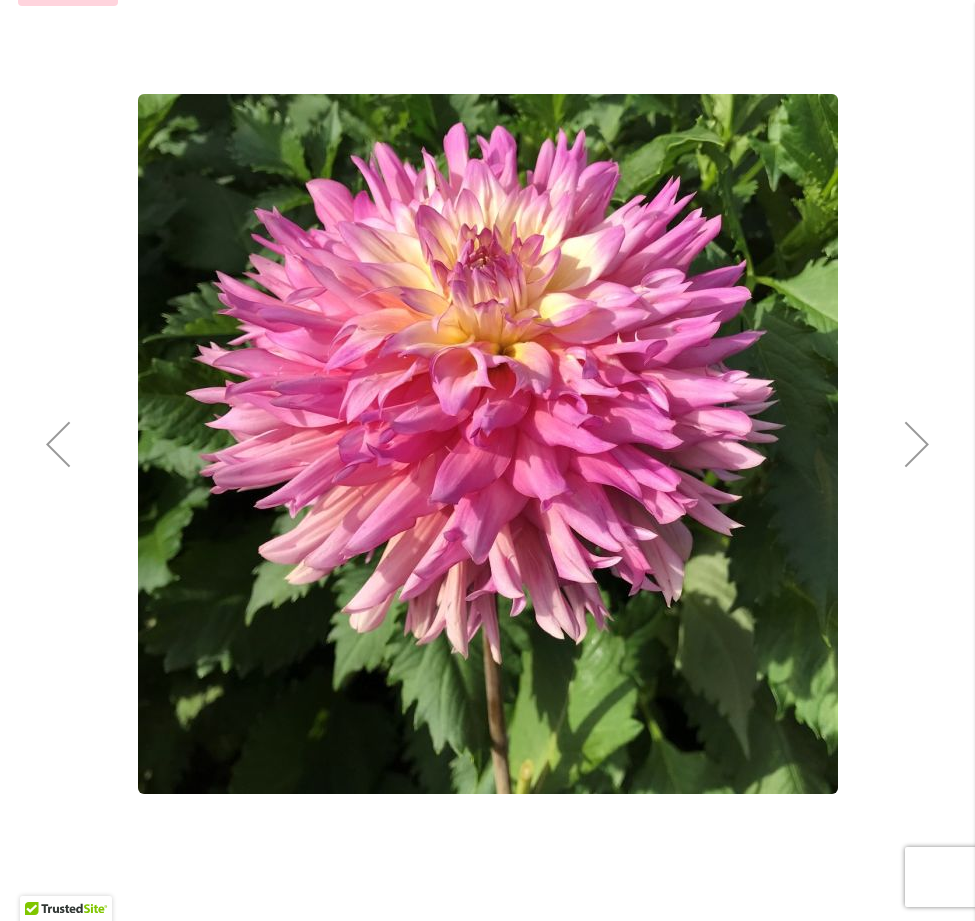 click at bounding box center [917, 444] 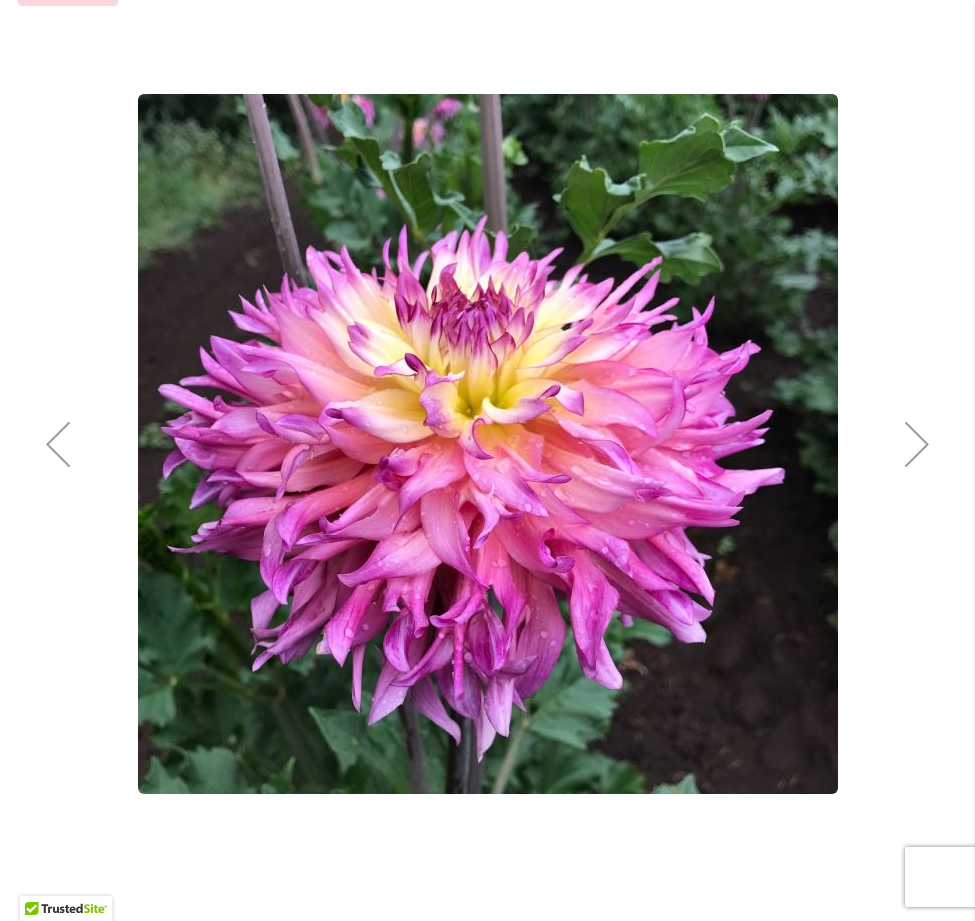click at bounding box center (917, 444) 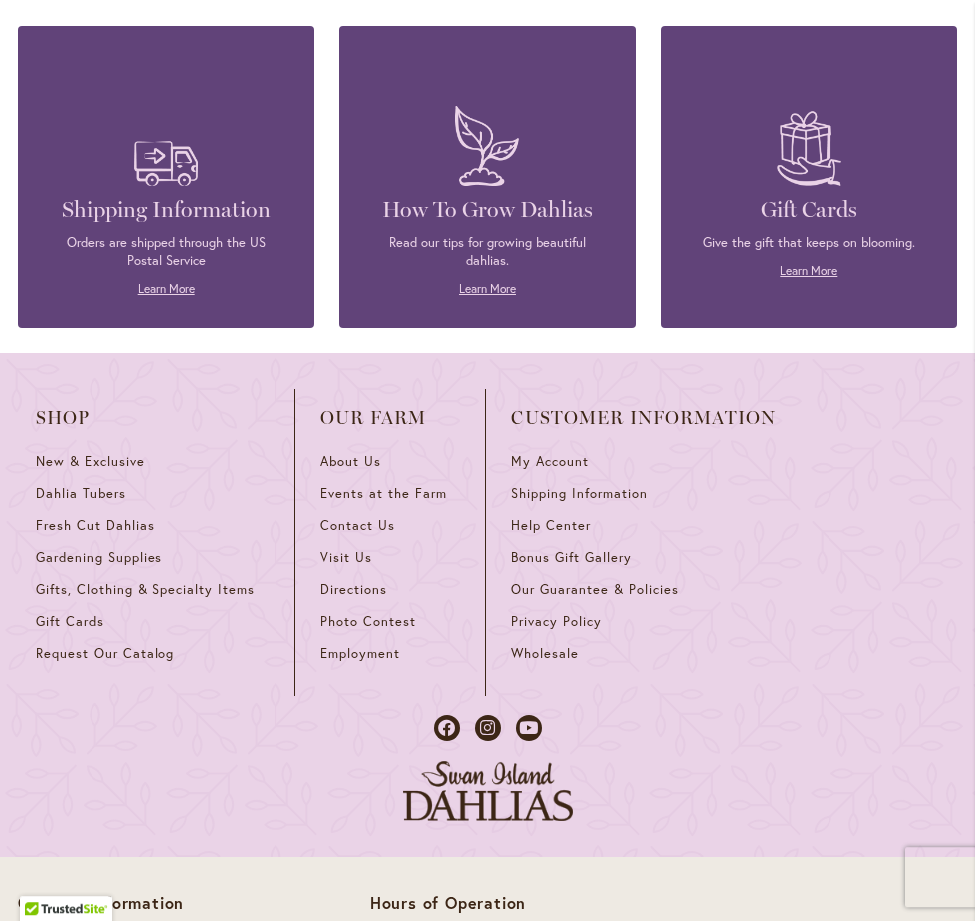 scroll, scrollTop: 2754, scrollLeft: 0, axis: vertical 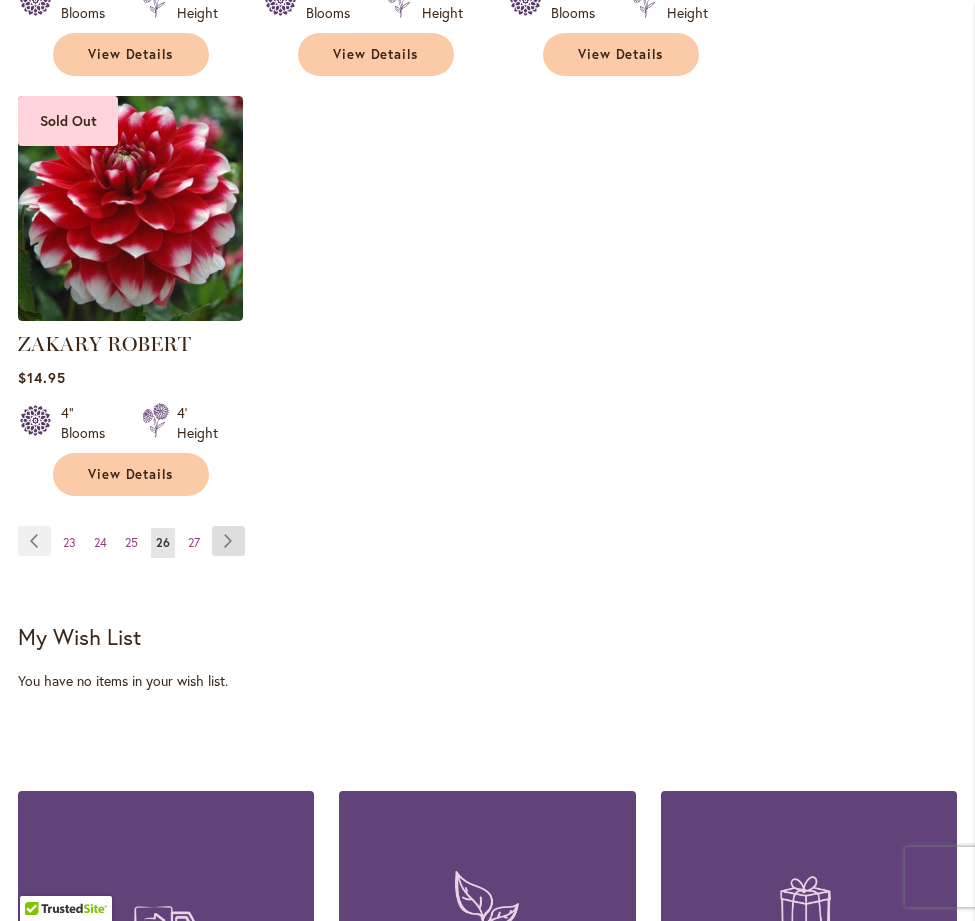 click on "Page
Next" at bounding box center (228, 541) 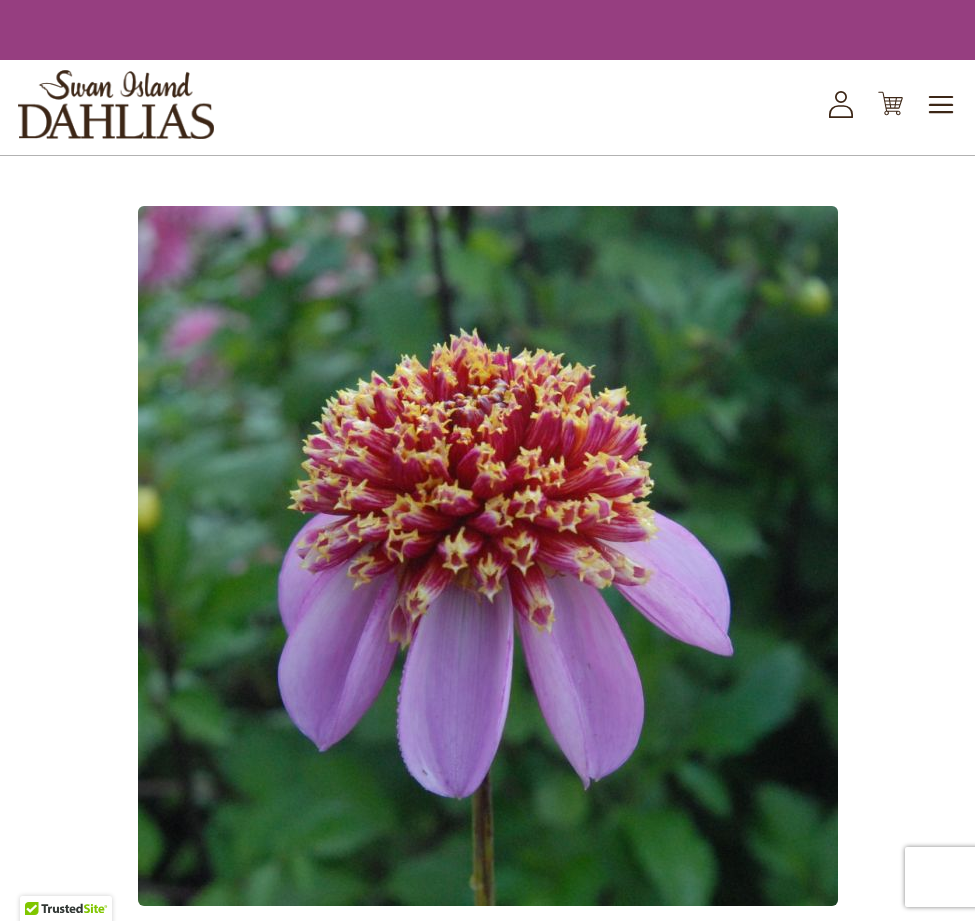 scroll, scrollTop: 0, scrollLeft: 0, axis: both 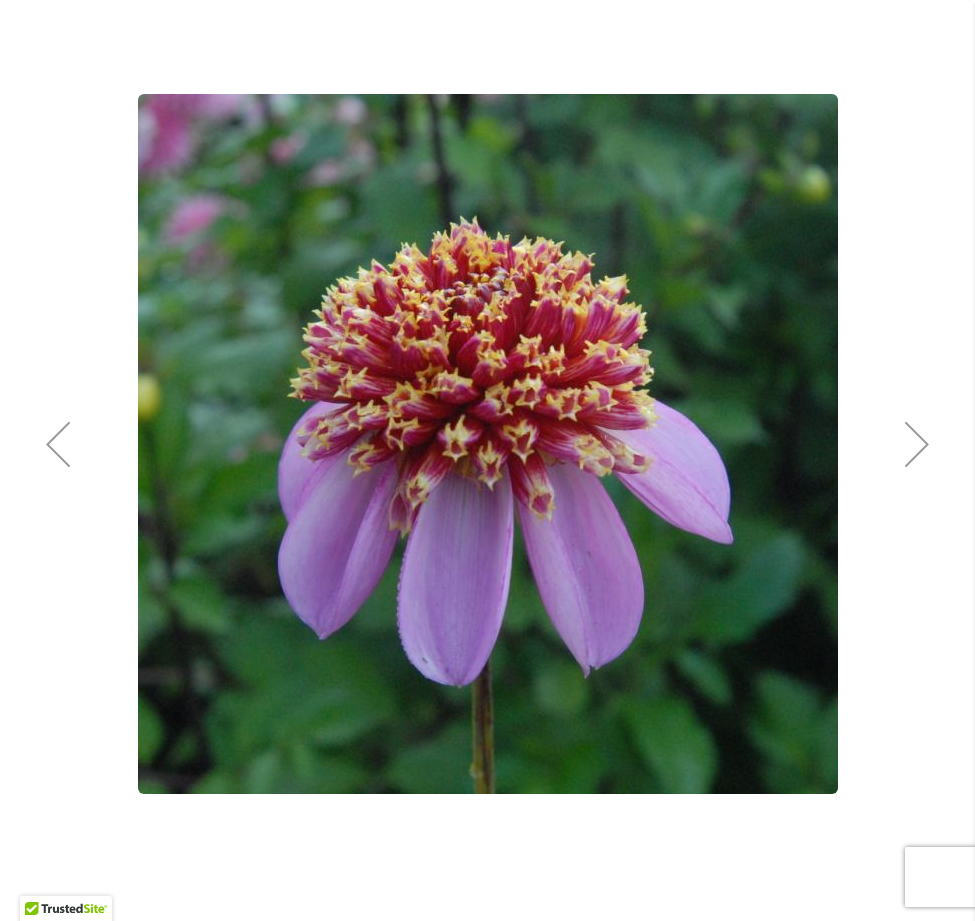 click at bounding box center (917, 444) 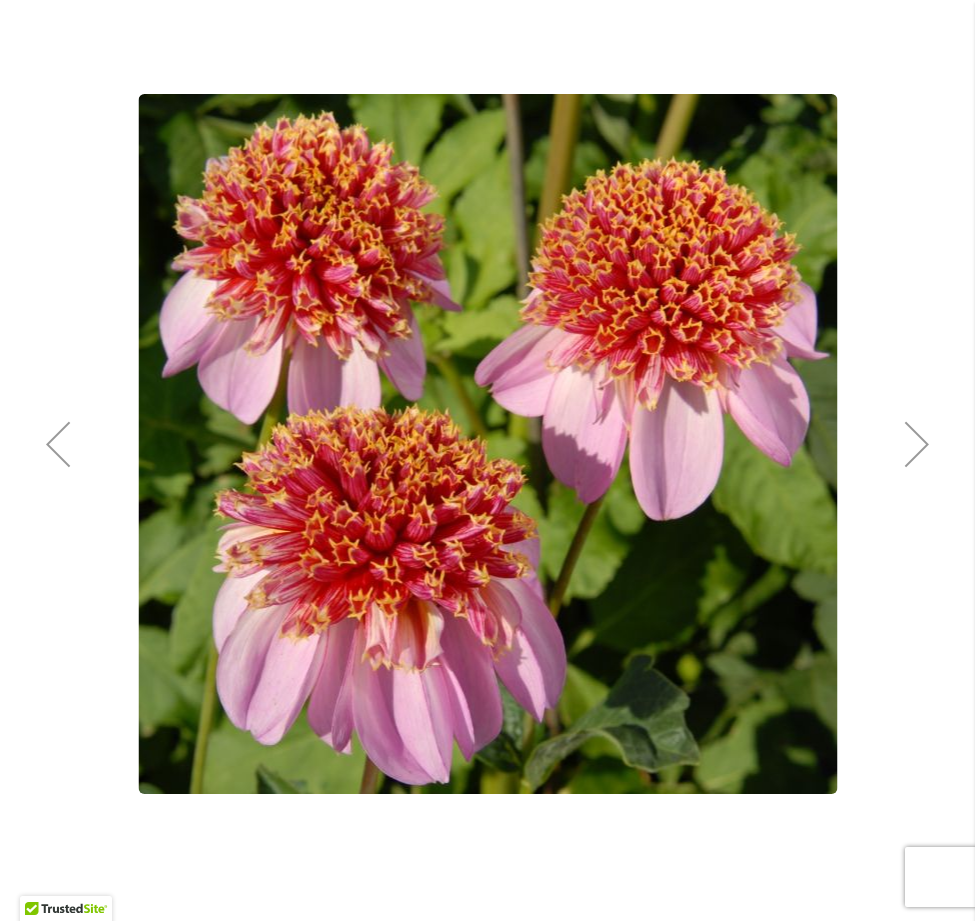 click at bounding box center (917, 444) 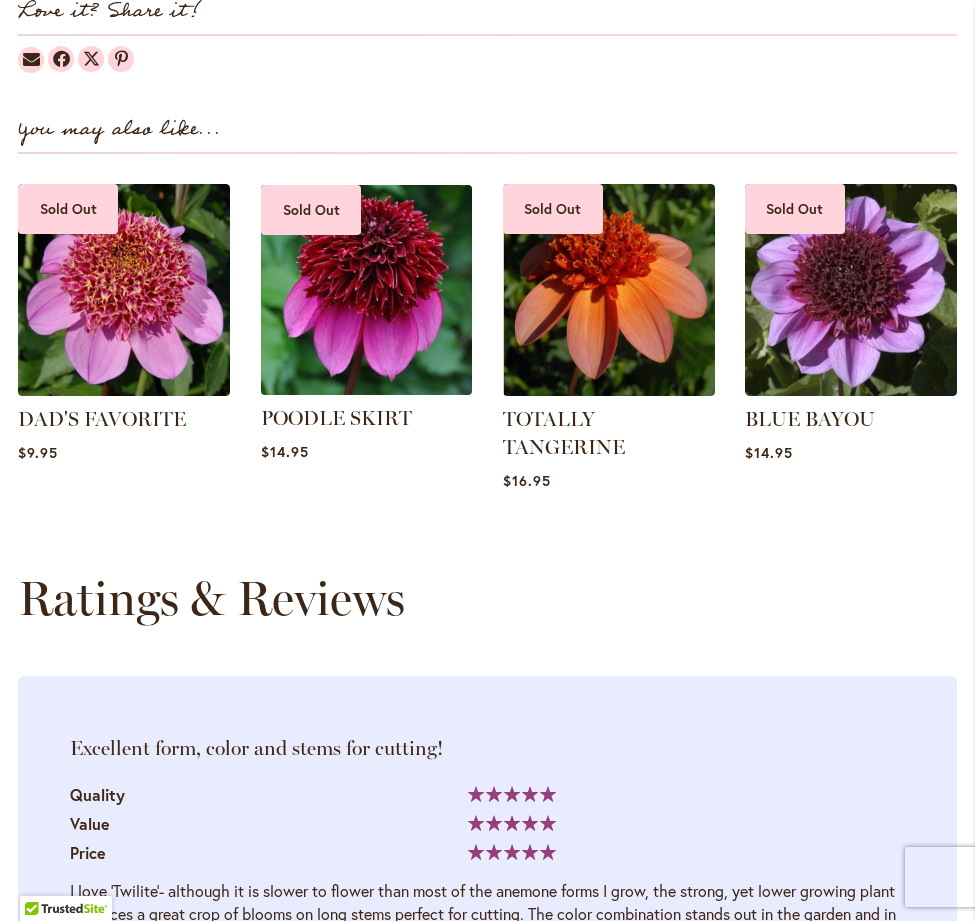 scroll, scrollTop: 2448, scrollLeft: 0, axis: vertical 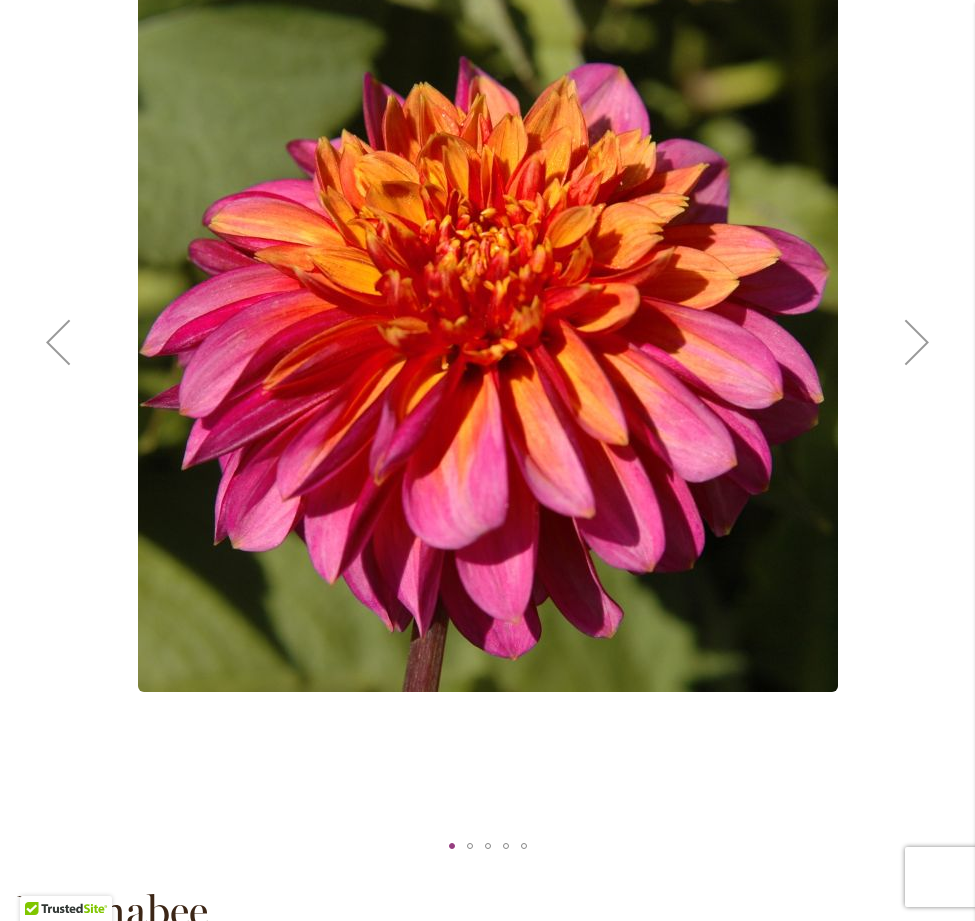 click at bounding box center (917, 342) 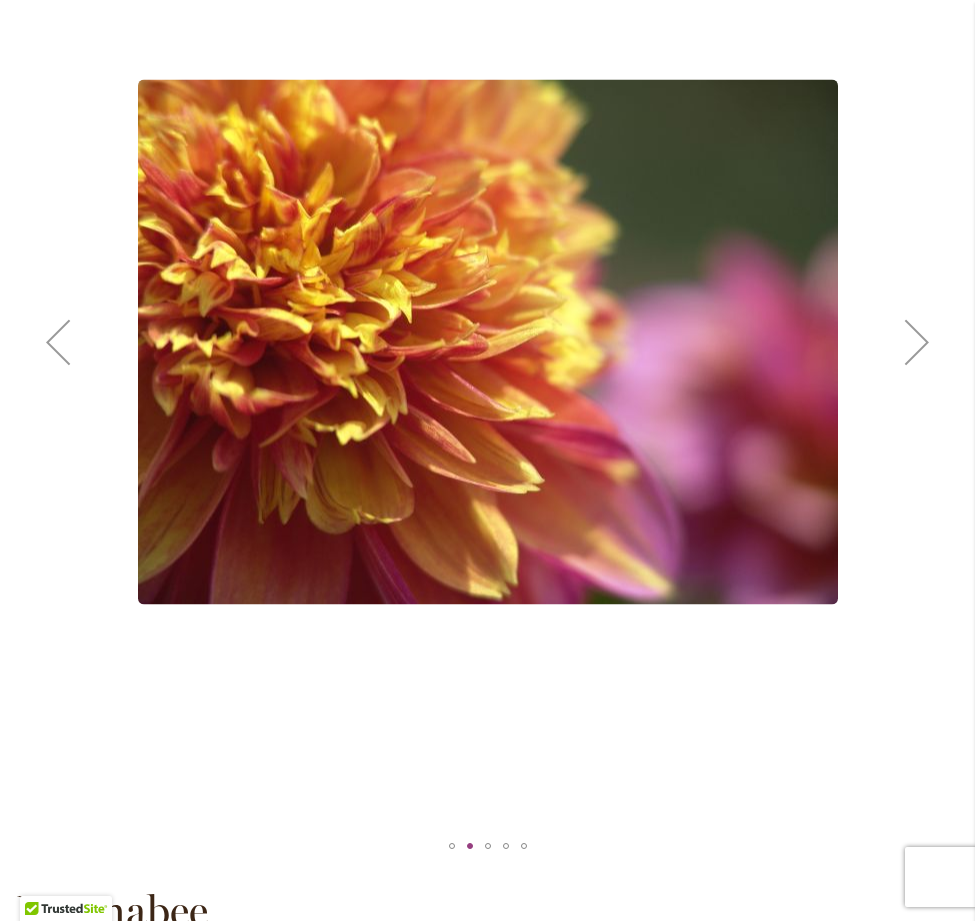 click at bounding box center (917, 342) 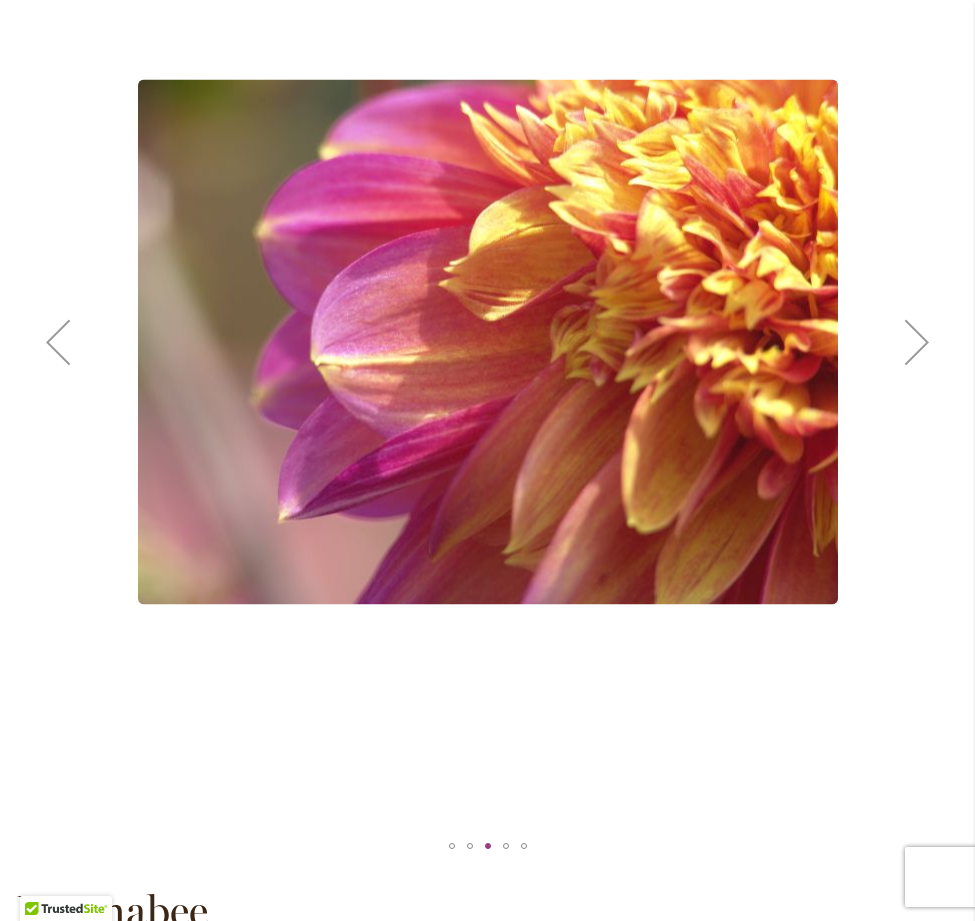 click at bounding box center (917, 342) 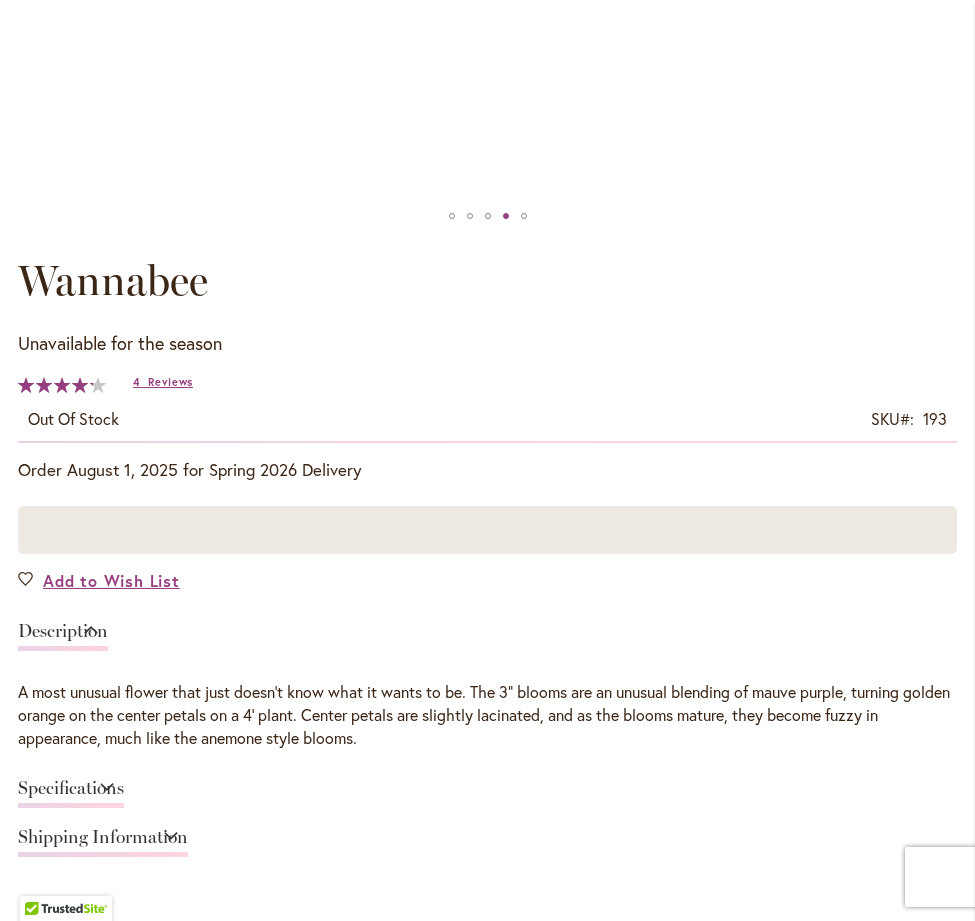 scroll, scrollTop: 1224, scrollLeft: 0, axis: vertical 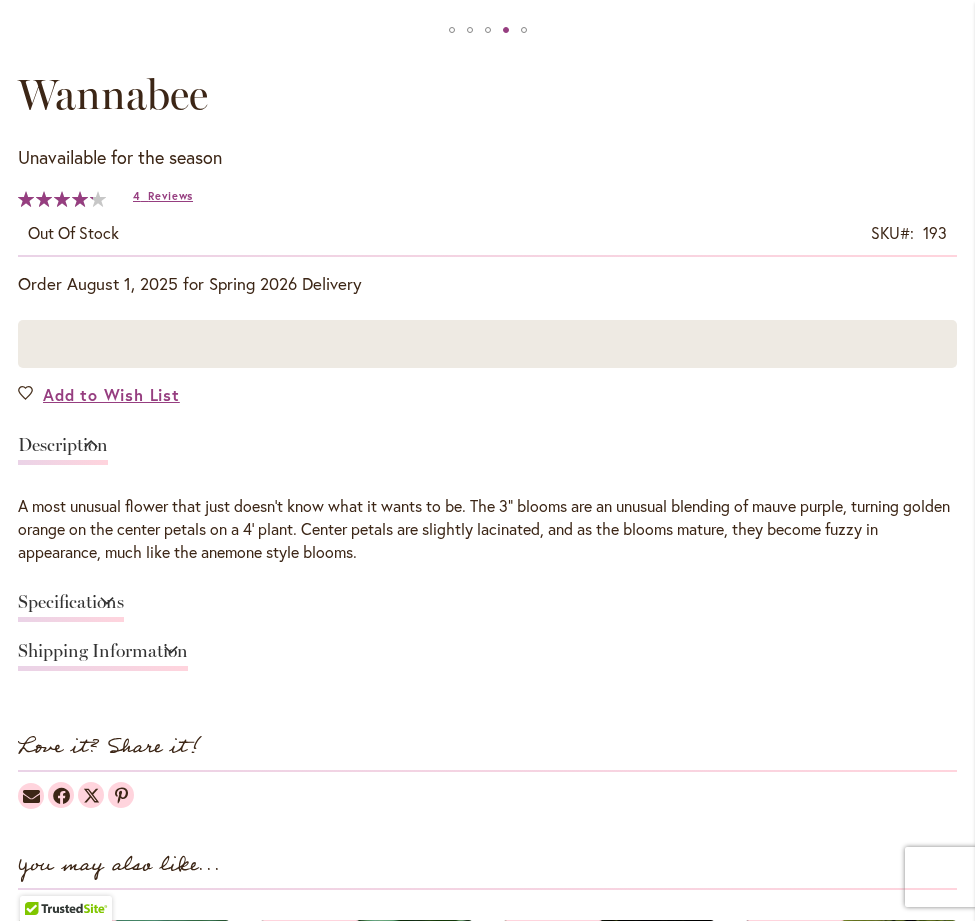 drag, startPoint x: 375, startPoint y: 539, endPoint x: 389, endPoint y: 468, distance: 72.36712 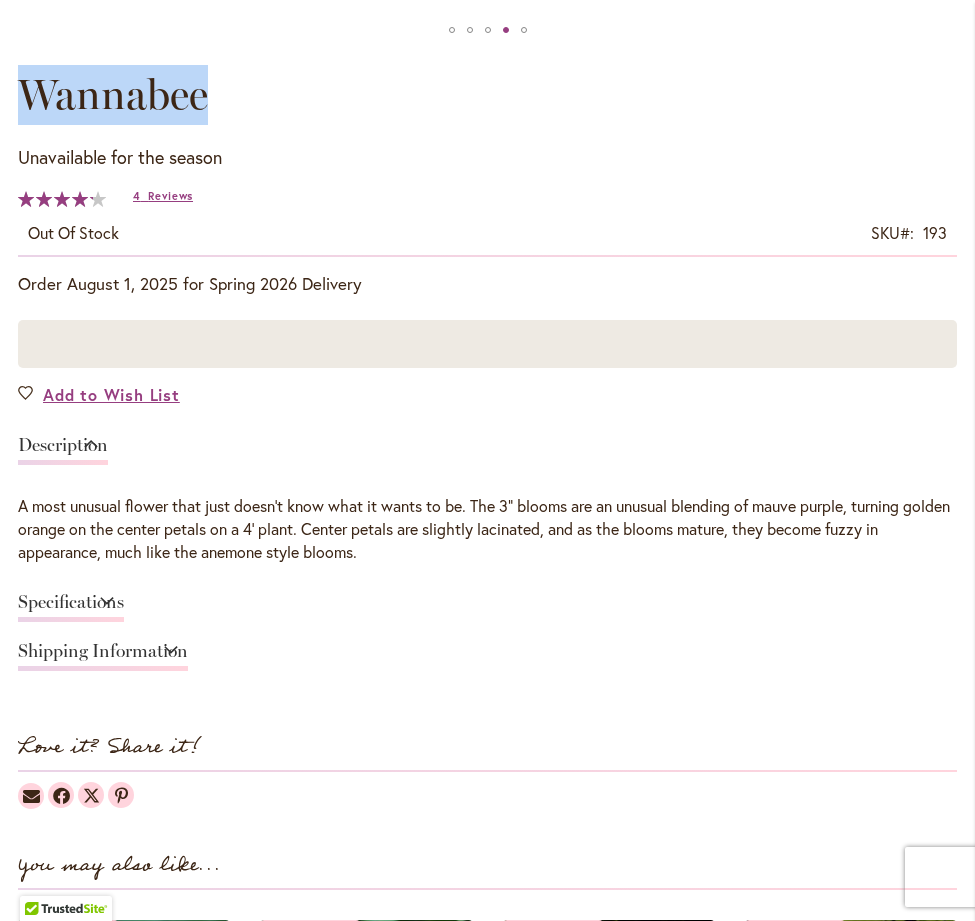 drag, startPoint x: 237, startPoint y: 92, endPoint x: 28, endPoint y: 92, distance: 209 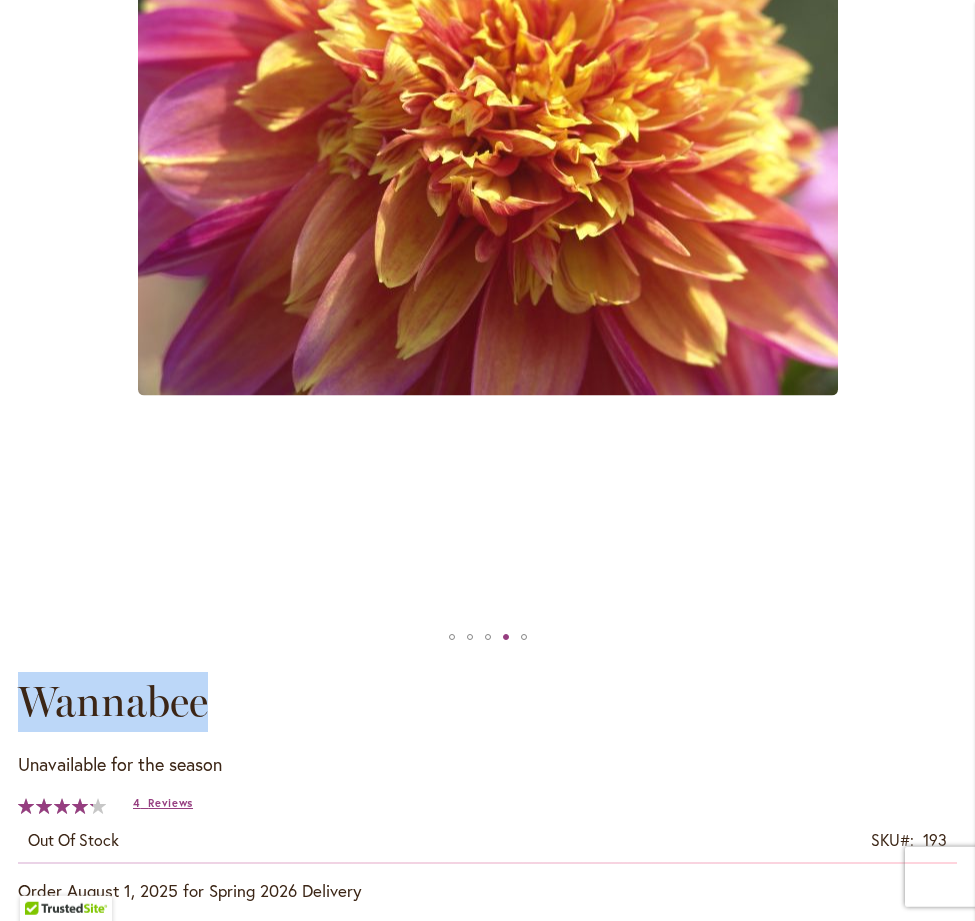 scroll, scrollTop: 408, scrollLeft: 0, axis: vertical 